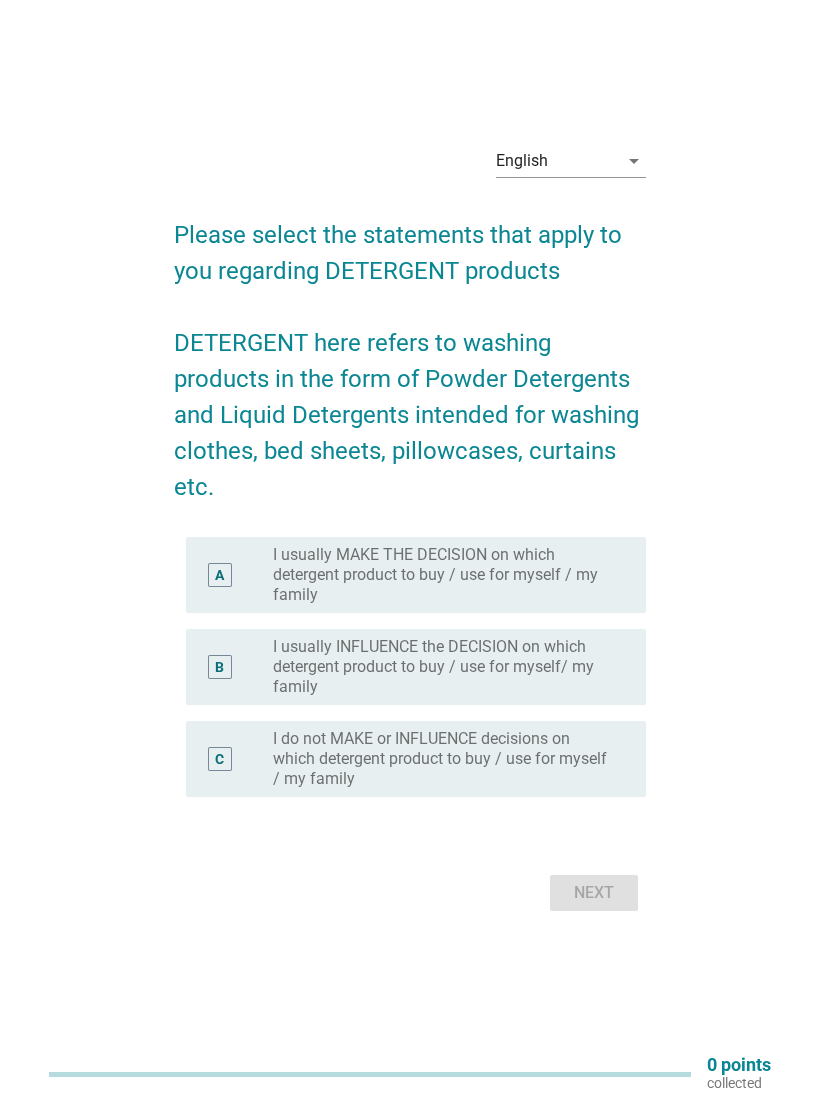 scroll, scrollTop: 52, scrollLeft: 0, axis: vertical 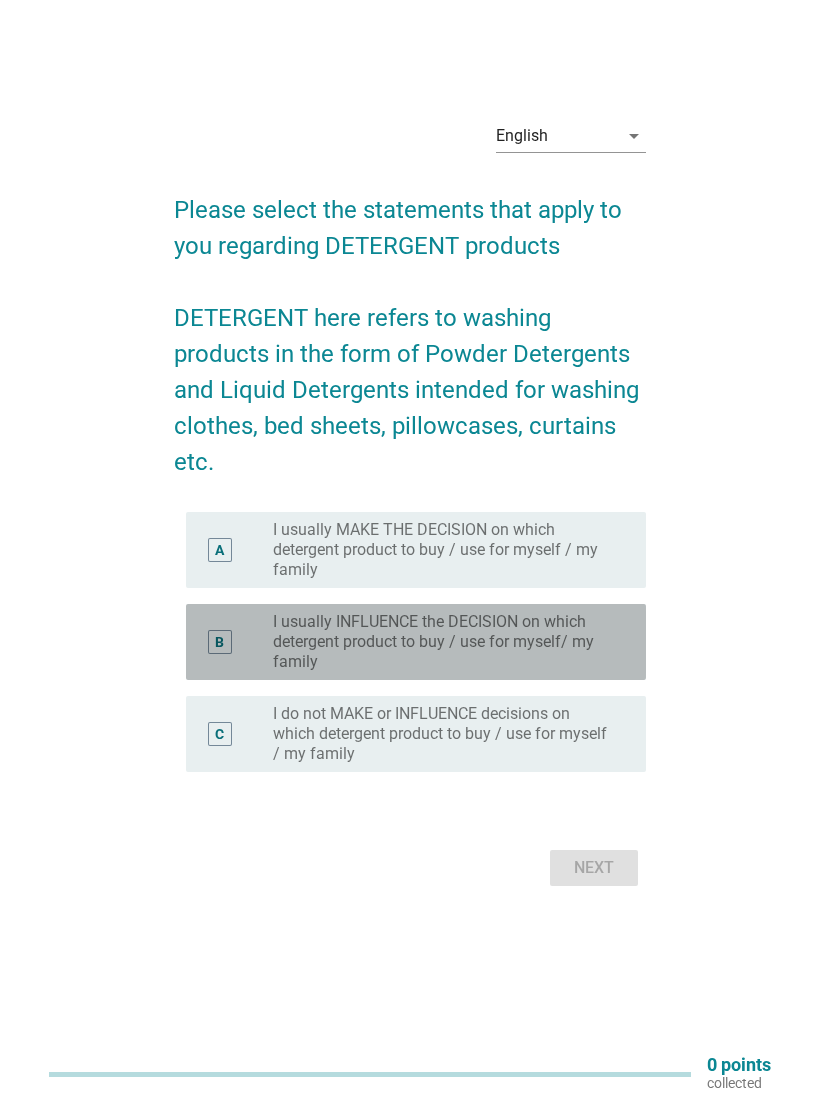 click on "B" at bounding box center (220, 642) 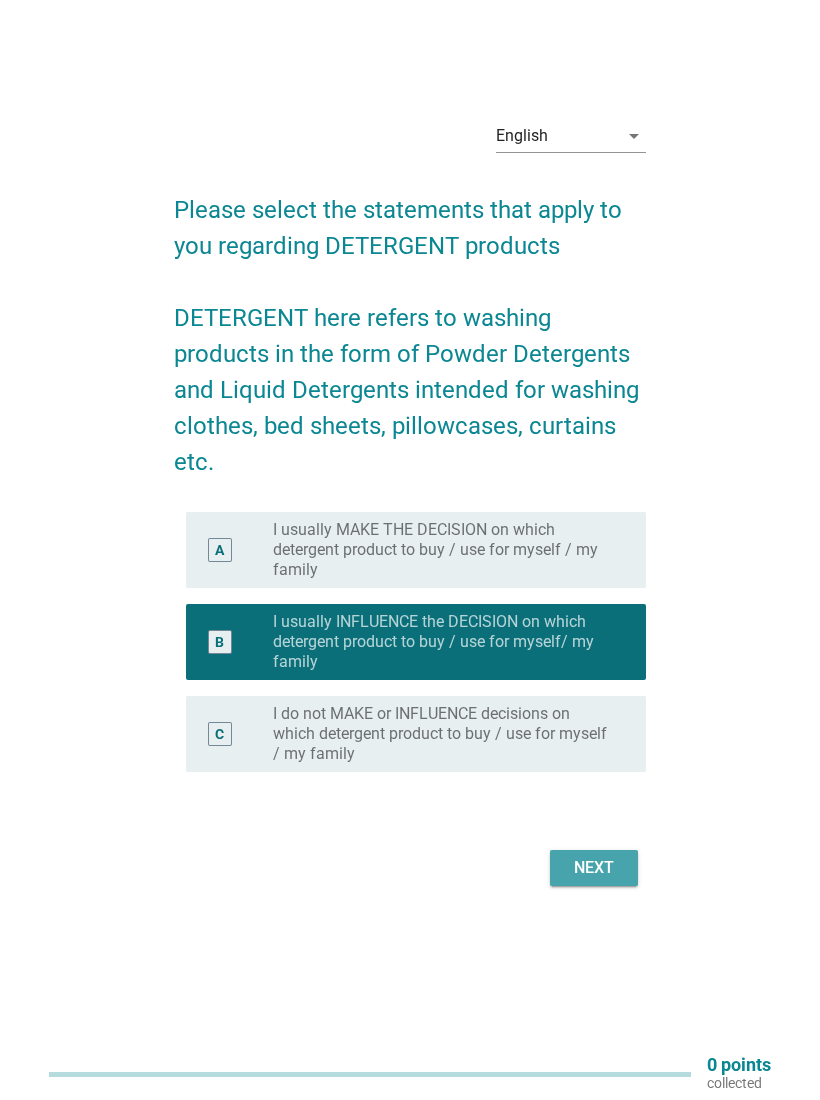 click on "Next" at bounding box center [594, 868] 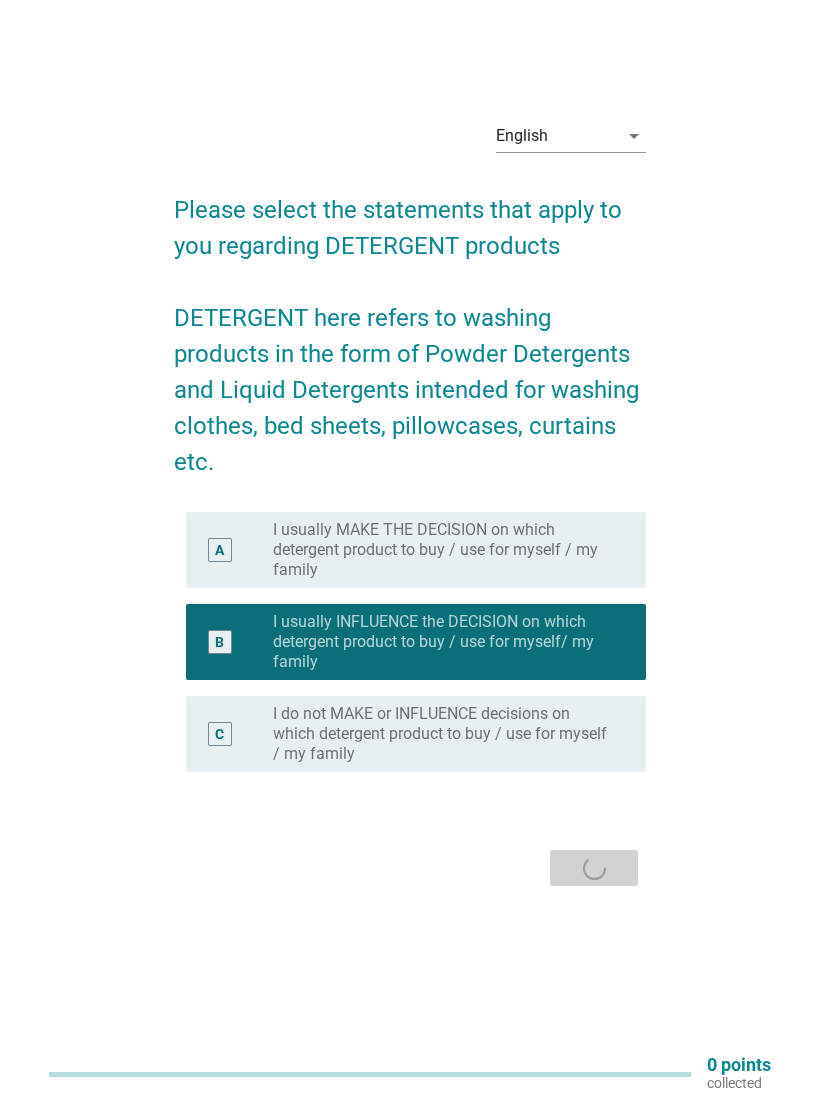 scroll, scrollTop: 0, scrollLeft: 0, axis: both 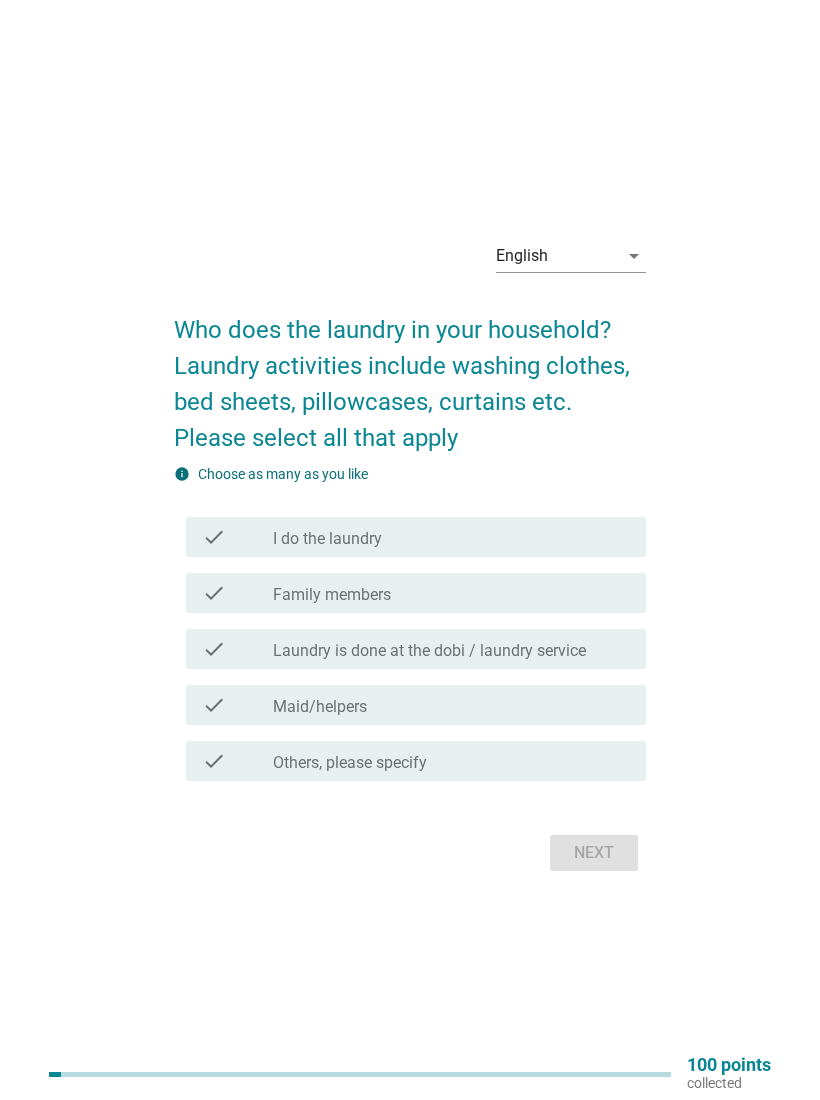click on "check check_box_outline_blank I do the laundry" at bounding box center (416, 537) 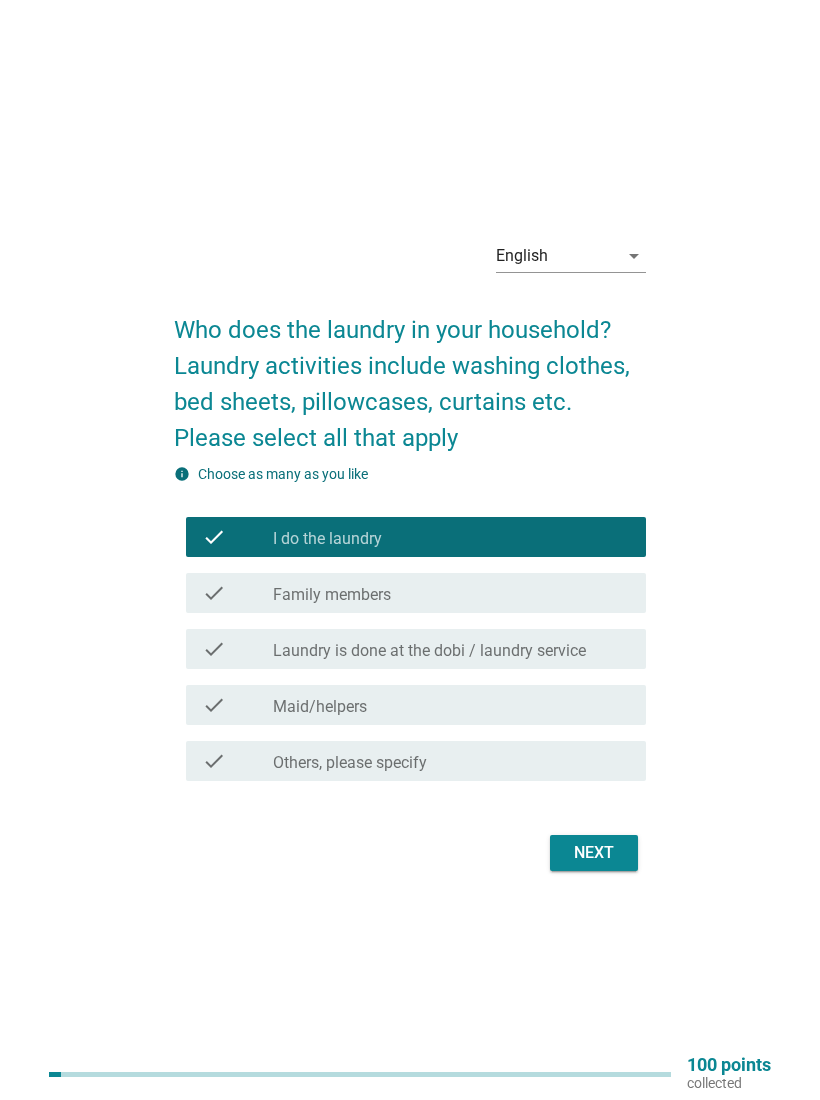 click on "Next" at bounding box center (594, 853) 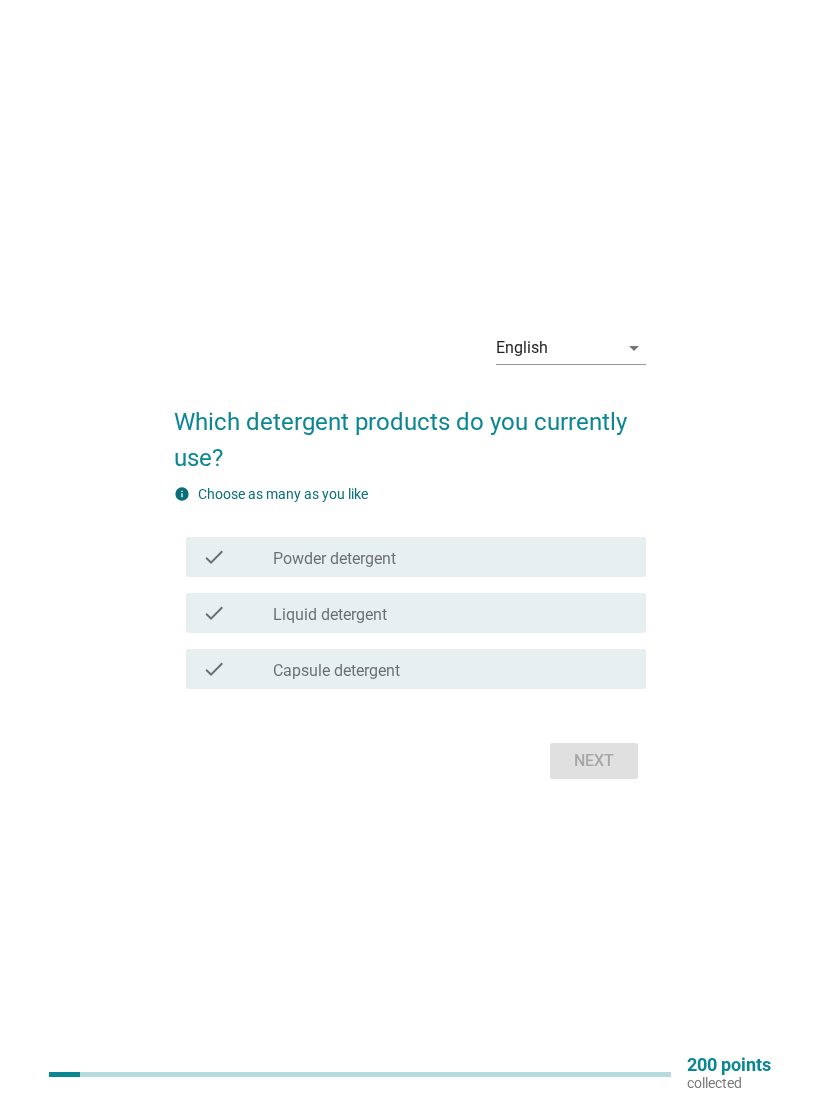 click on "check" at bounding box center (214, 613) 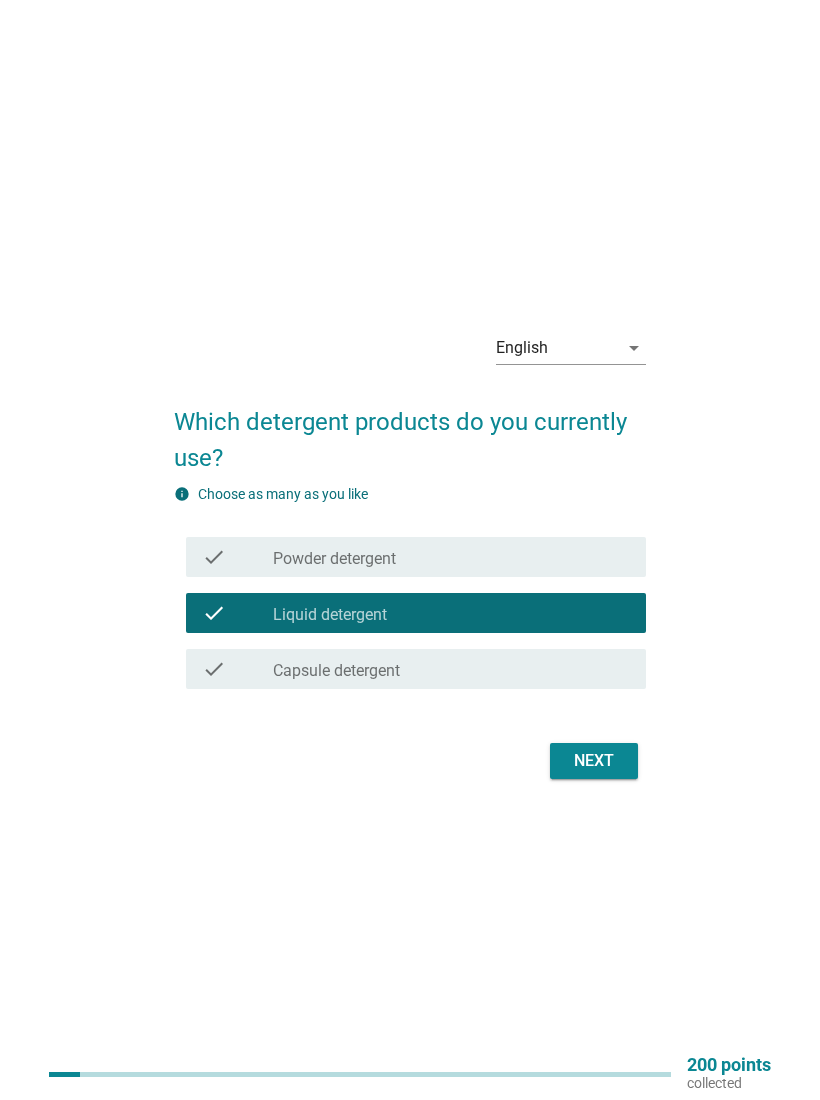 click on "Next" at bounding box center (594, 761) 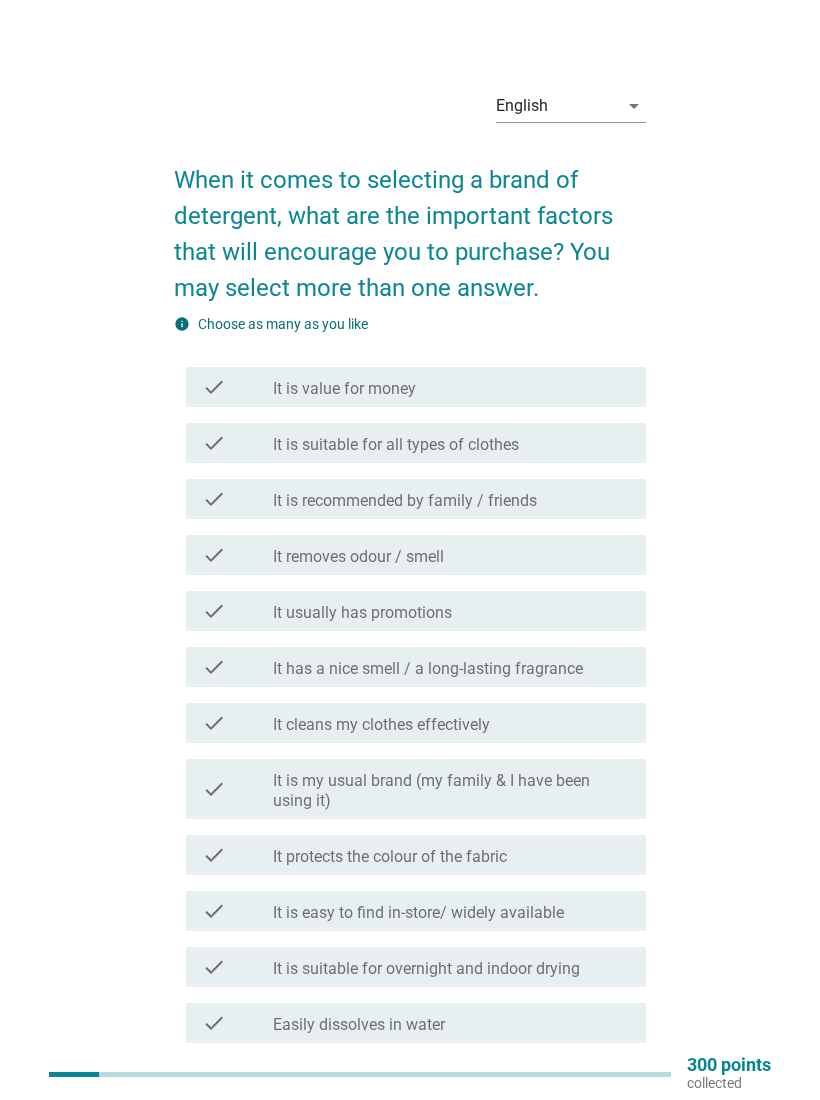 click on "check_box_outline_blank It is suitable for all types of clothes" at bounding box center [451, 443] 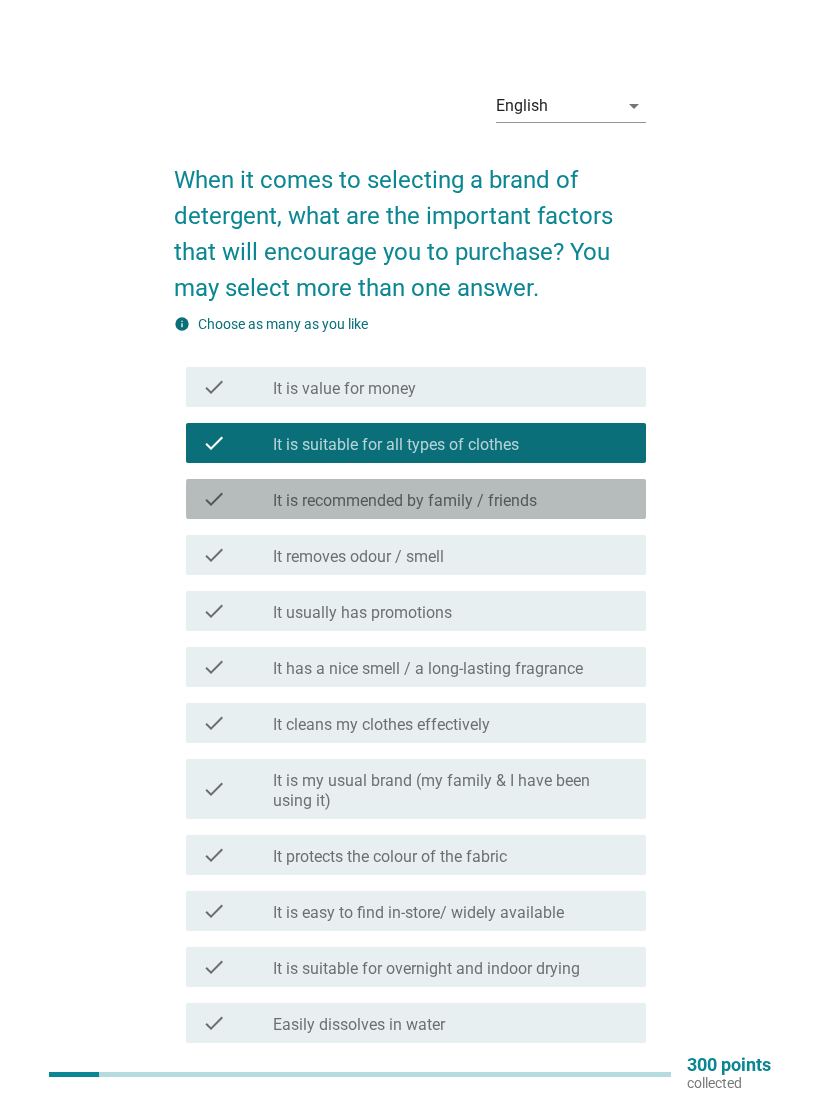 click on "check_box_outline_blank It is recommended by family / friends" at bounding box center (451, 499) 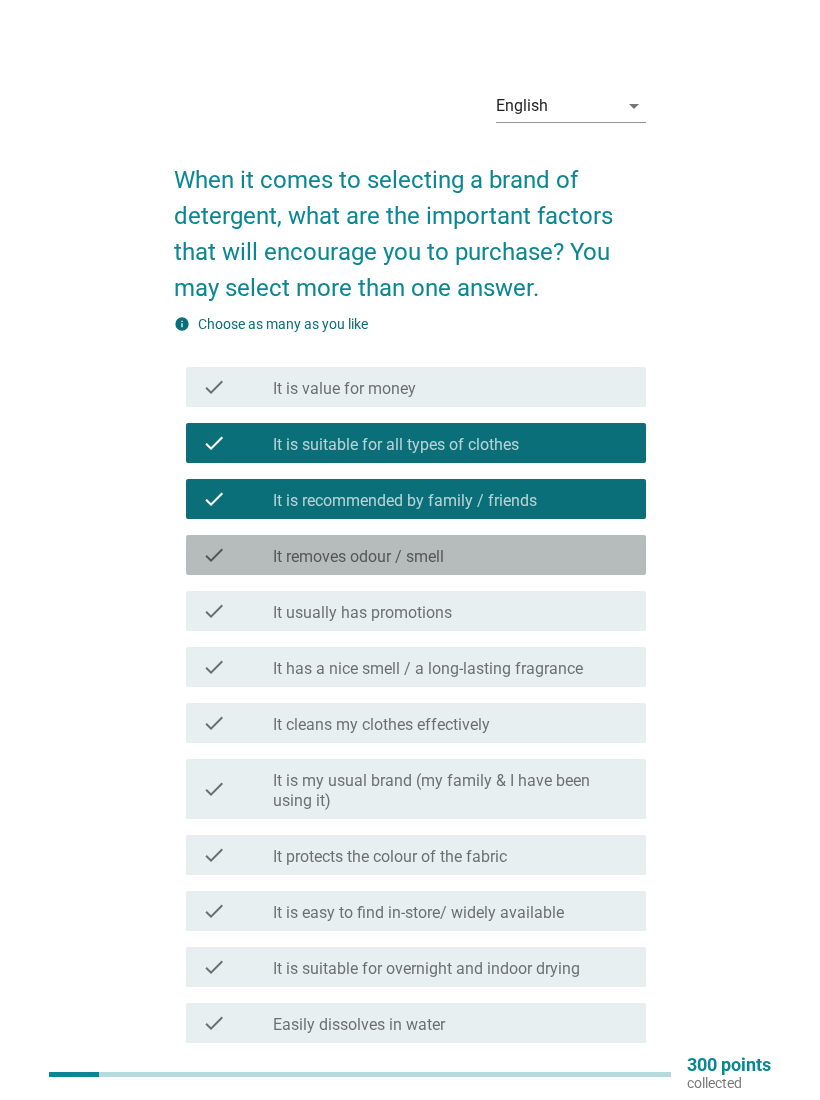 click on "check_box_outline_blank It removes odour / smell" at bounding box center (451, 555) 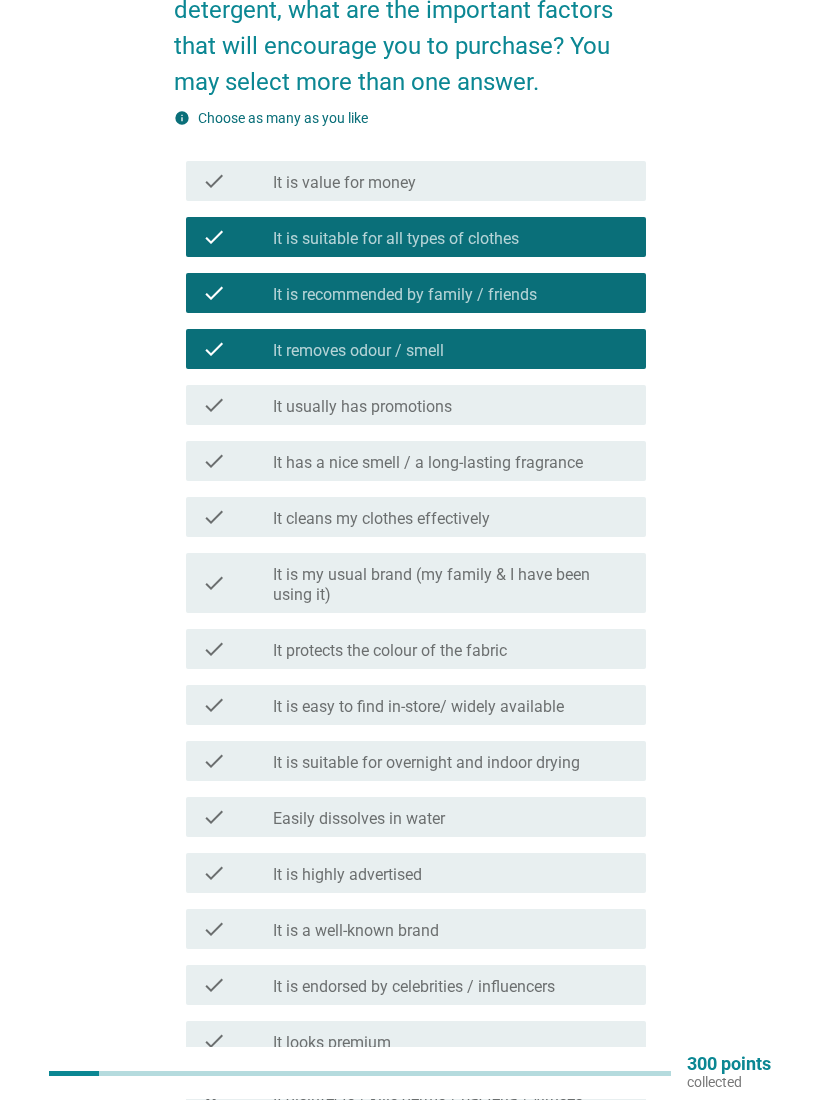 scroll, scrollTop: 206, scrollLeft: 0, axis: vertical 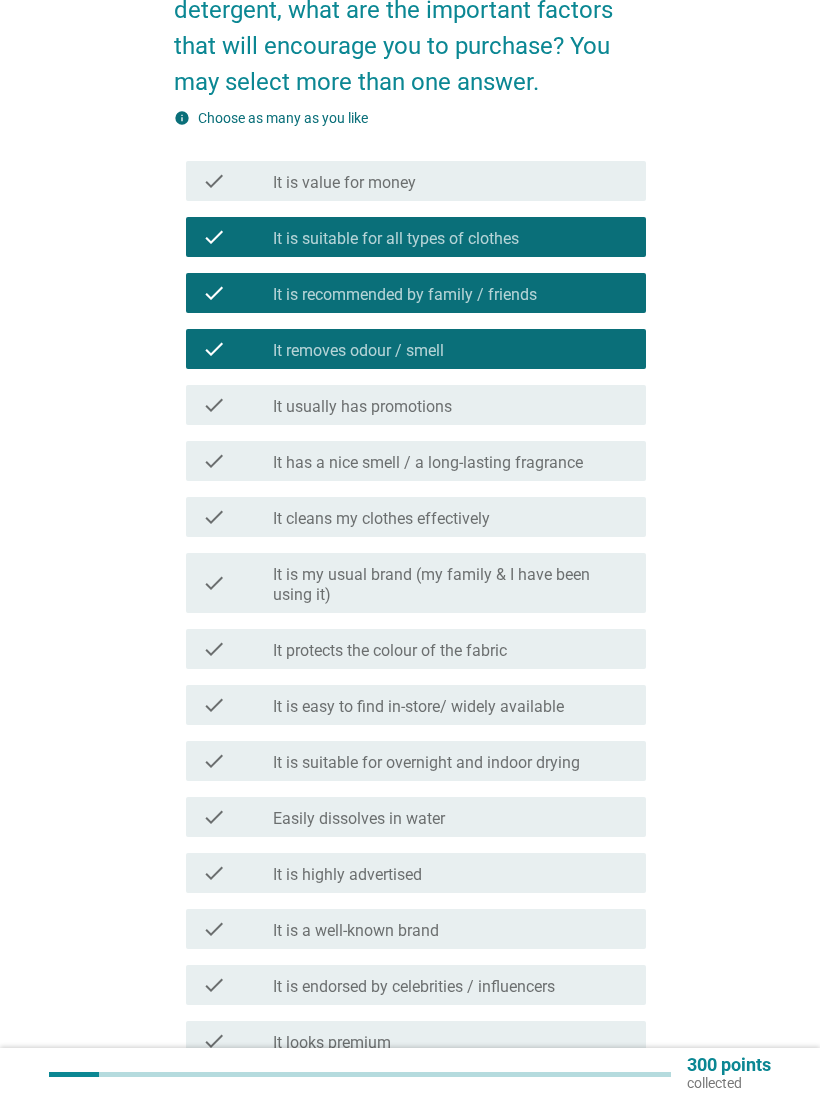 click on "check check_box_outline_blank It has a nice smell / a long-lasting fragrance" at bounding box center (416, 461) 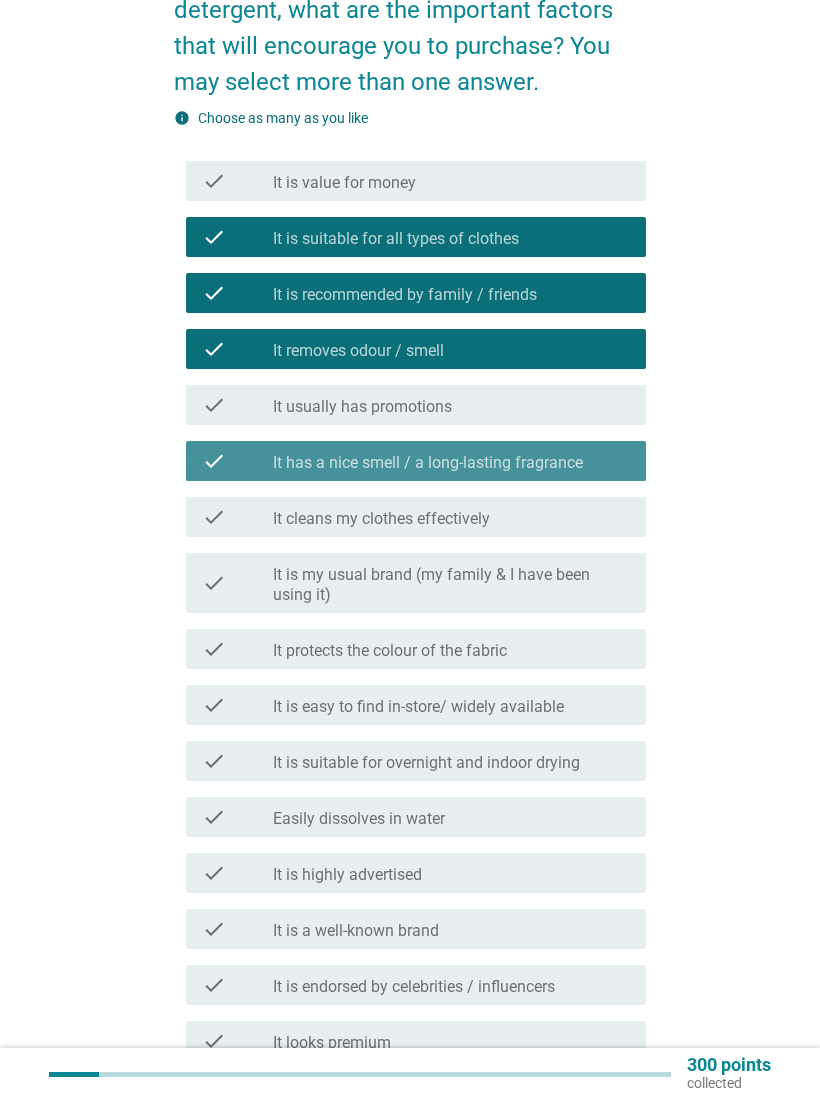 click on "It has a nice smell / a long-lasting fragrance" at bounding box center (428, 463) 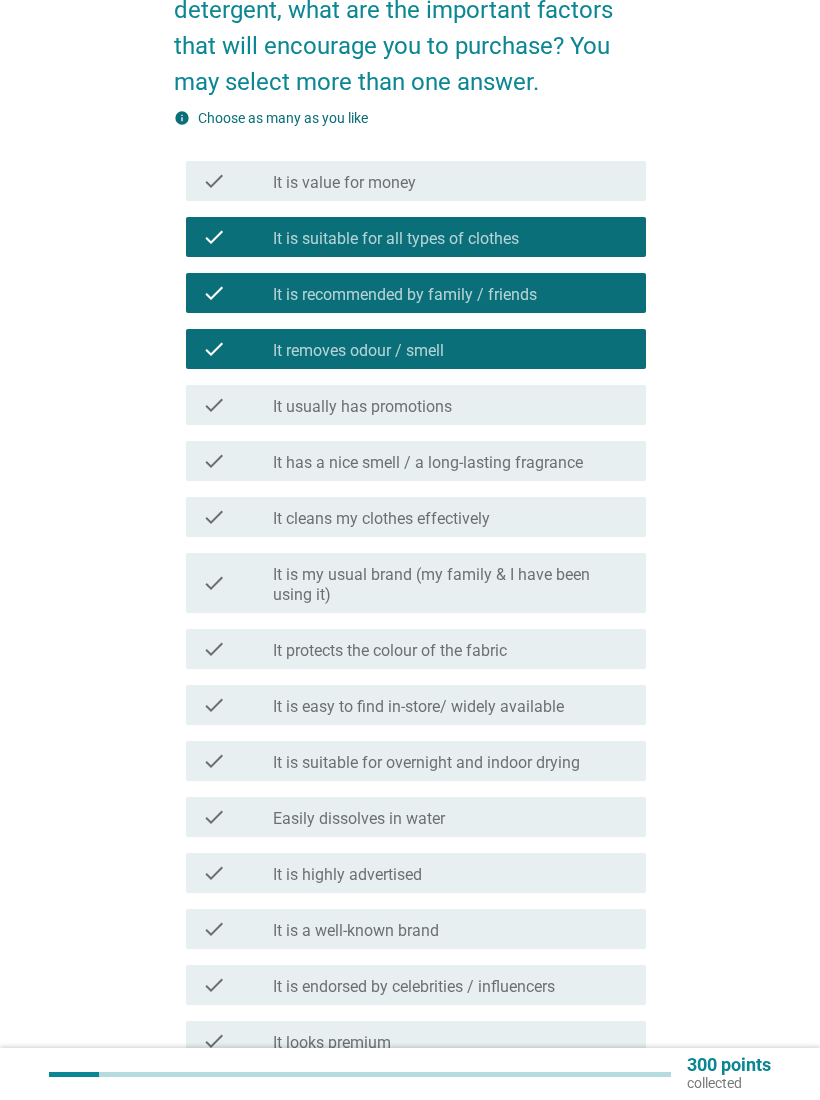 click on "check check_box_outline_blank It cleans my clothes effectively" at bounding box center (416, 517) 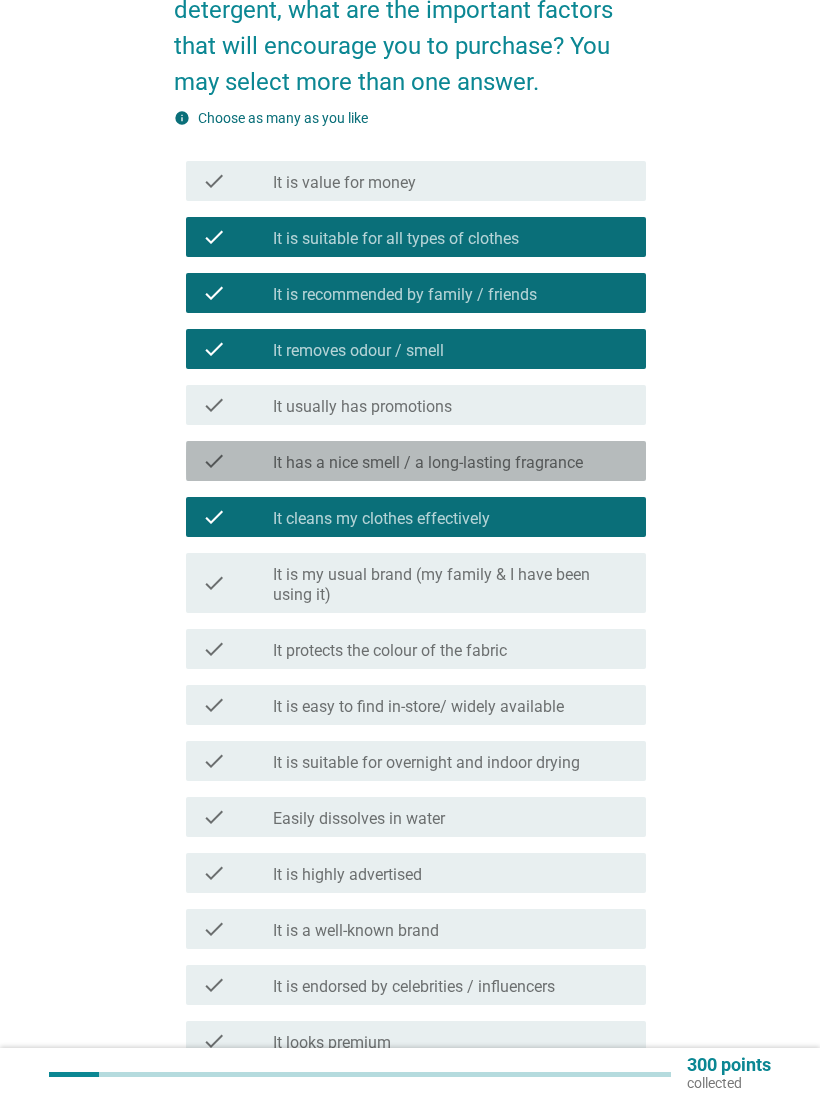click on "It has a nice smell / a long-lasting fragrance" at bounding box center [428, 463] 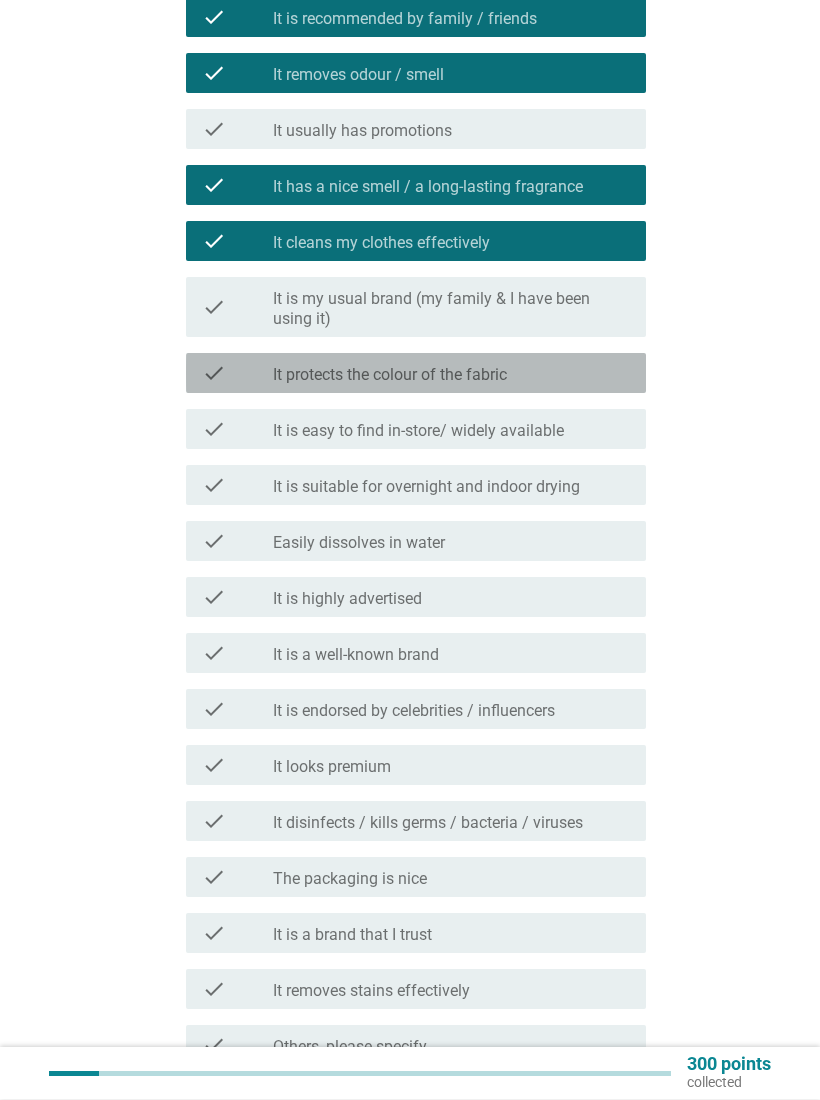 scroll, scrollTop: 482, scrollLeft: 0, axis: vertical 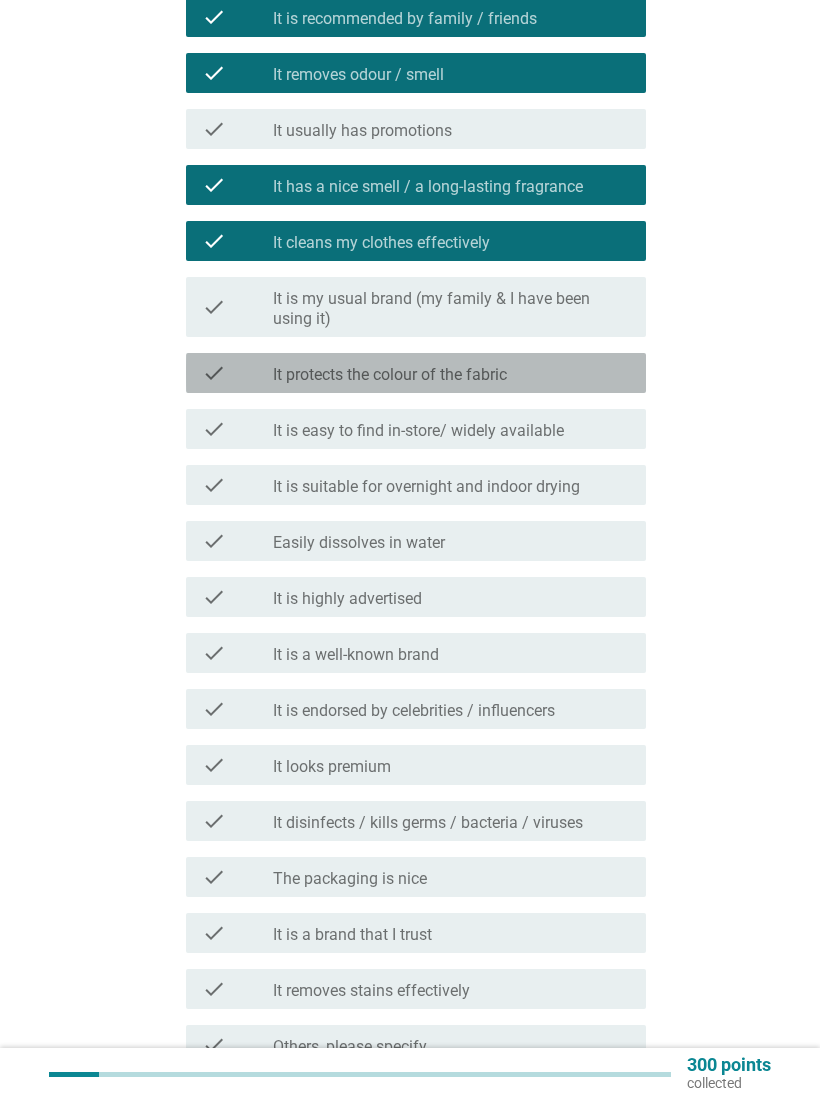 click on "check_box_outline_blank It protects the colour of the fabric" at bounding box center (451, 373) 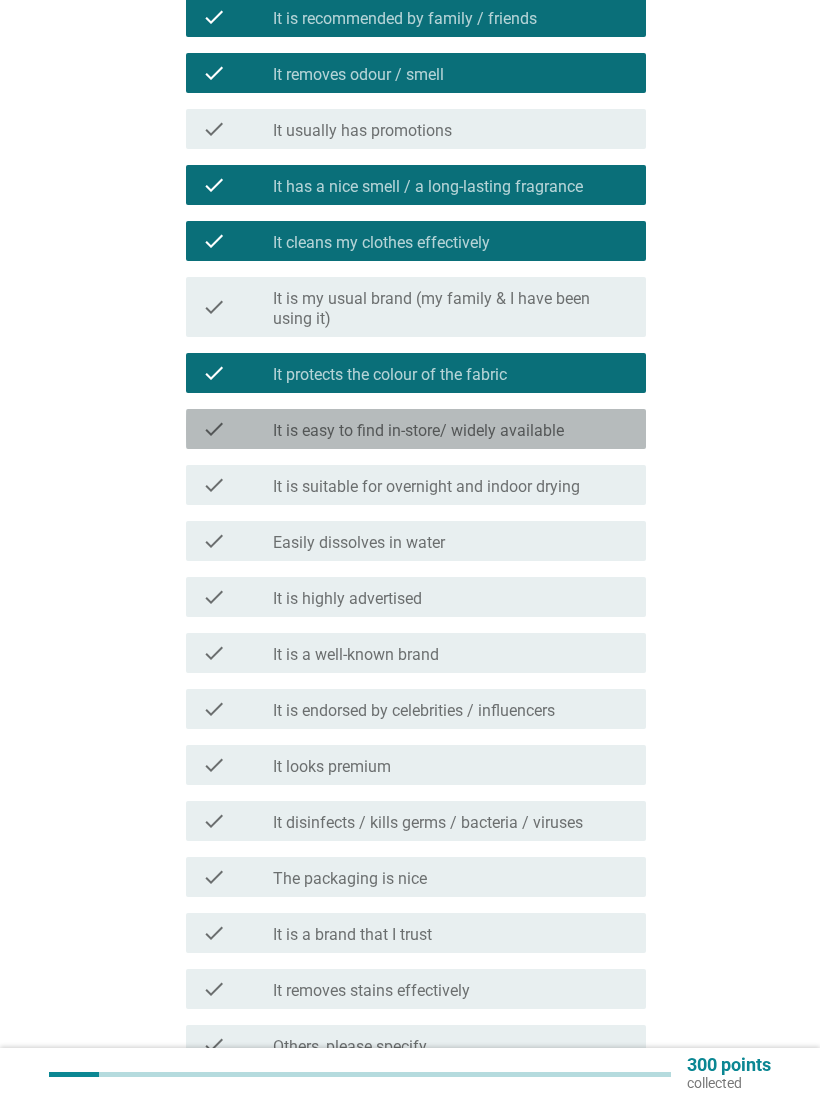 click on "check check_box_outline_blank It is easy to find in-store/ widely available" at bounding box center [416, 429] 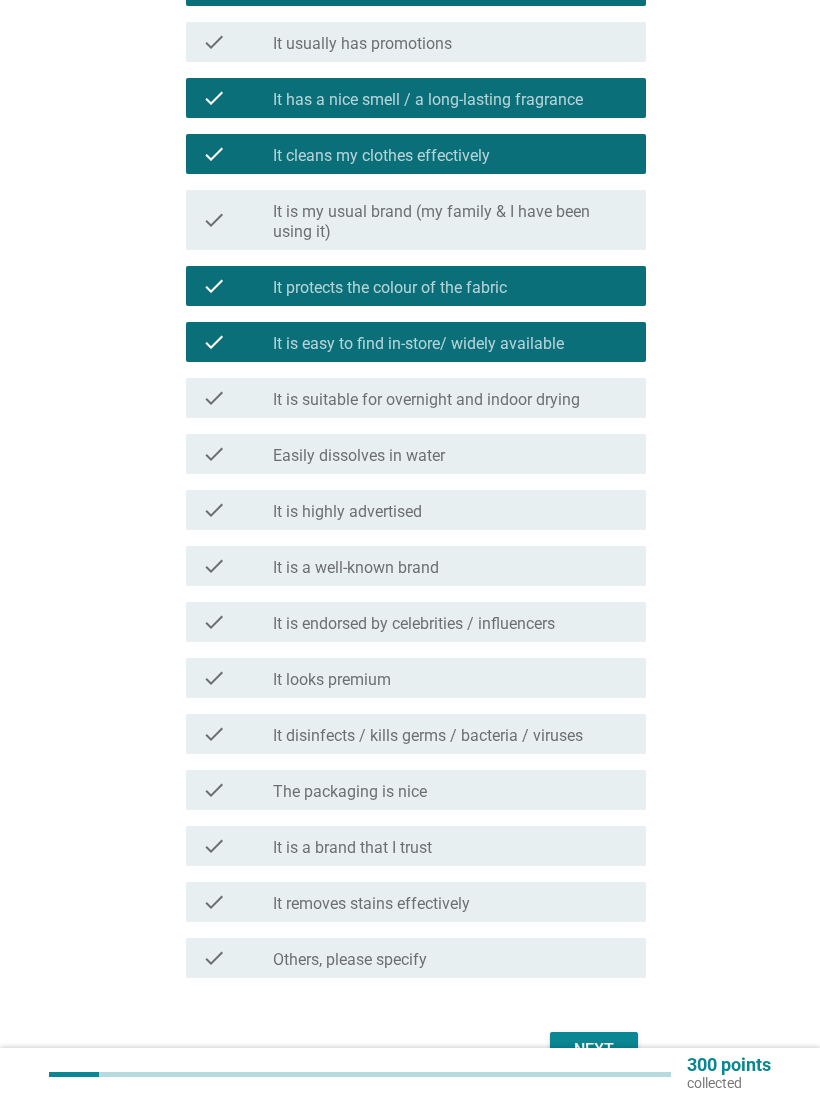 scroll, scrollTop: 669, scrollLeft: 0, axis: vertical 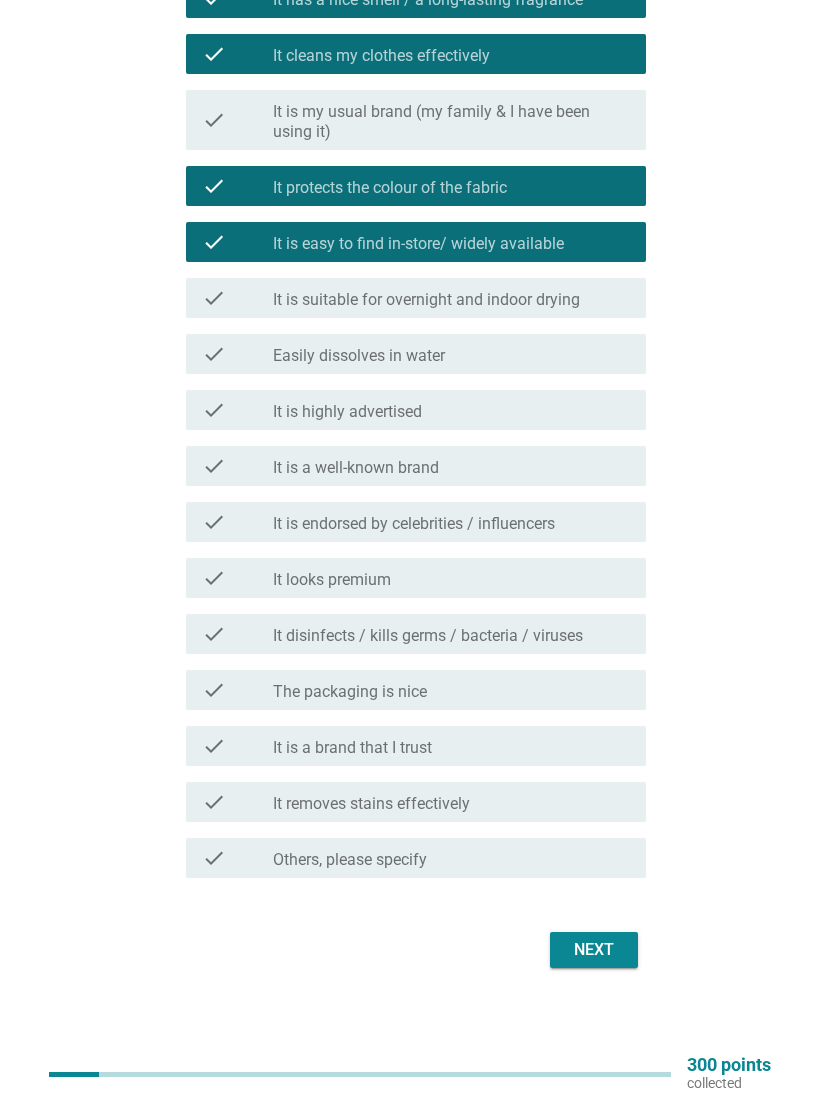 click on "Next" at bounding box center (410, 950) 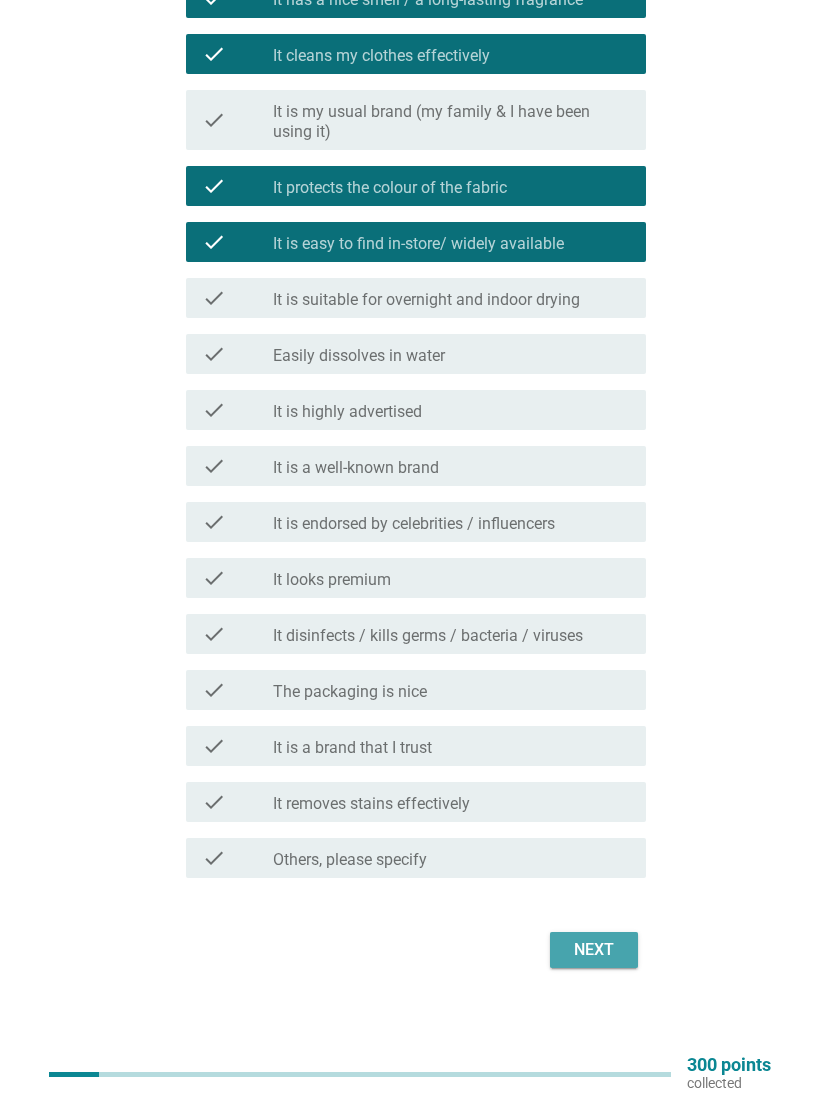 click on "Next" at bounding box center [594, 950] 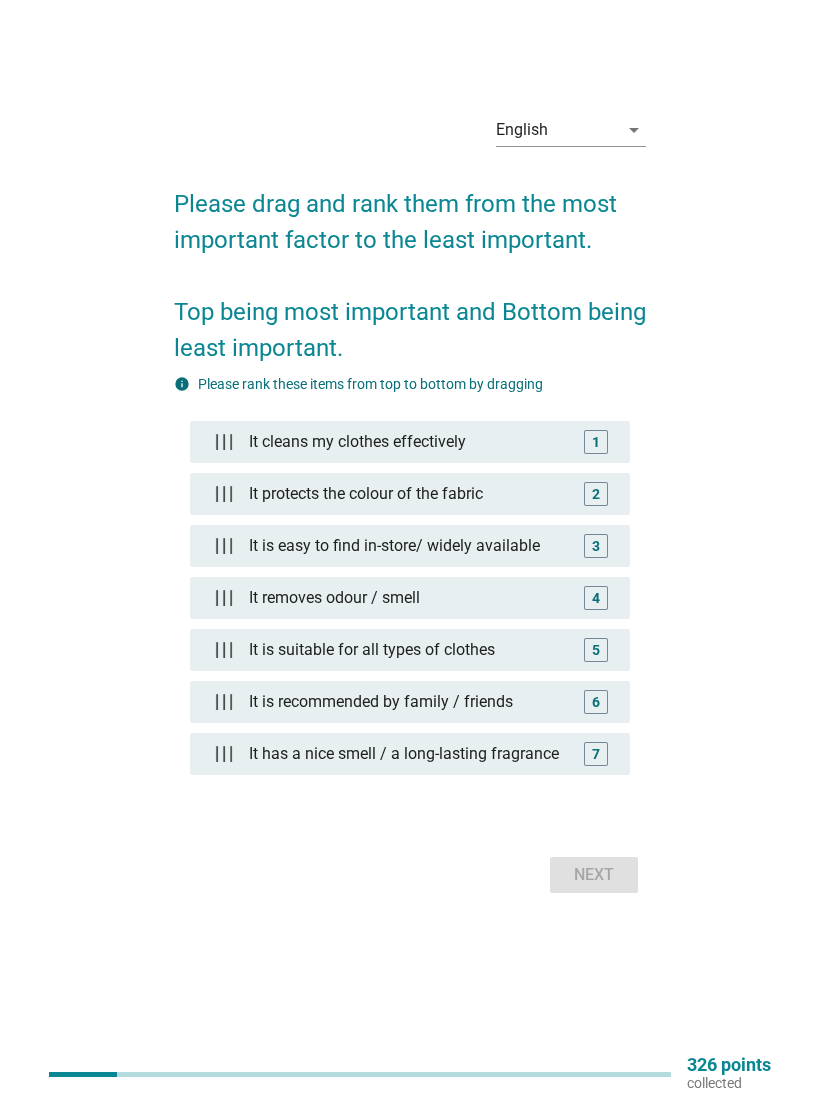scroll, scrollTop: 0, scrollLeft: 0, axis: both 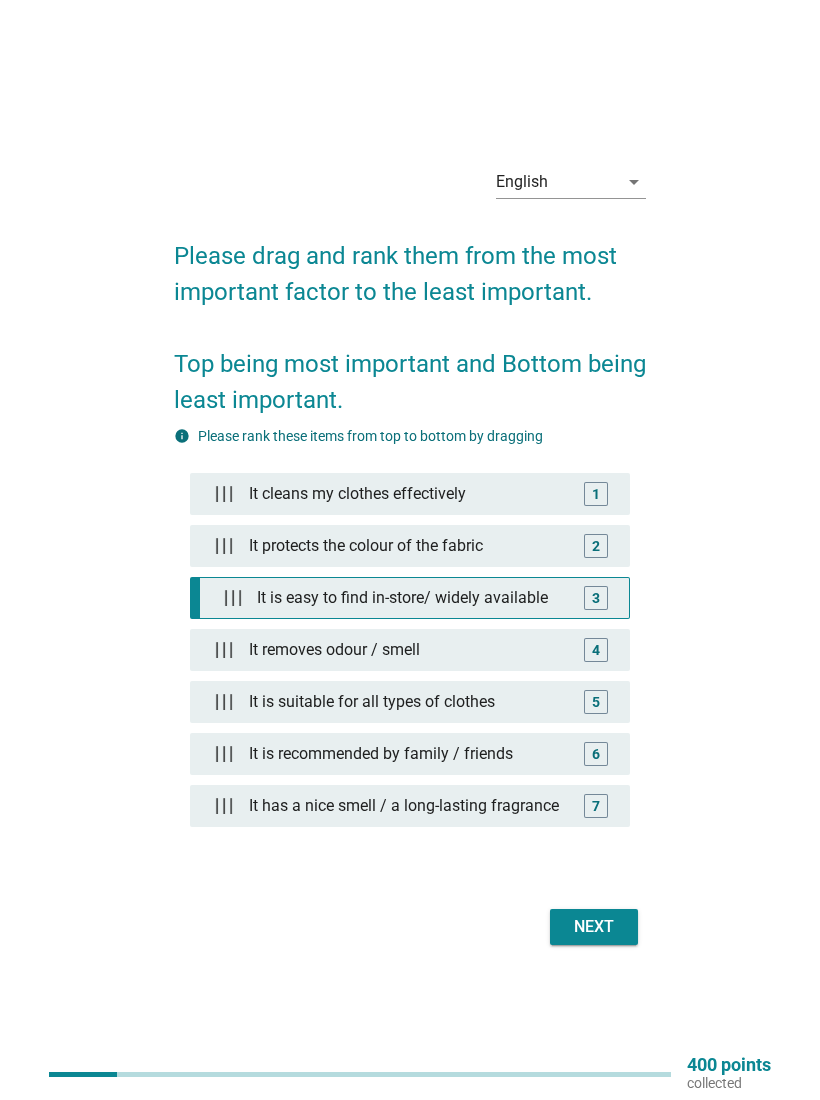 type 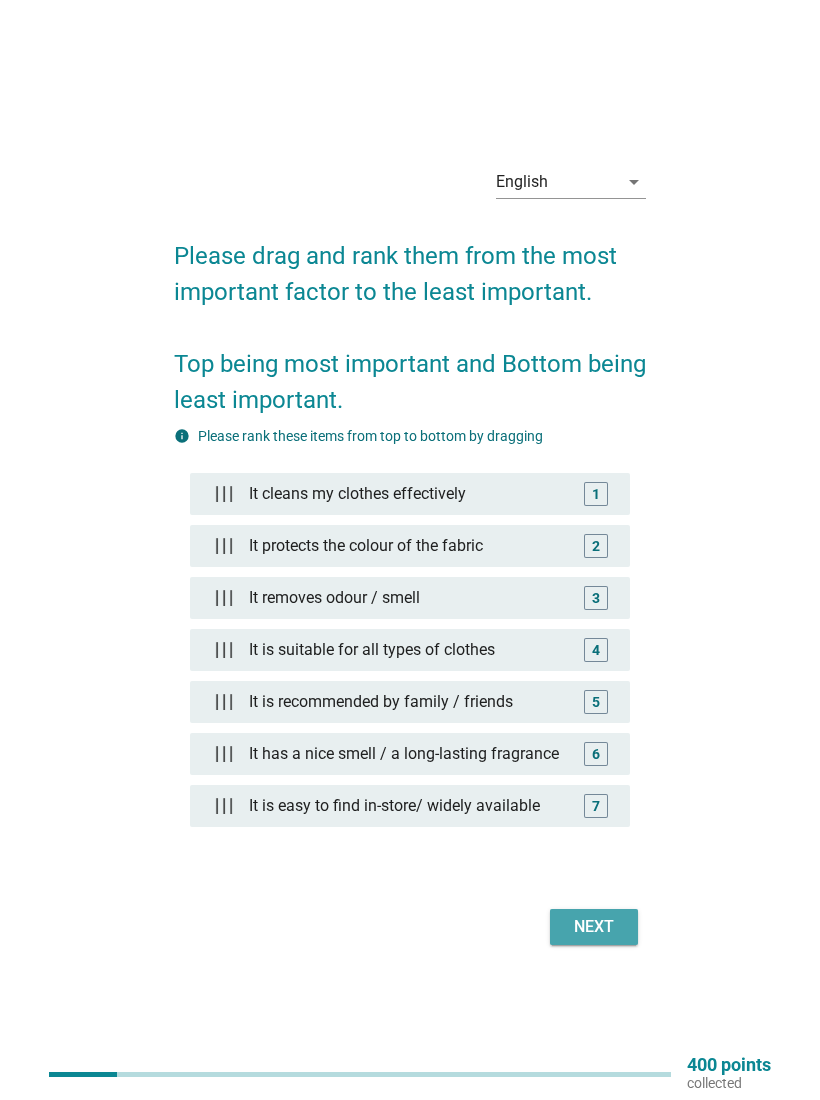 click on "Next" at bounding box center (594, 927) 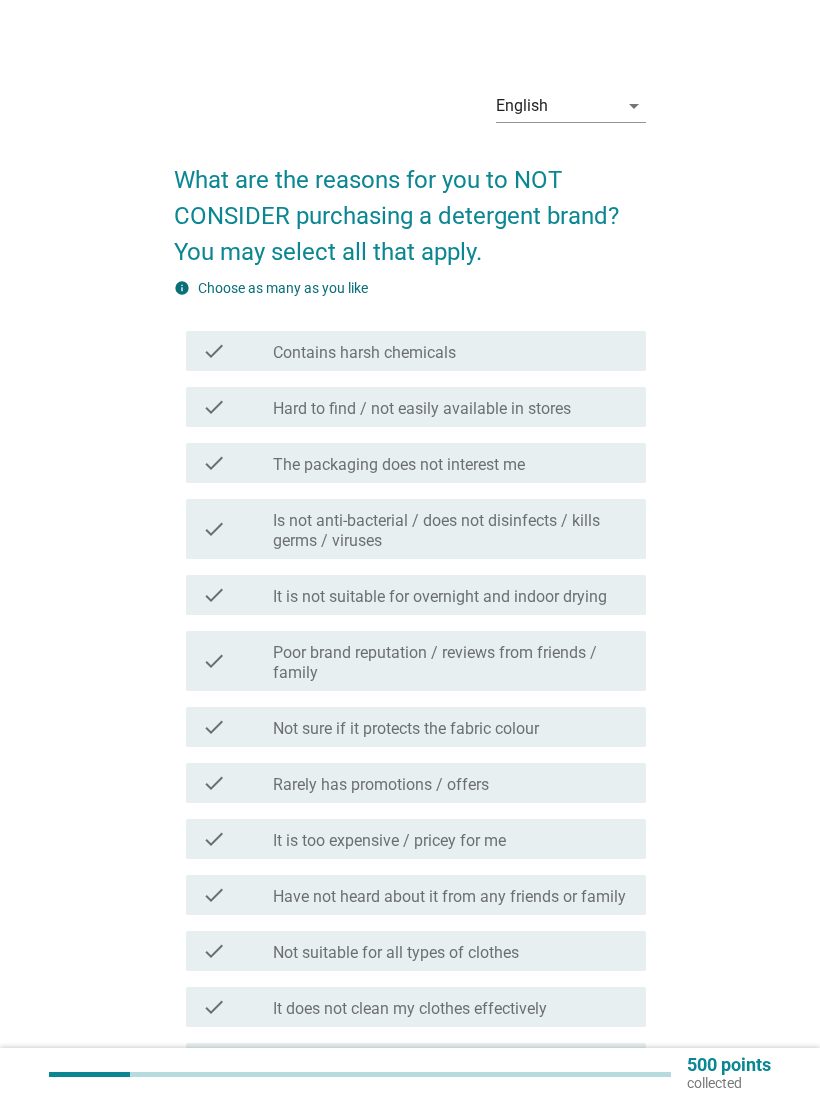 click on "check_box_outline_blank Contains harsh chemicals" at bounding box center [451, 351] 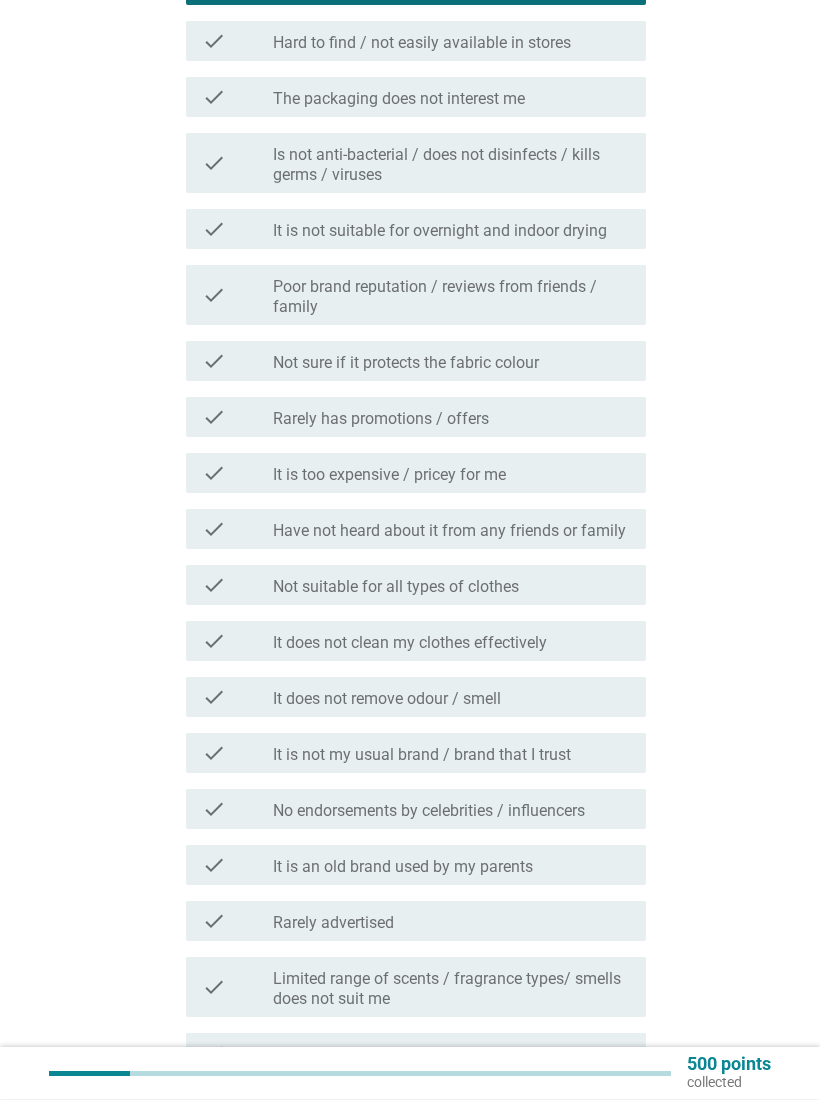 scroll, scrollTop: 366, scrollLeft: 0, axis: vertical 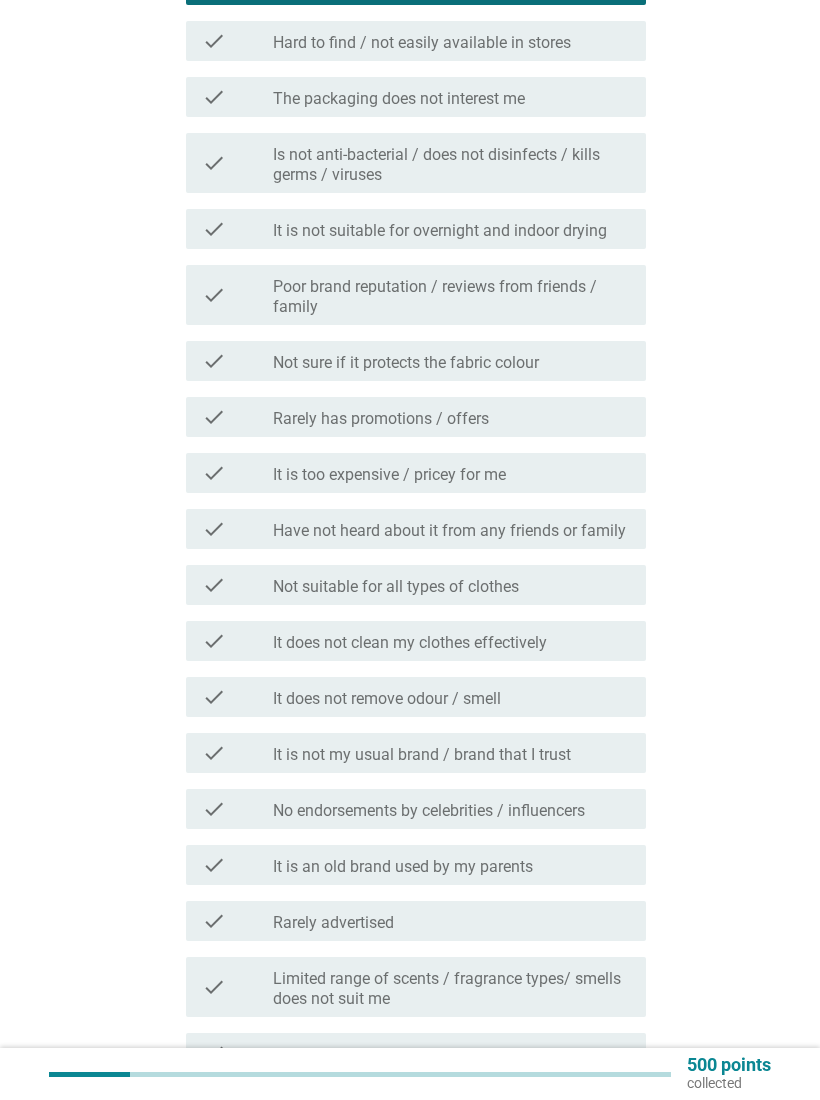 click on "It is not suitable for overnight and indoor drying" at bounding box center [440, 231] 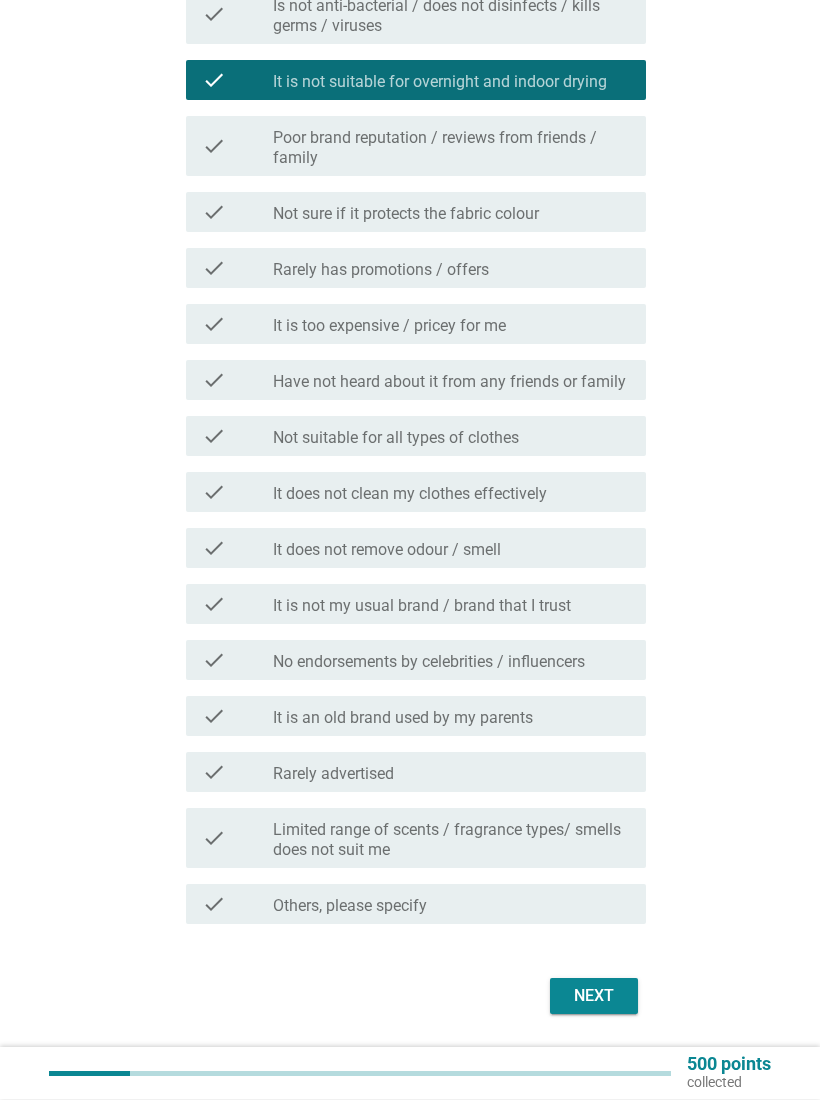 scroll, scrollTop: 561, scrollLeft: 0, axis: vertical 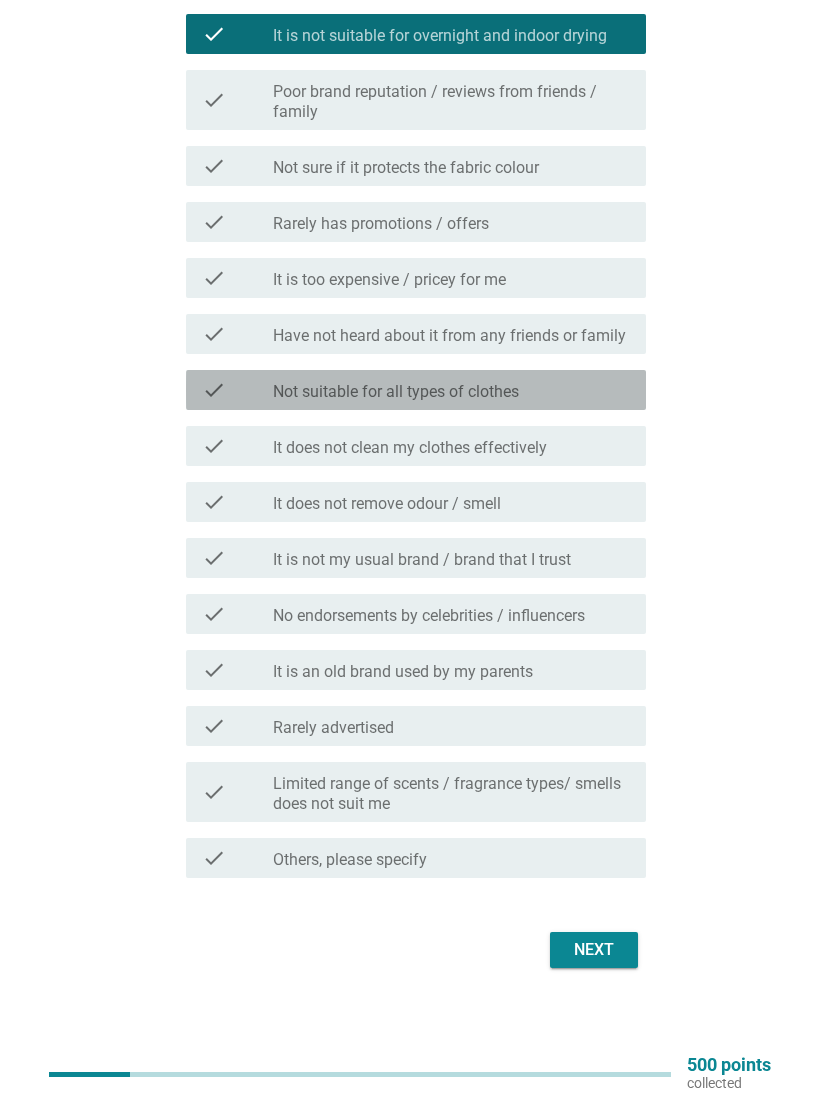 click on "check_box_outline_blank Not suitable for all types of clothes" at bounding box center [451, 390] 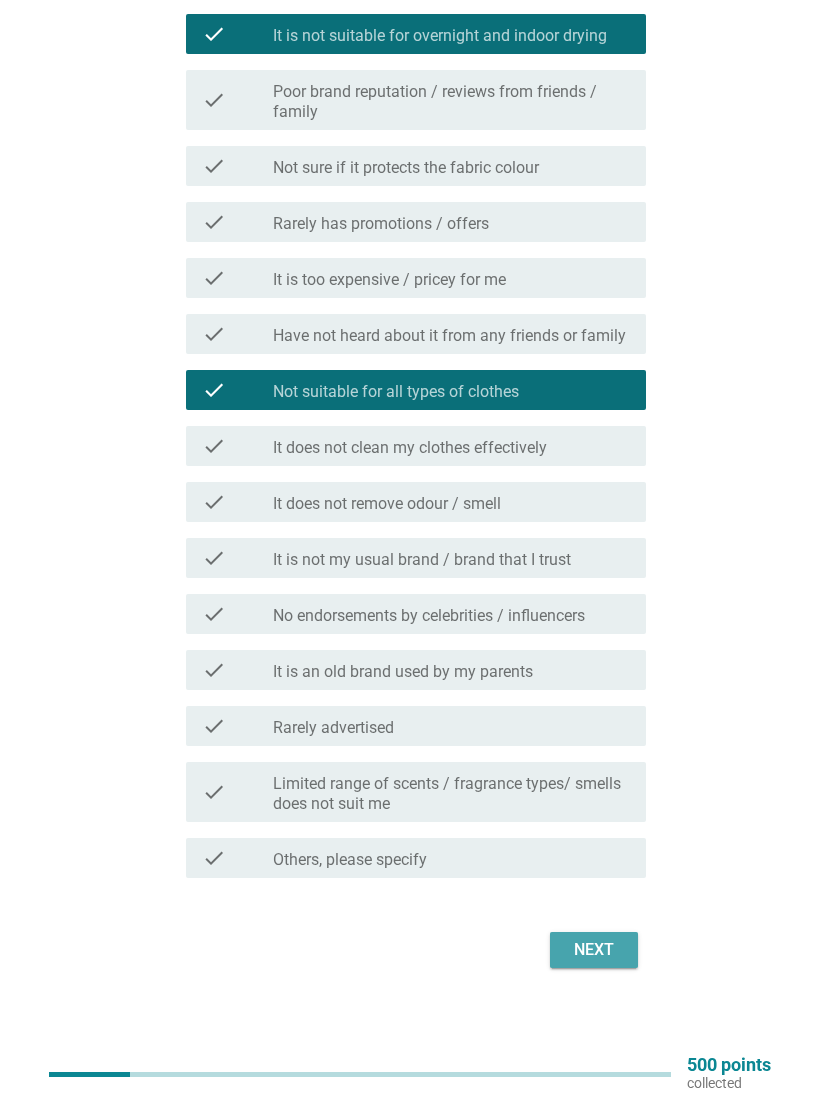 click on "Next" at bounding box center (594, 950) 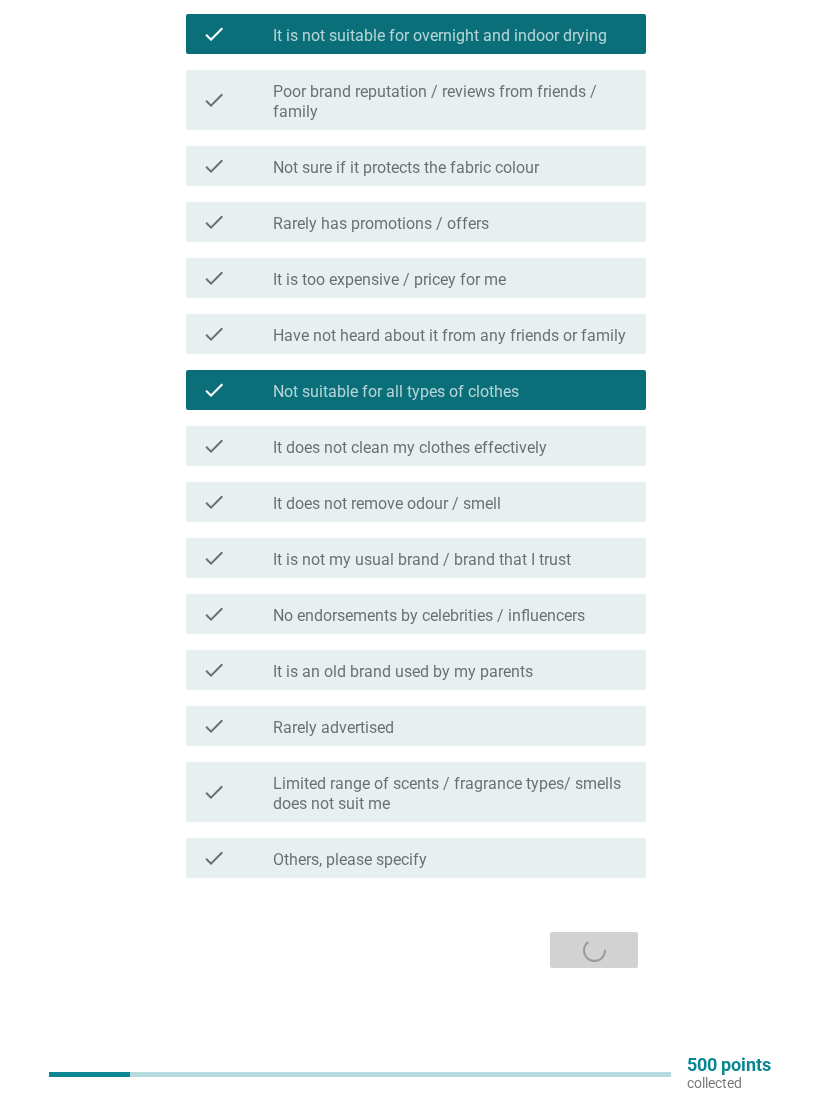 scroll, scrollTop: 0, scrollLeft: 0, axis: both 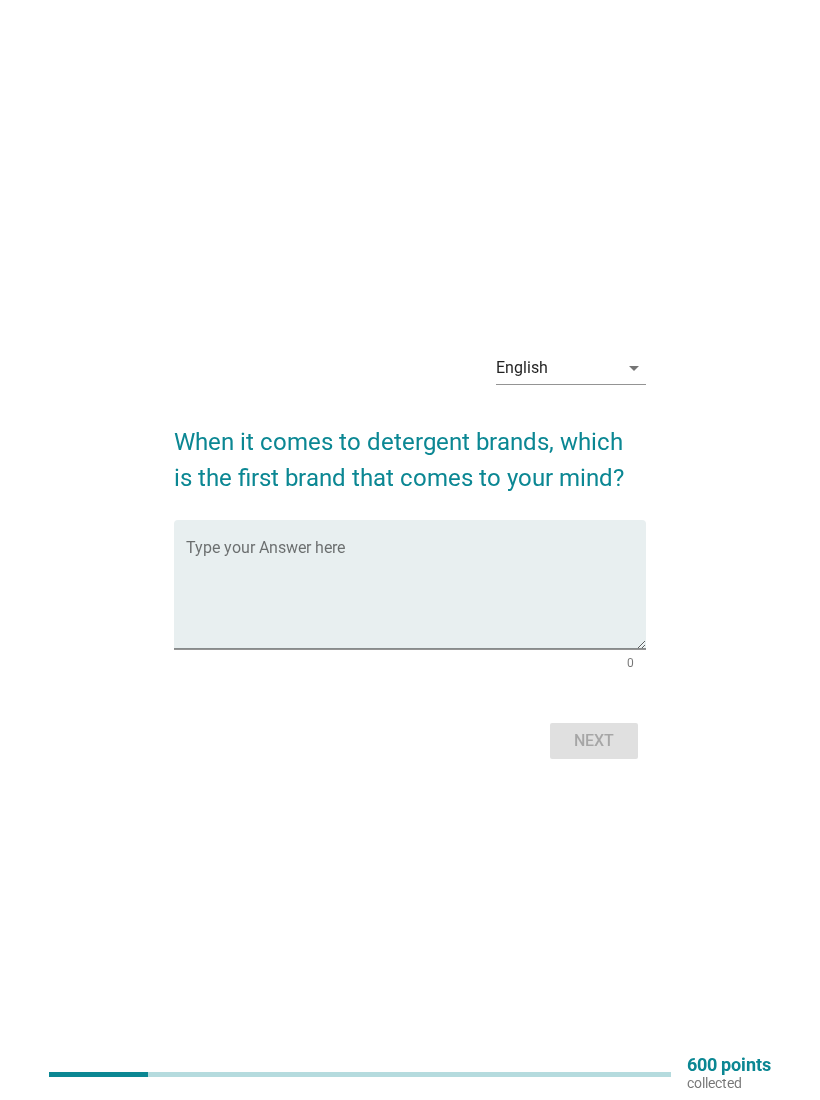 click at bounding box center [416, 596] 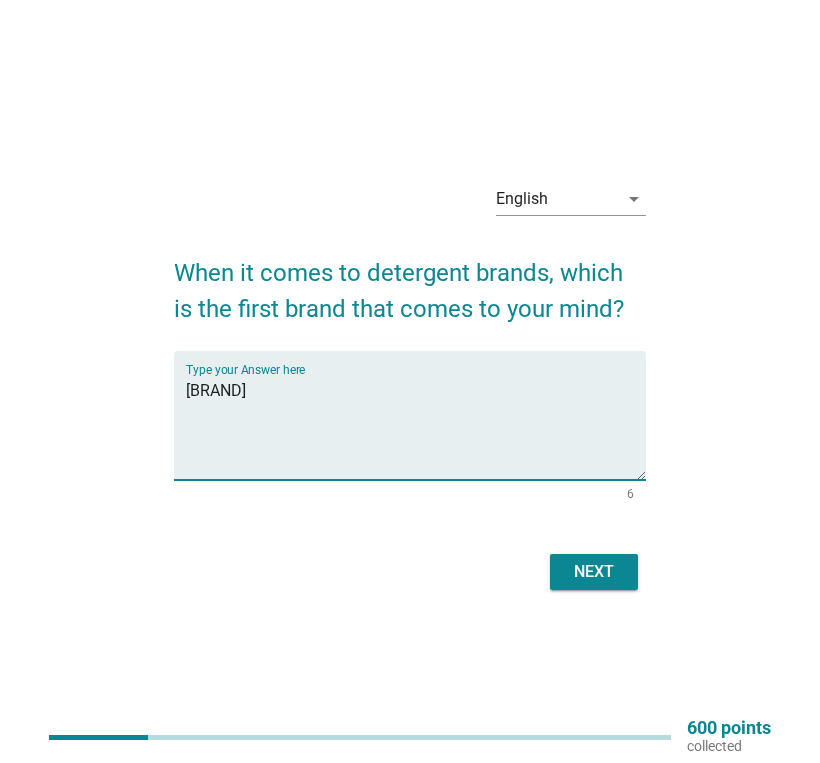 type on "[BRAND]" 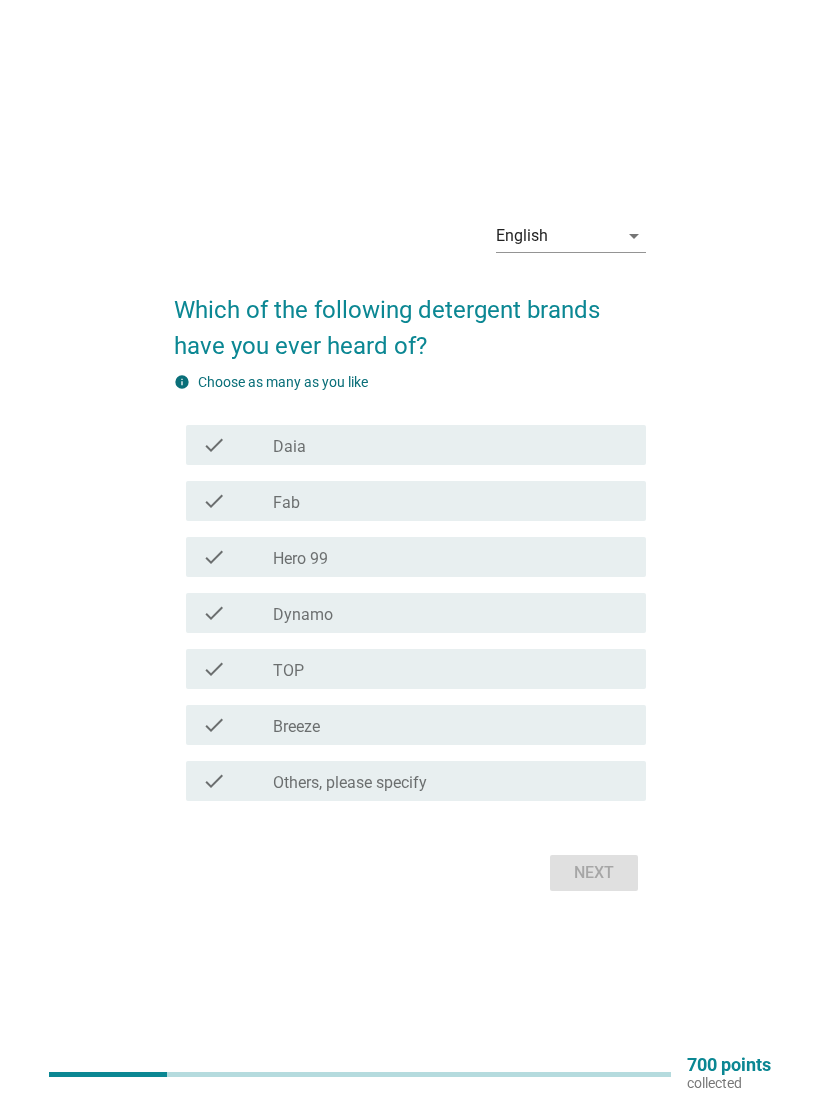 click on "check_box_outline_blank Daia" at bounding box center [451, 445] 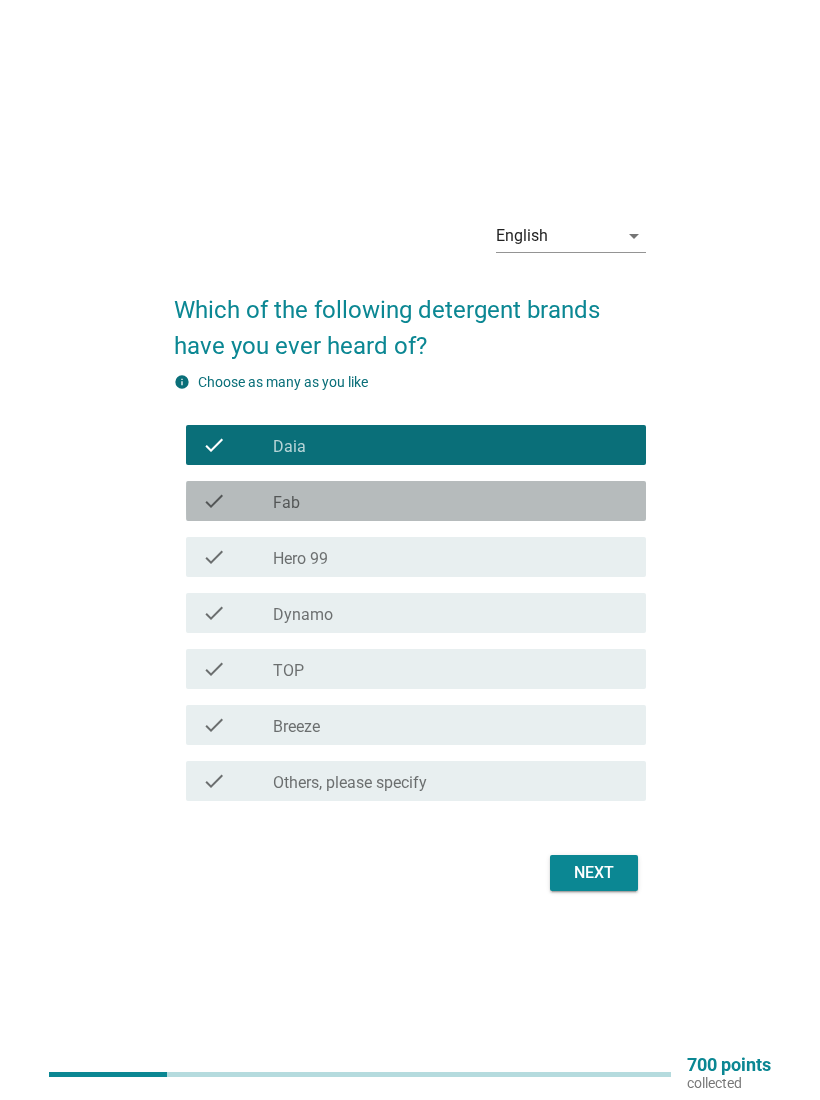 click on "check_box_outline_blank Fab" at bounding box center (451, 501) 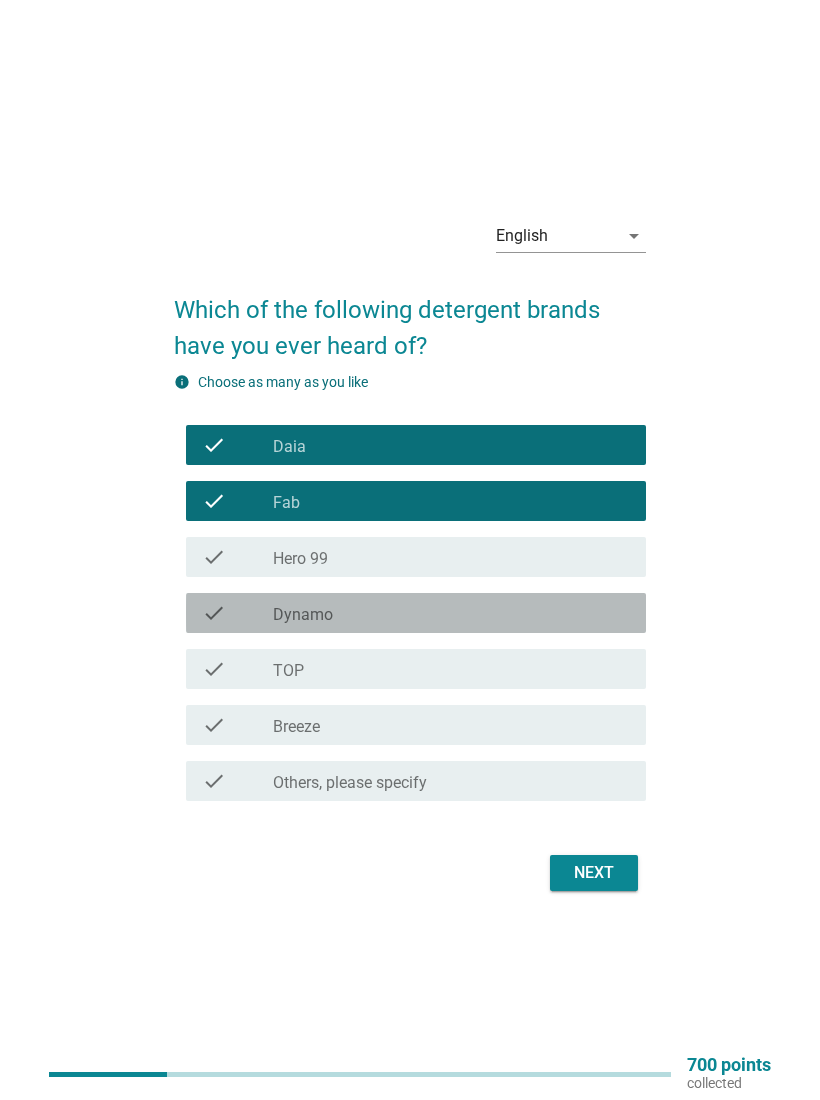 click on "check_box_outline_blank Dynamo" at bounding box center (451, 613) 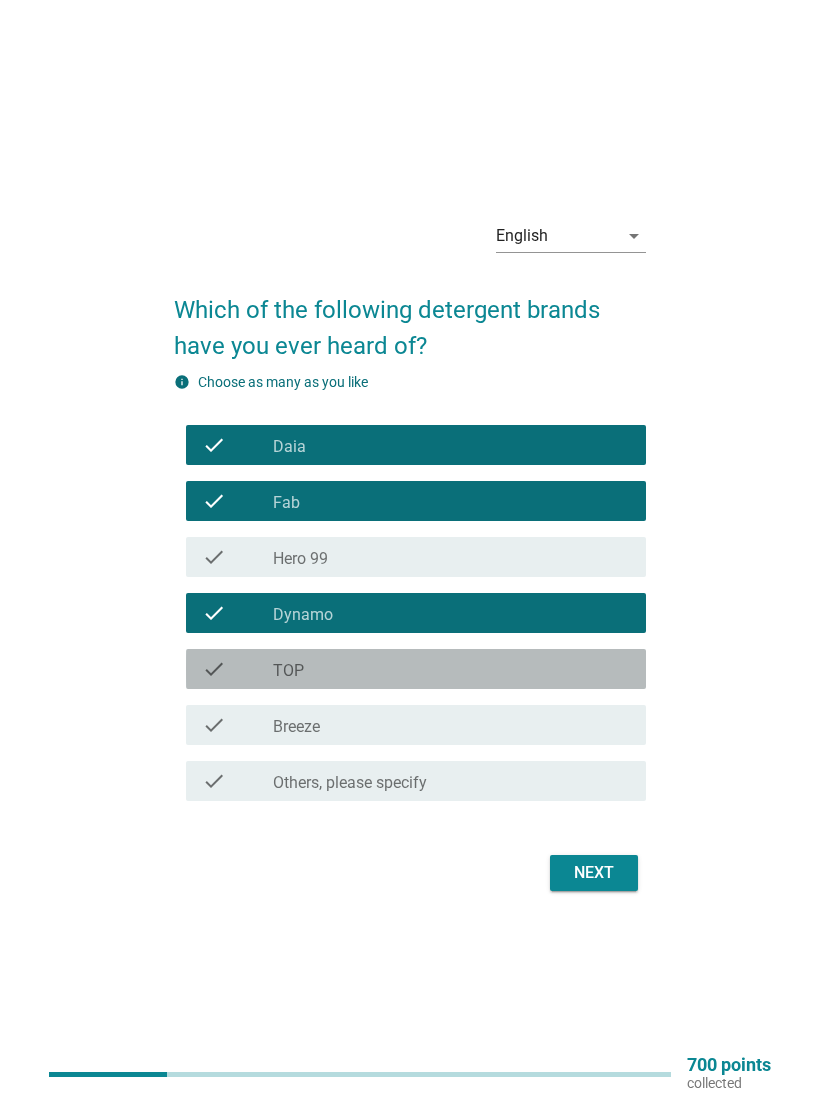 click on "check_box_outline_blank TOP" at bounding box center [451, 669] 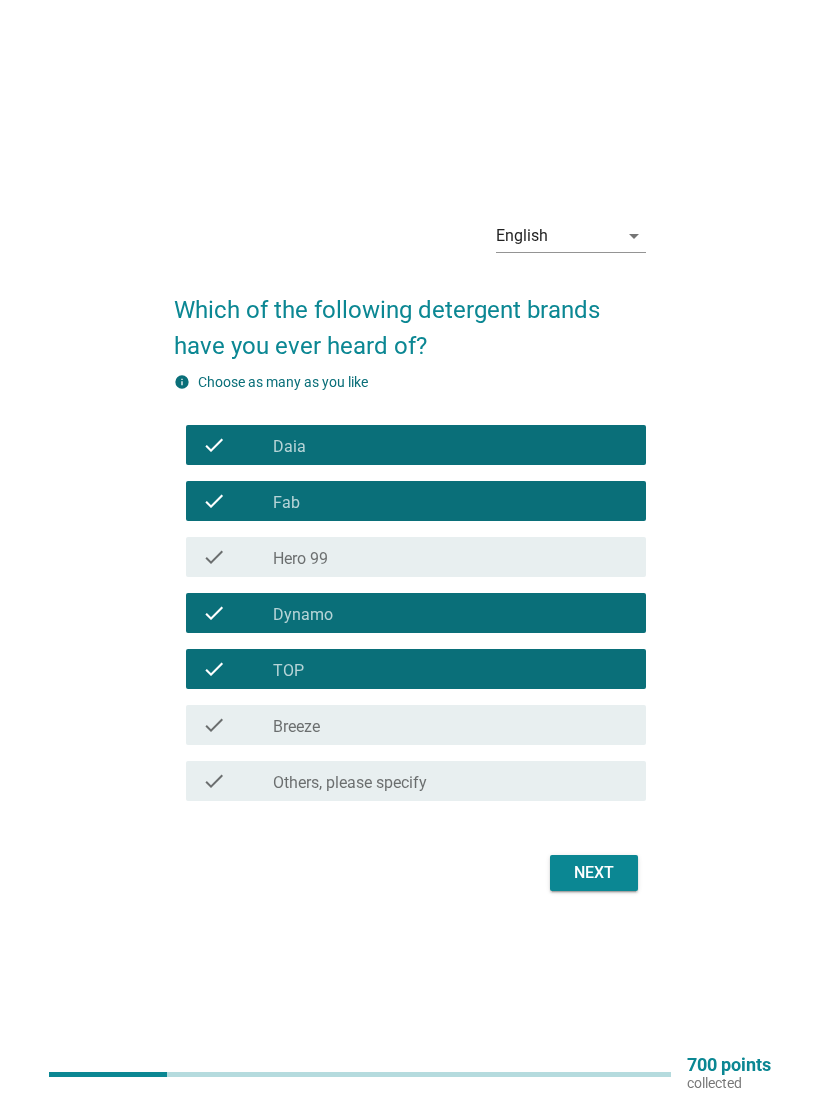 click on "check check_box_outline_blank [BRAND]" at bounding box center [416, 725] 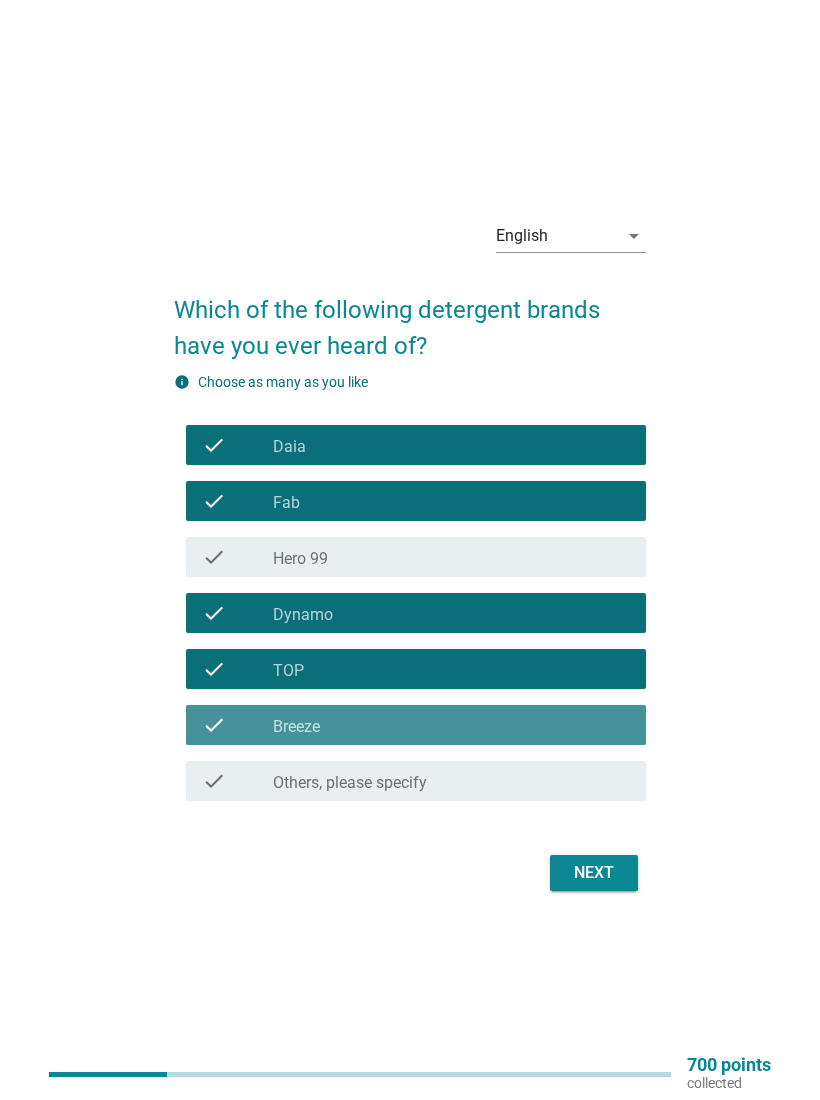 click on "check check_box_outline_blank [BRAND]" at bounding box center [416, 725] 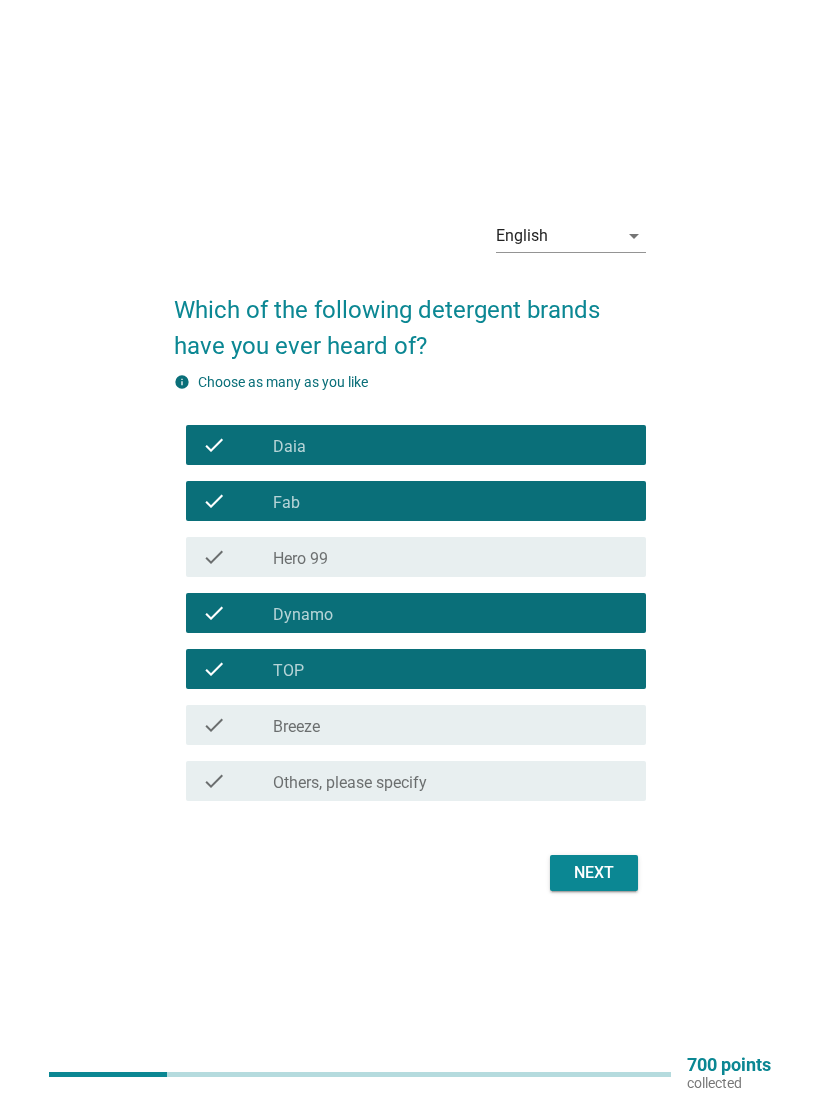 click on "check_box_outline_blank Breeze" at bounding box center (451, 725) 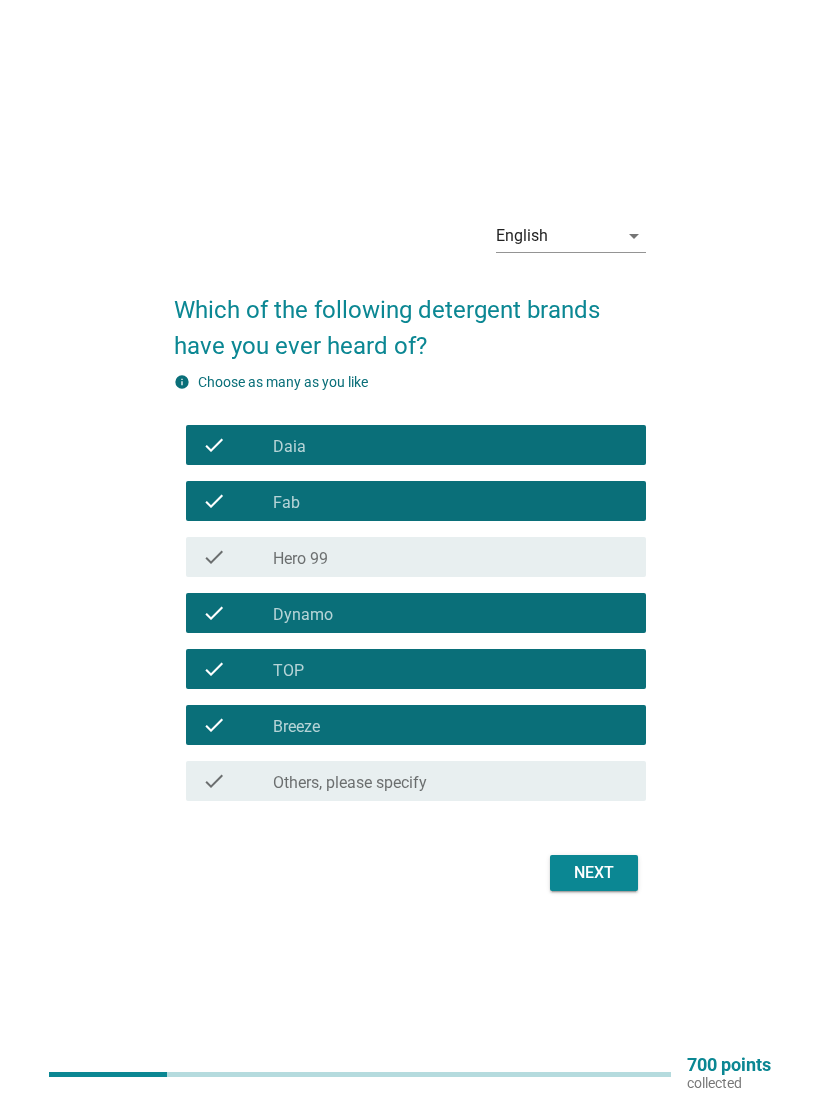 click on "Next" at bounding box center [594, 873] 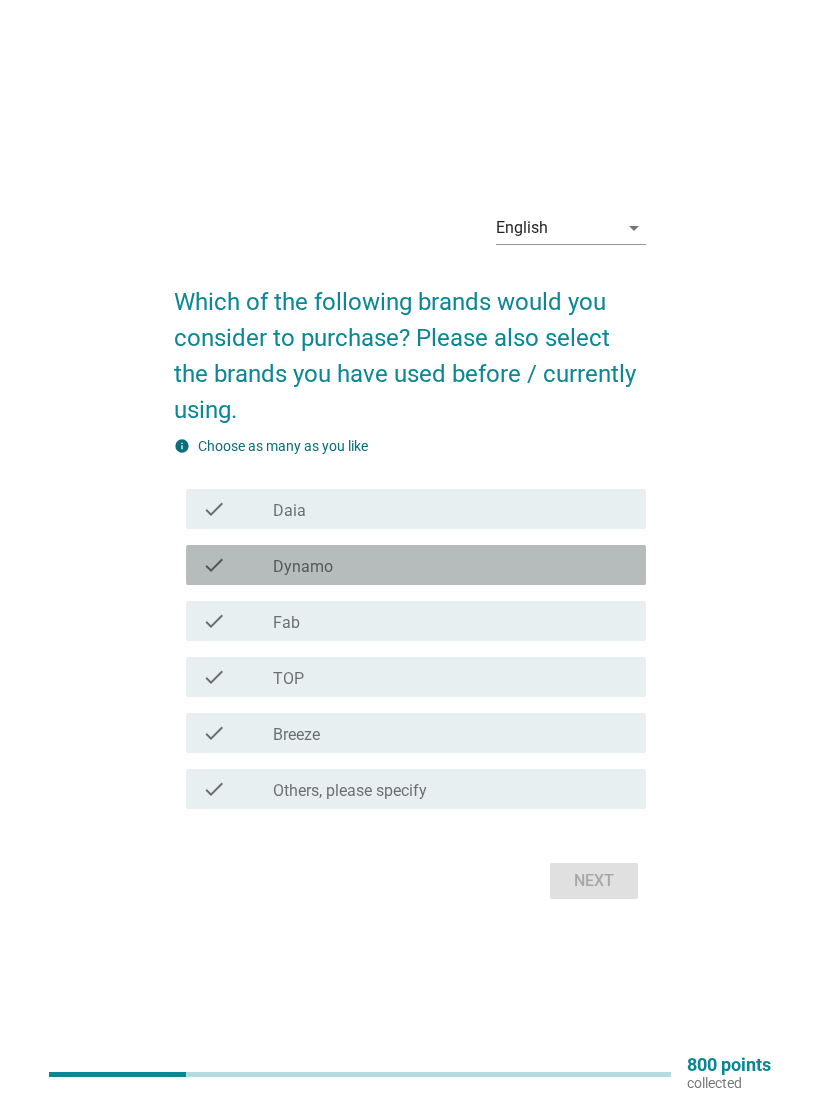 click on "check_box_outline_blank Dynamo" at bounding box center (451, 565) 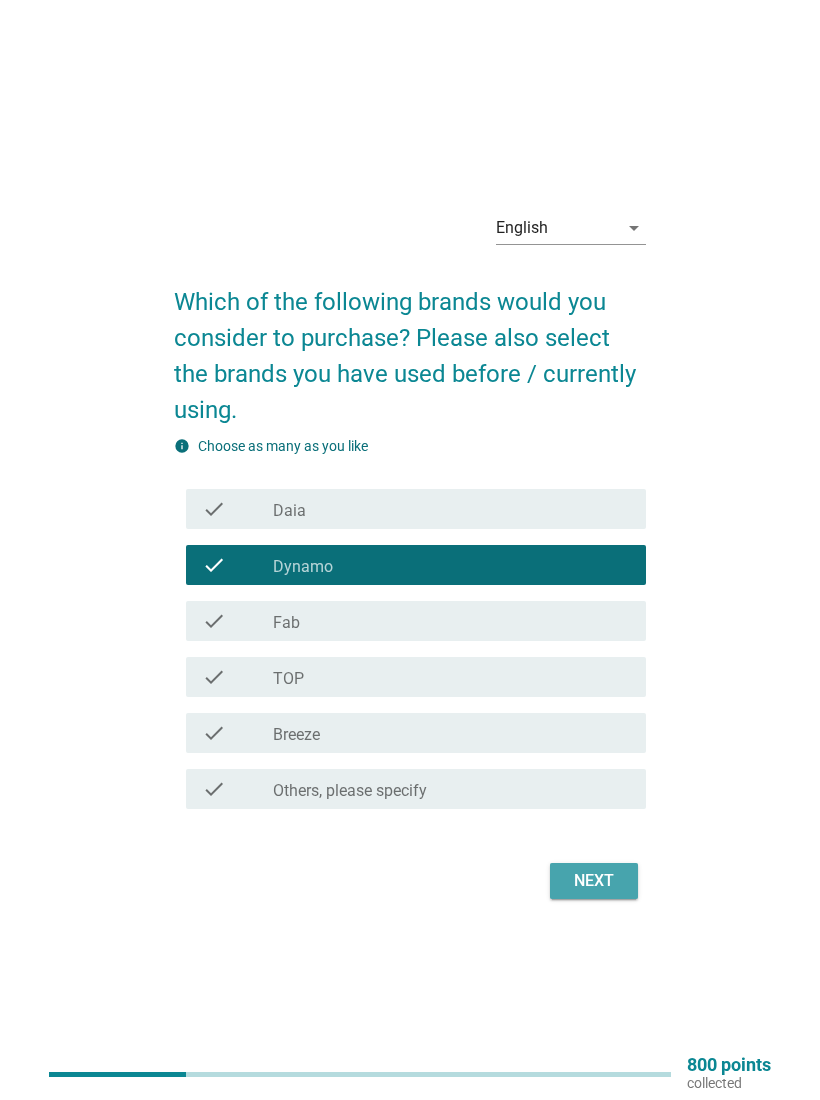 click on "Next" at bounding box center (594, 881) 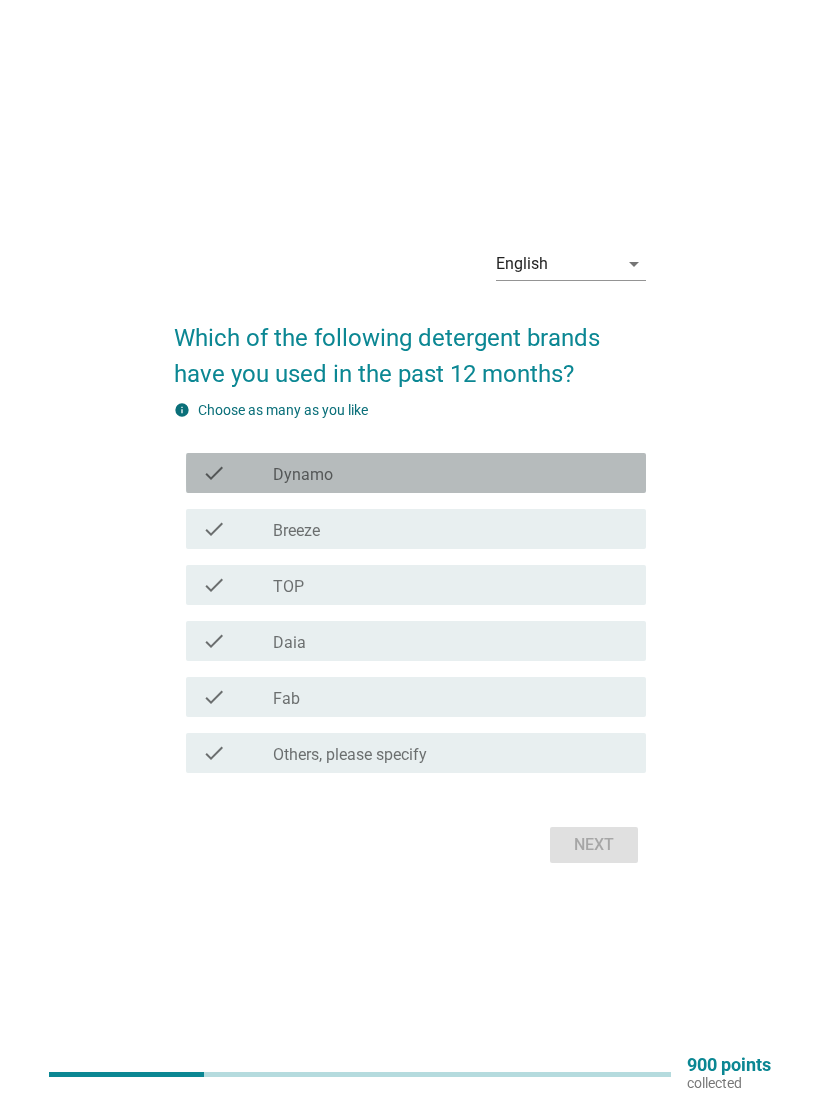 click on "check [BRAND]" at bounding box center (451, 473) 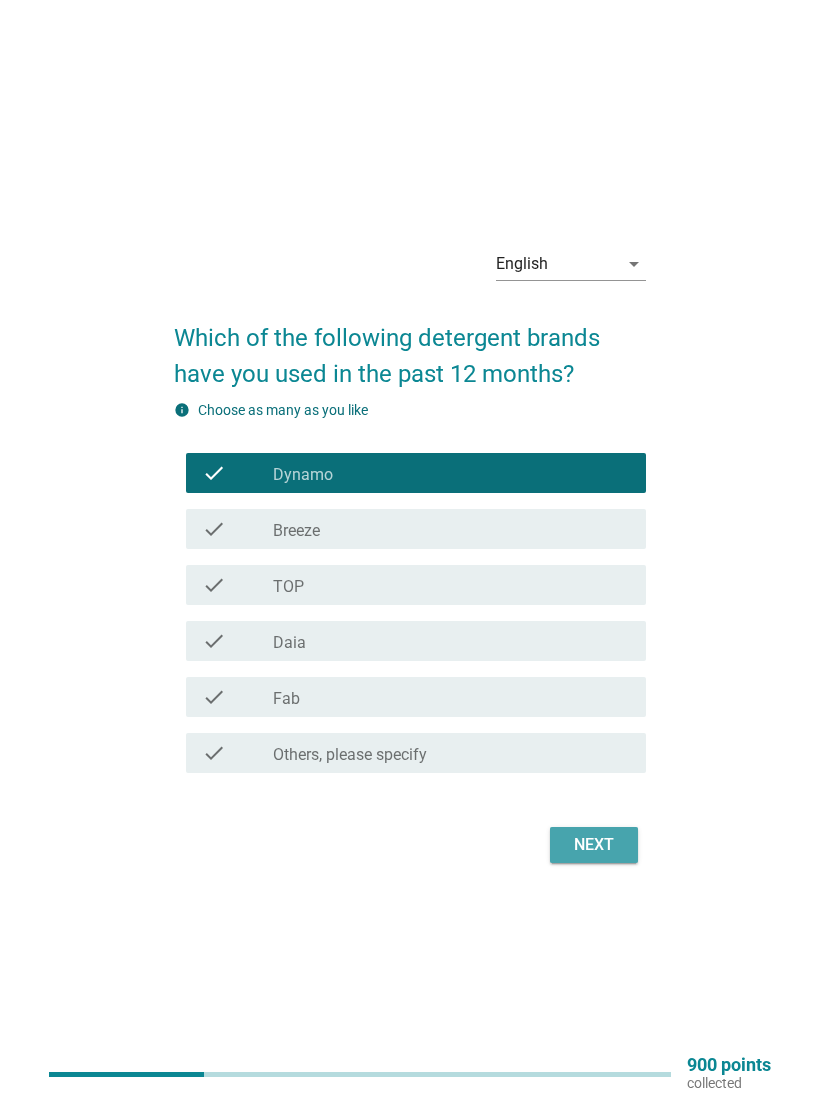 click on "Next" at bounding box center (594, 845) 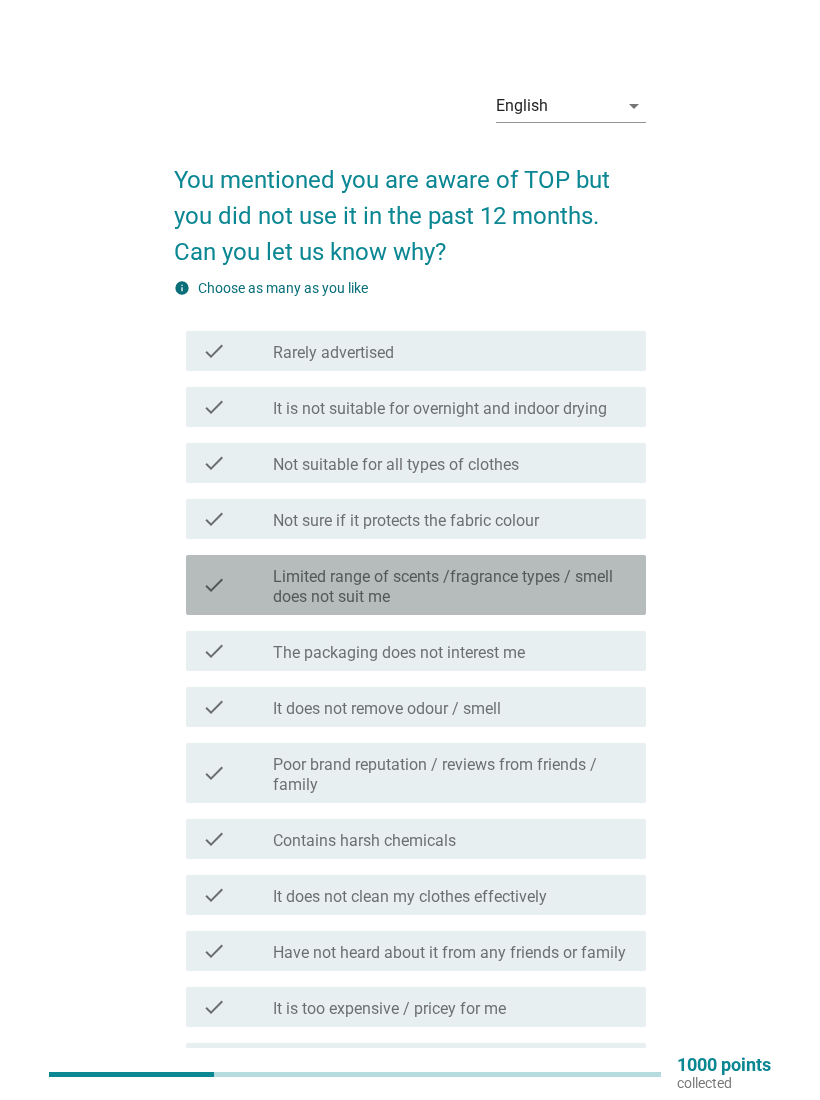 click on "Limited range of scents /fragrance types / smell does not suit me" at bounding box center (451, 587) 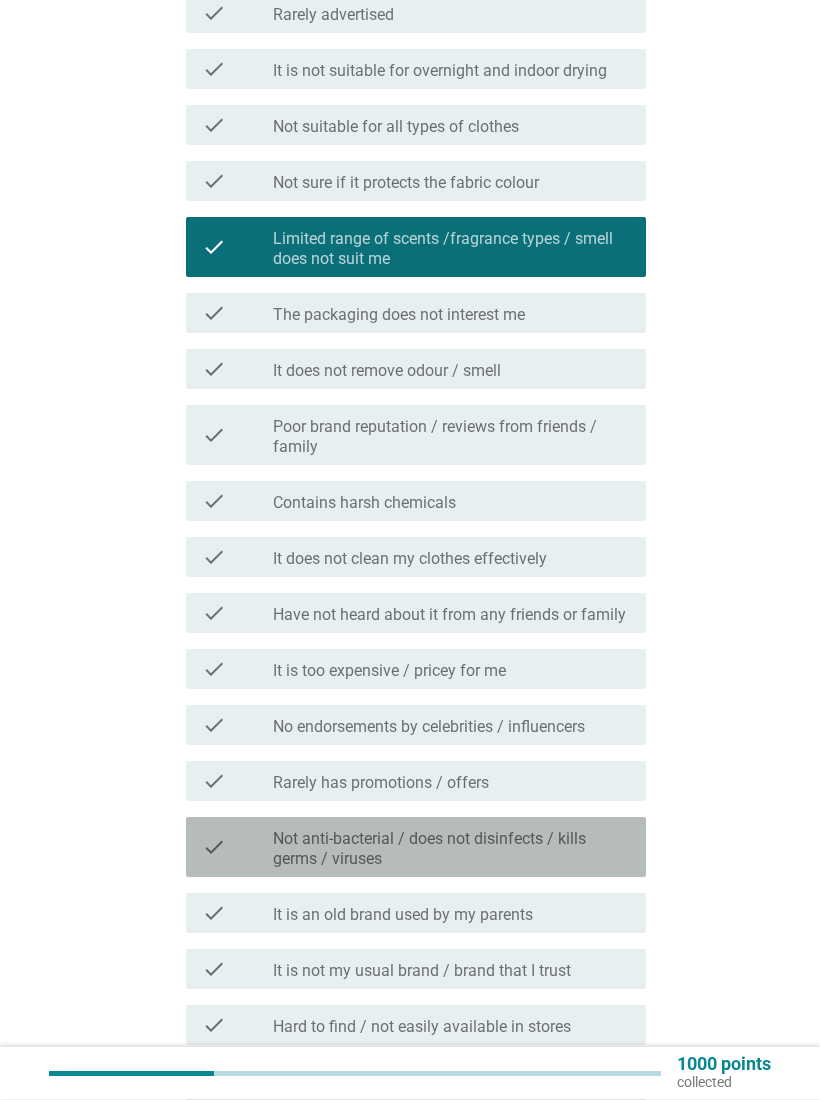 scroll, scrollTop: 617, scrollLeft: 0, axis: vertical 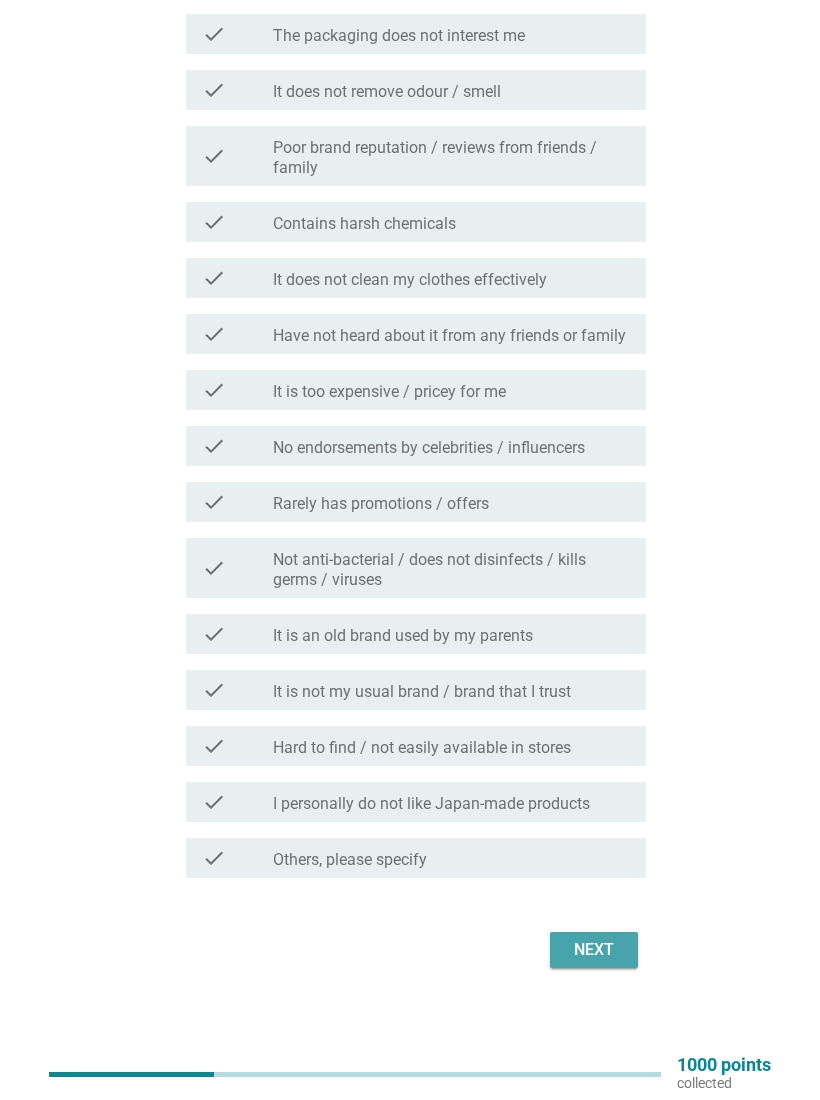 click on "Next" at bounding box center [594, 950] 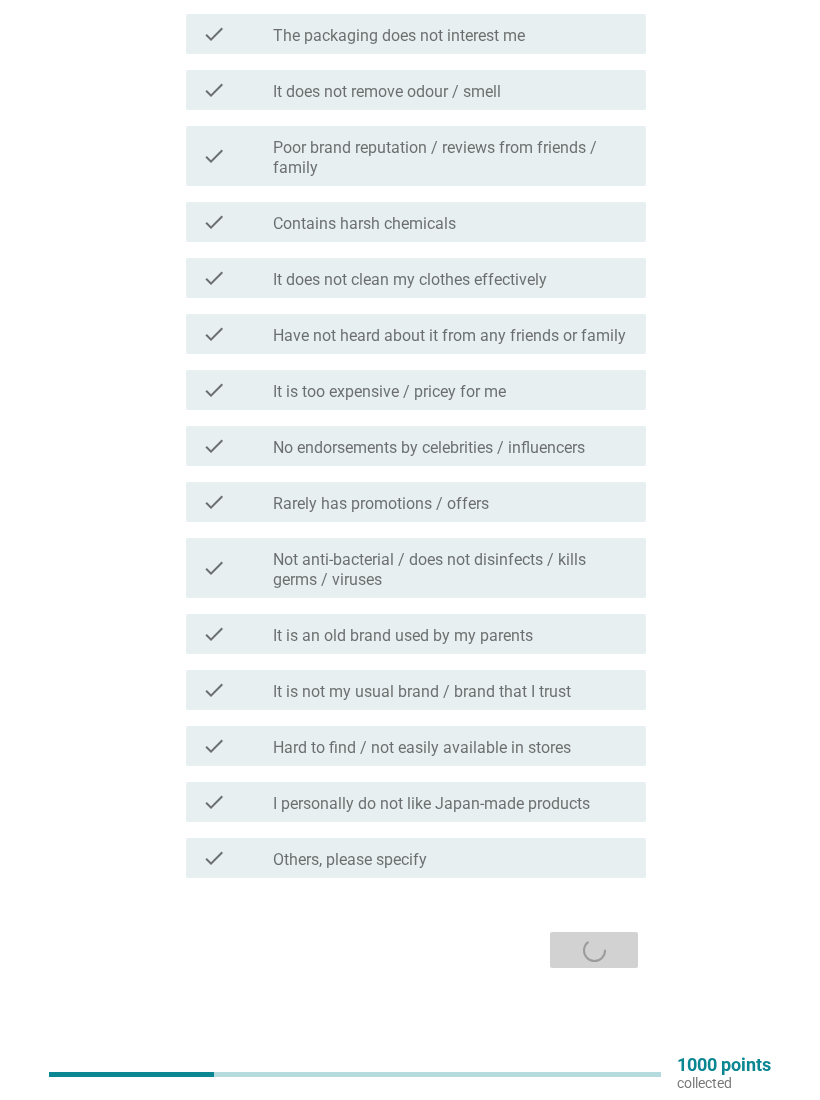 scroll, scrollTop: 0, scrollLeft: 0, axis: both 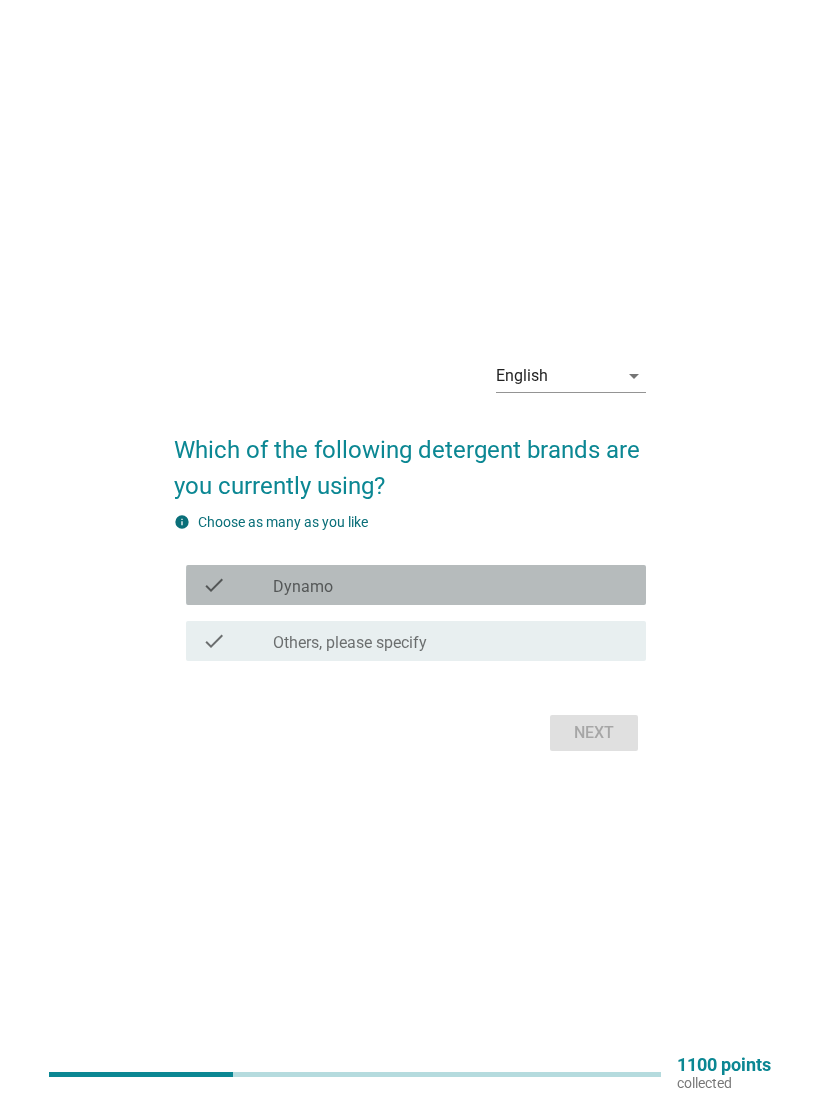 click on "check_box_outline_blank Dynamo" at bounding box center [451, 585] 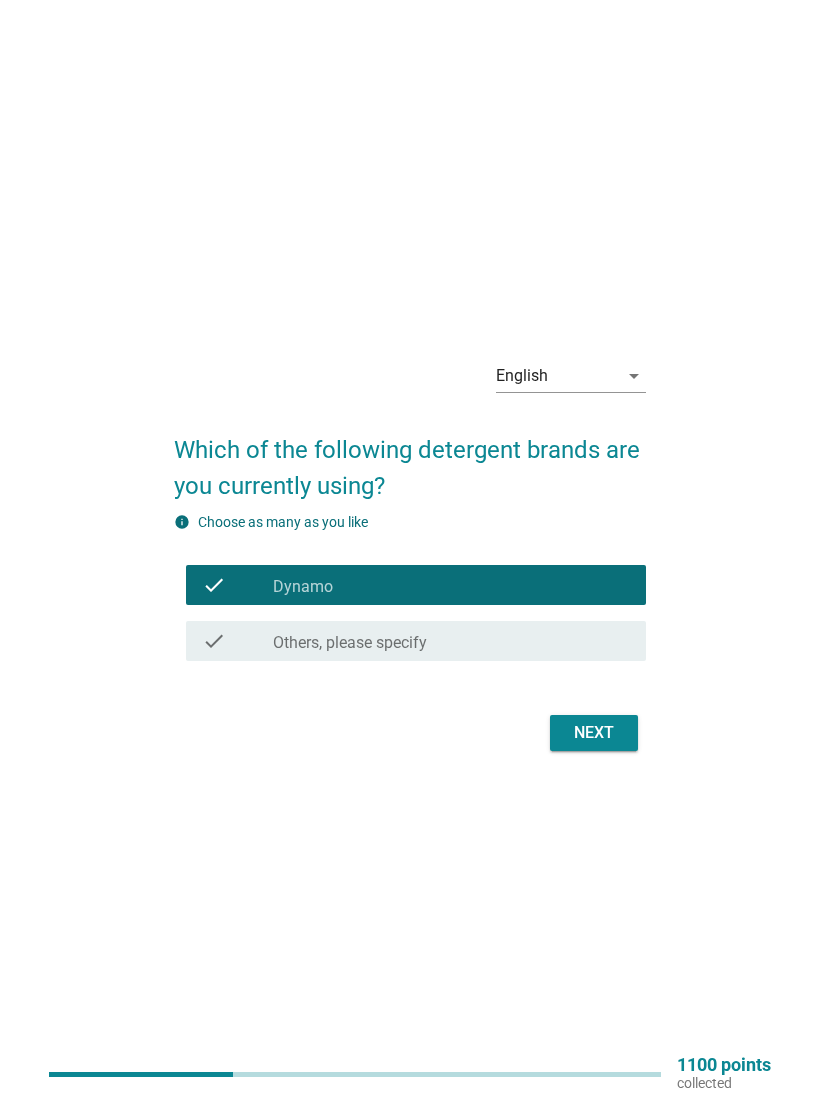 click on "Next" at bounding box center (594, 733) 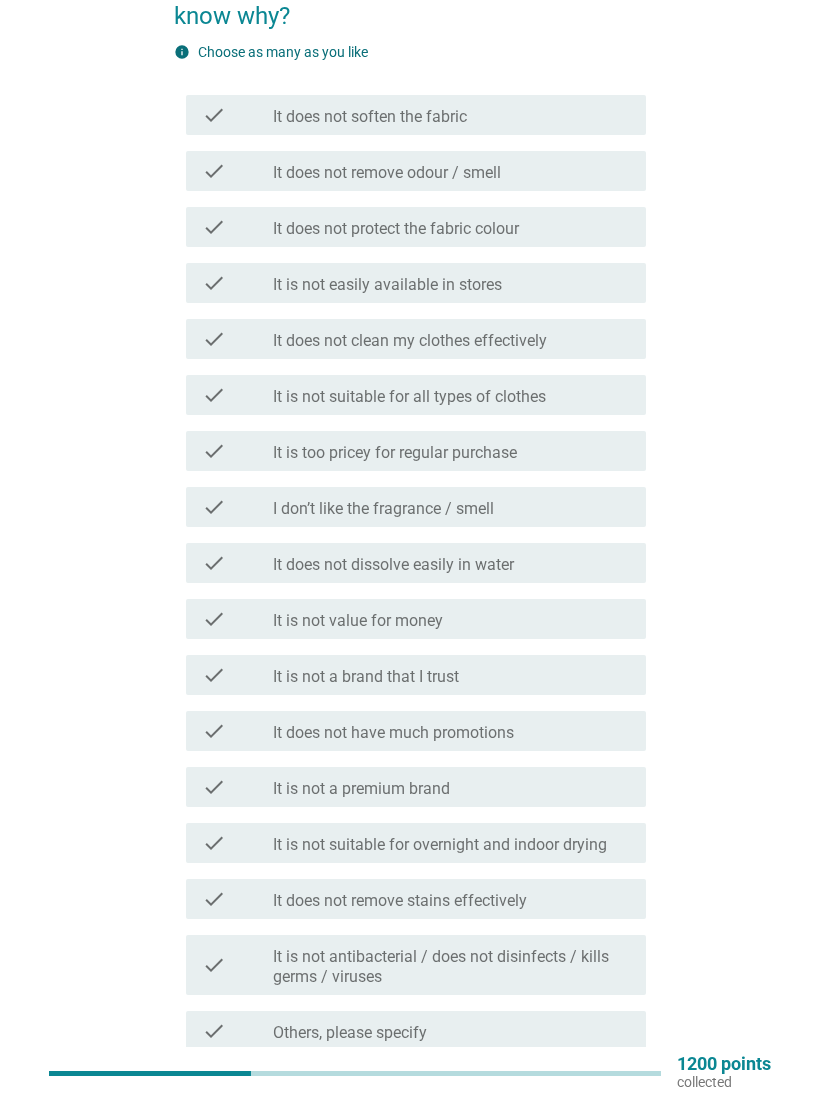 scroll, scrollTop: 236, scrollLeft: 0, axis: vertical 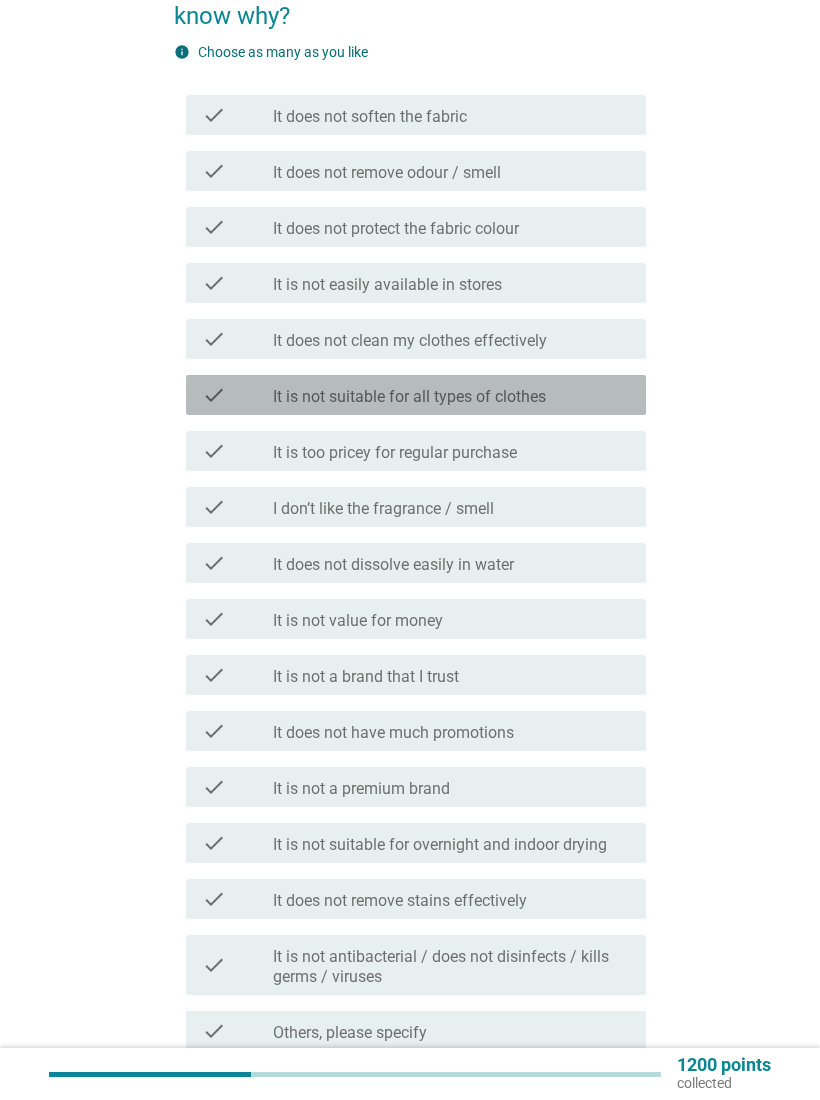 click on "check_box_outline_blank It is not suitable for all types of clothes" at bounding box center [451, 395] 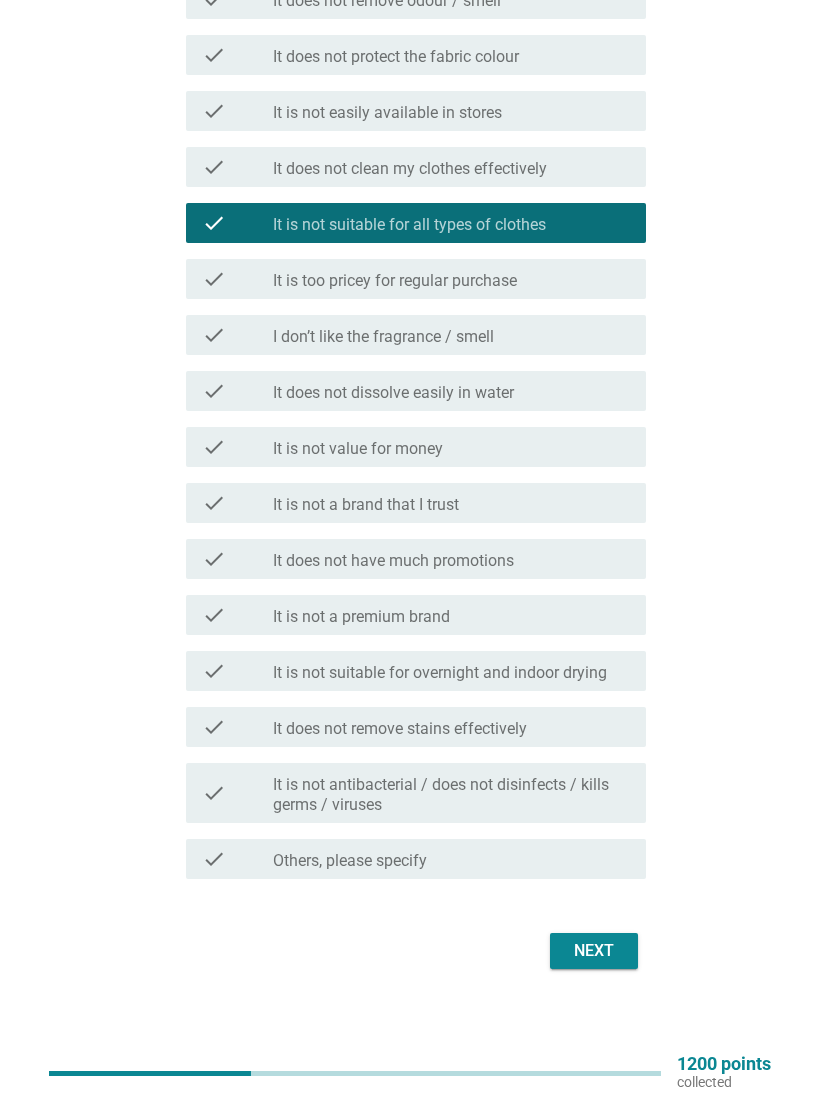 scroll, scrollTop: 408, scrollLeft: 0, axis: vertical 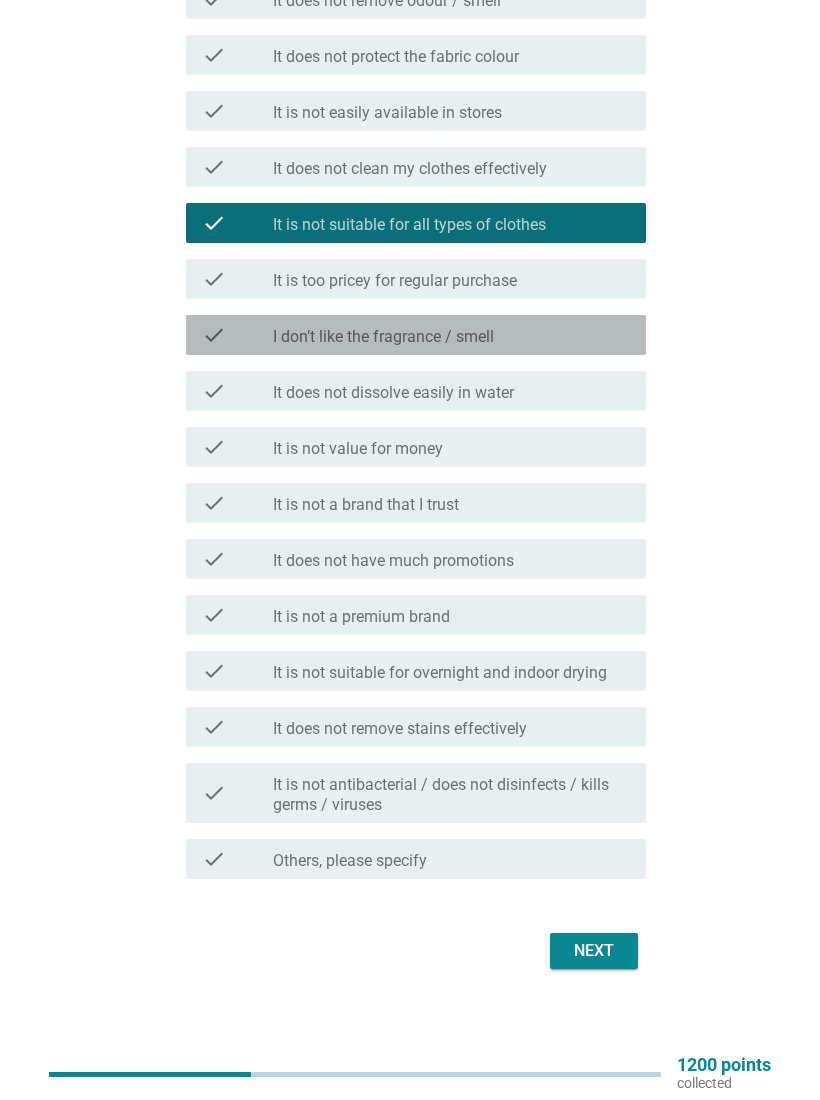 click on "check_box_outline_blank I don’t like the fragrance / smell" at bounding box center [451, 335] 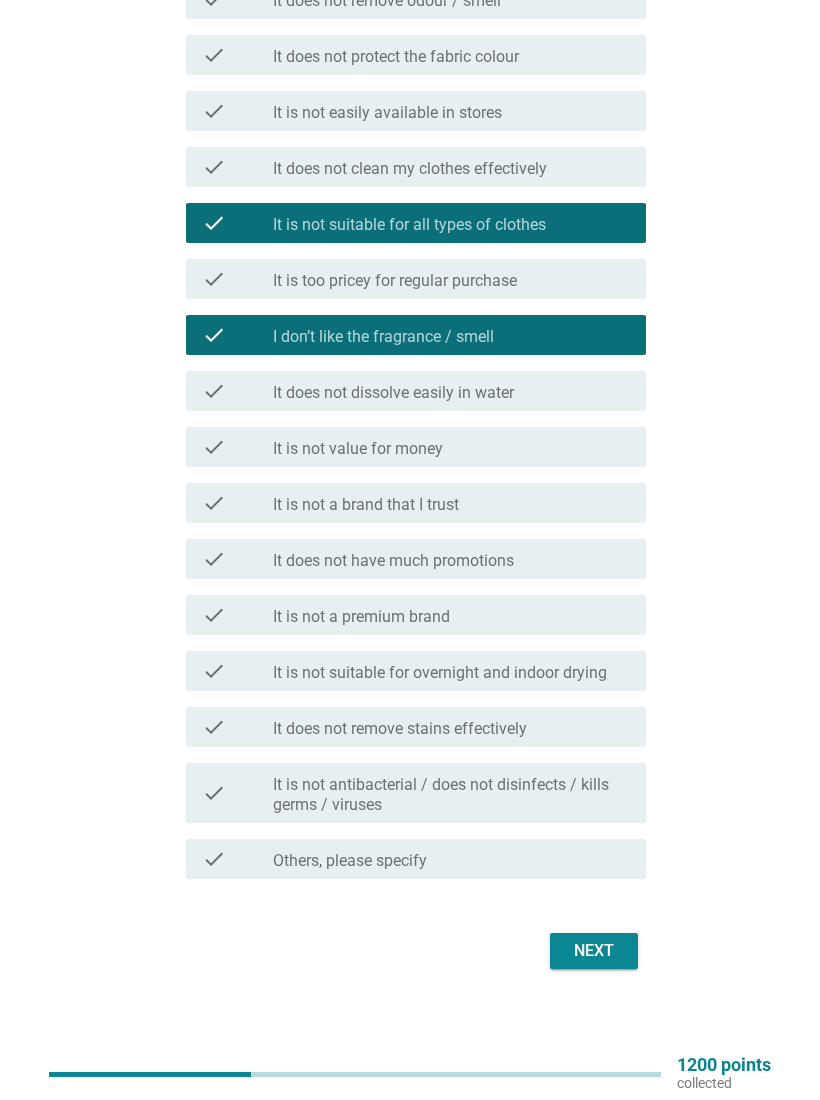 click on "Next" at bounding box center [594, 951] 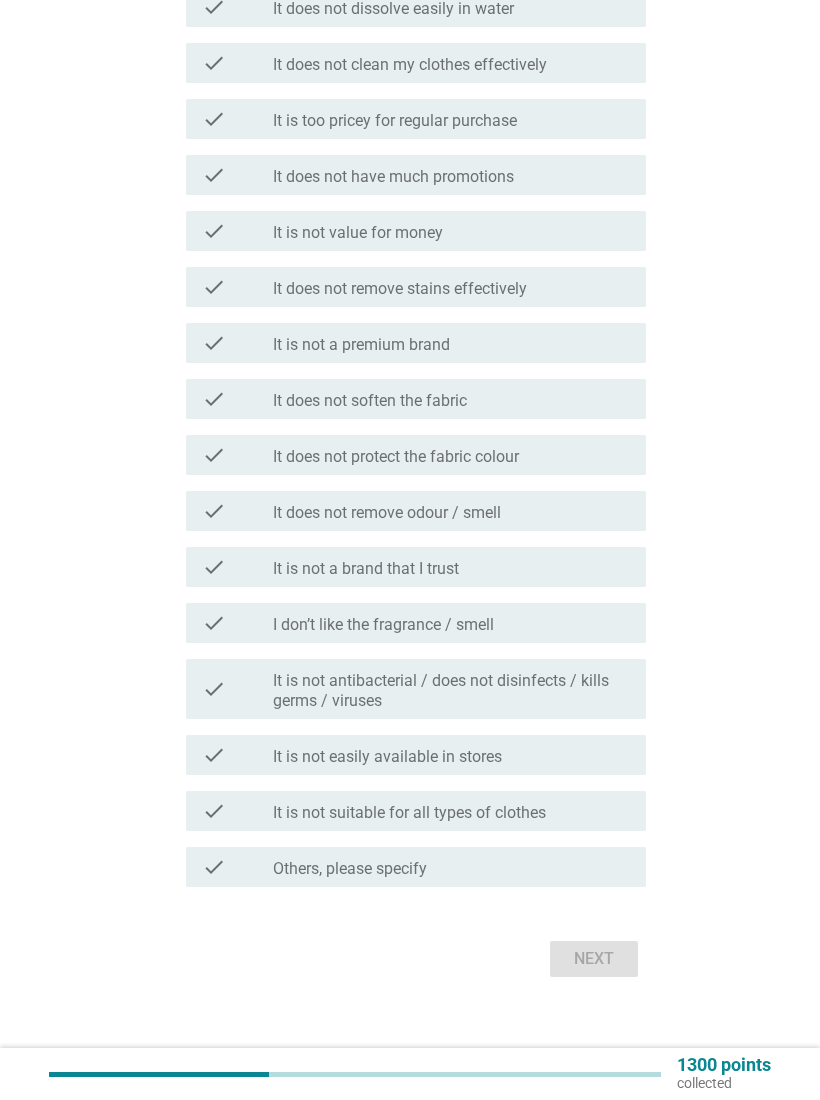scroll, scrollTop: 409, scrollLeft: 0, axis: vertical 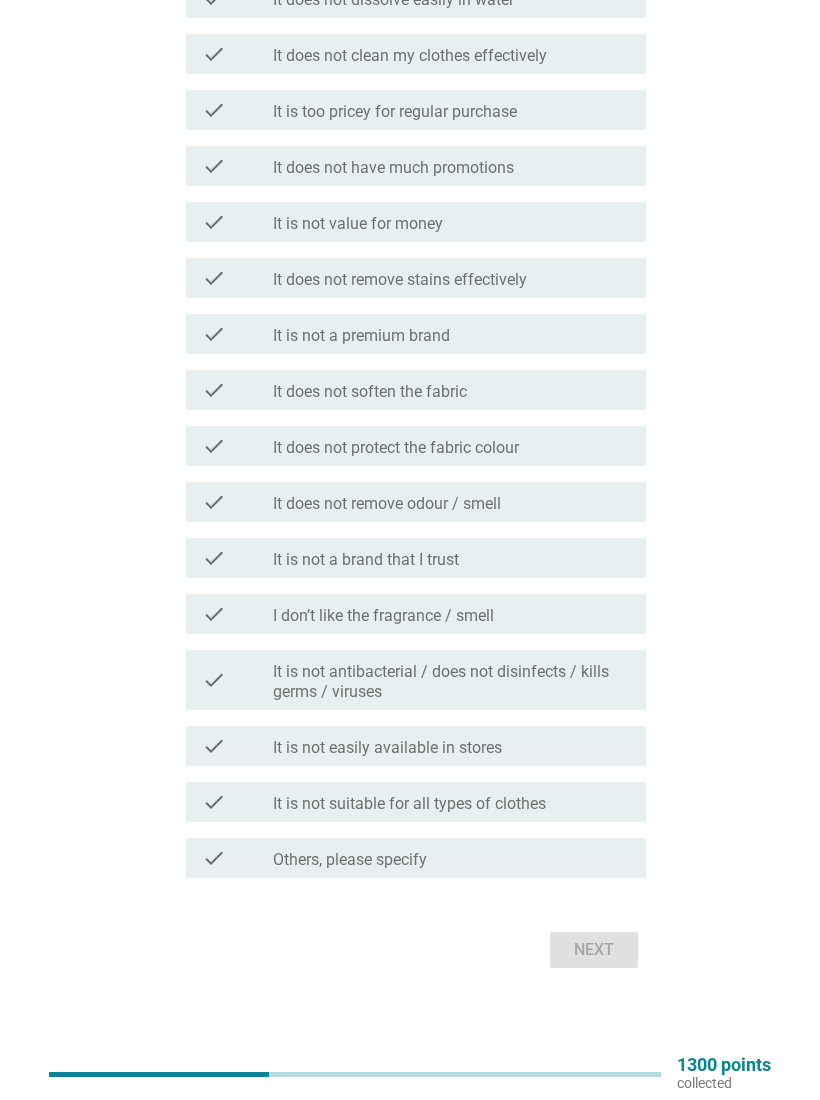 click on "check_box_outline_blank It does not remove odour / smell" at bounding box center (451, 502) 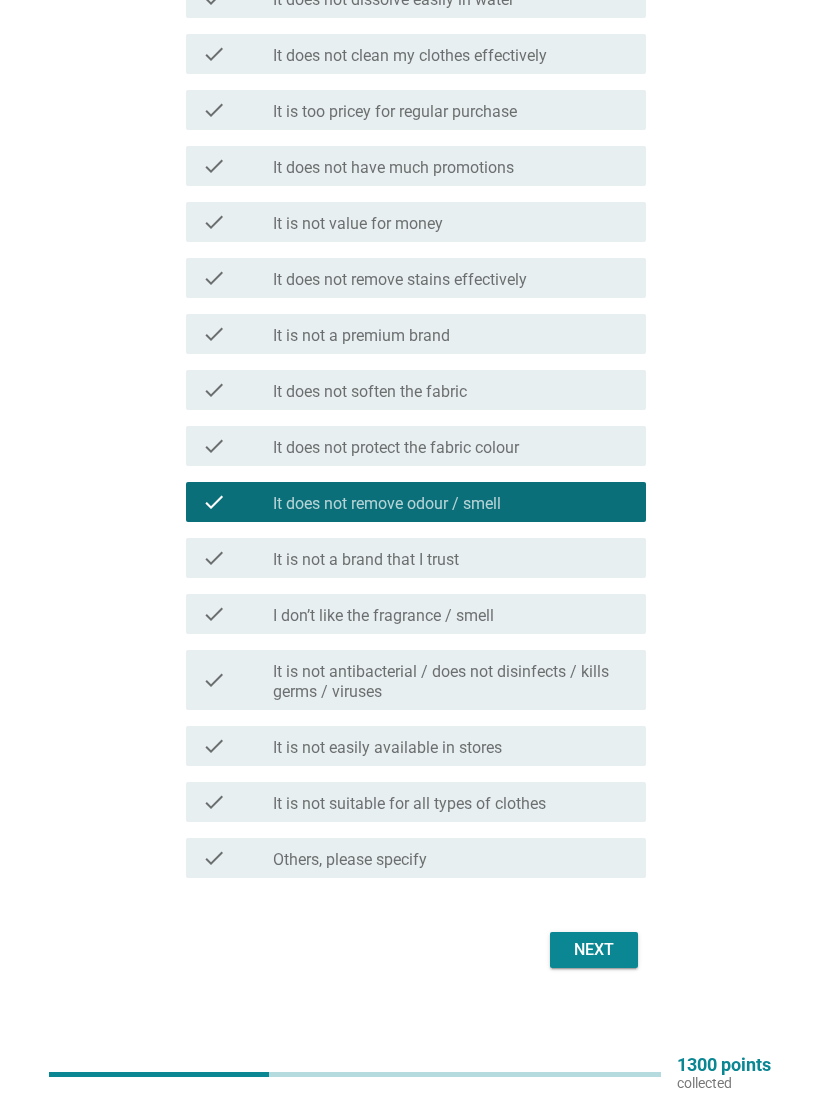 click on "check_box_outline_blank It does not remove odour / smell" at bounding box center [451, 502] 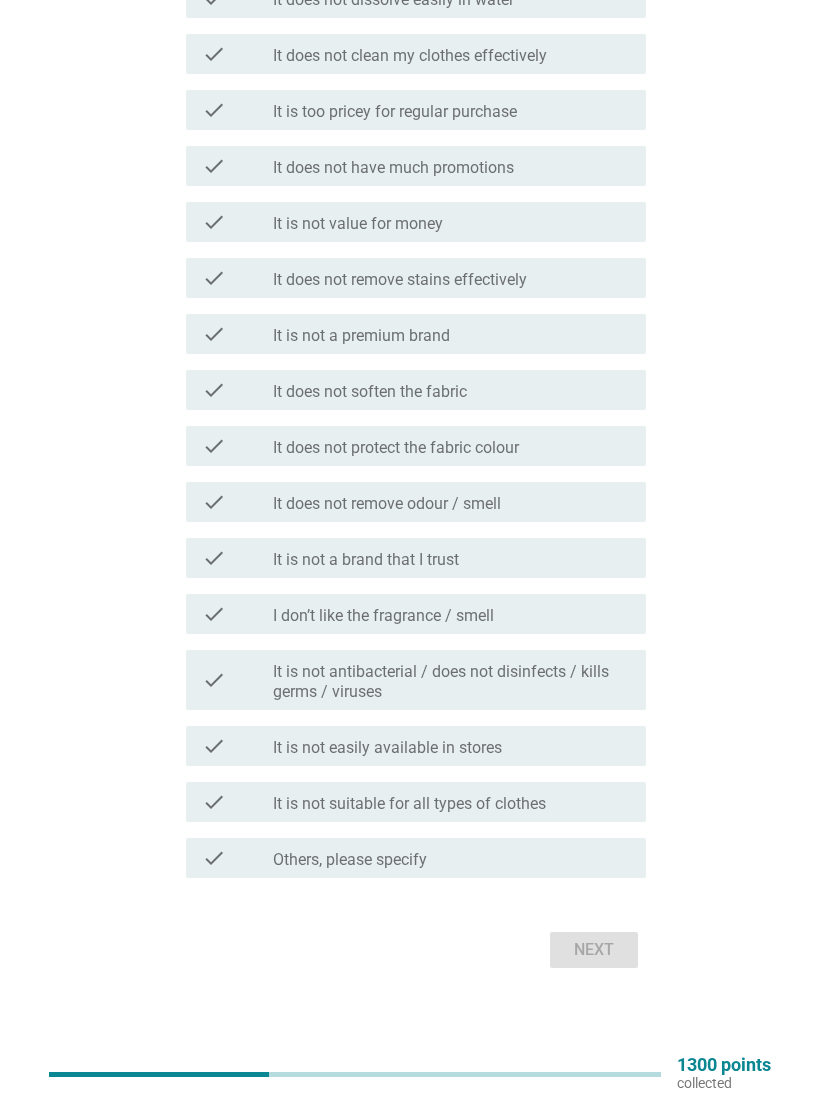 click on "check_box_outline_blank I don’t like the fragrance / smell" at bounding box center [451, 614] 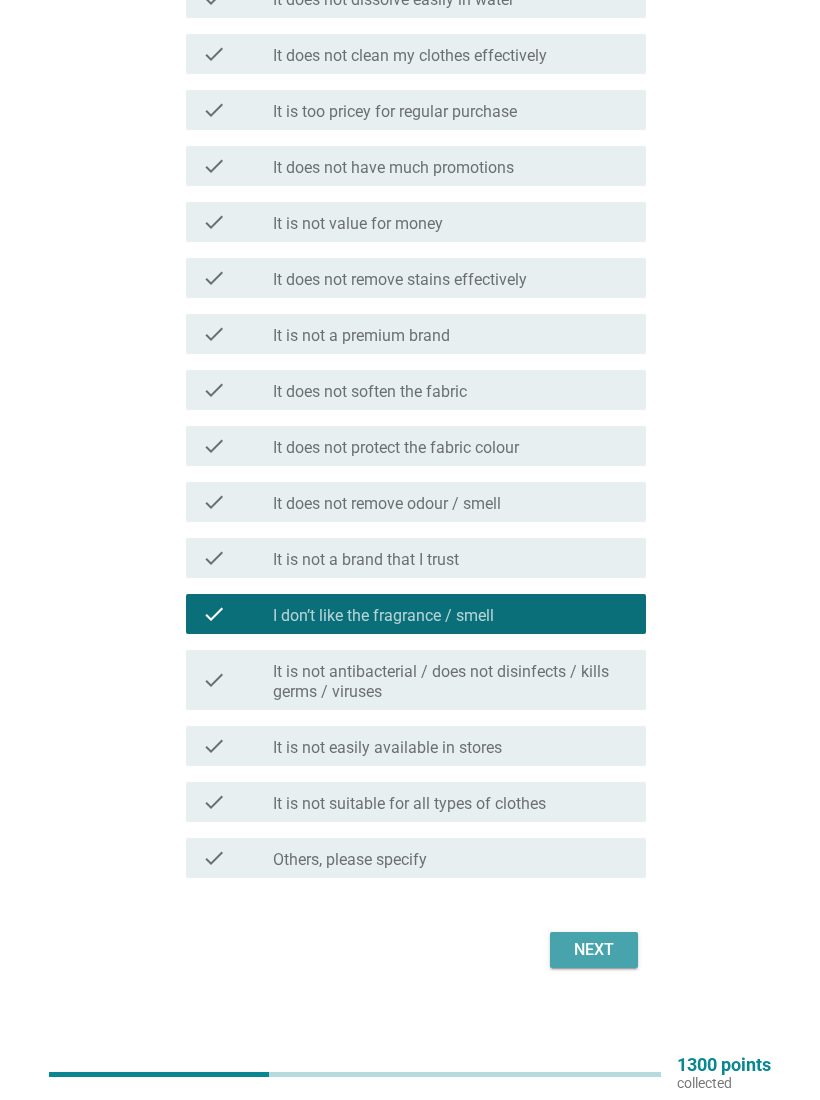 click on "Next" at bounding box center (594, 950) 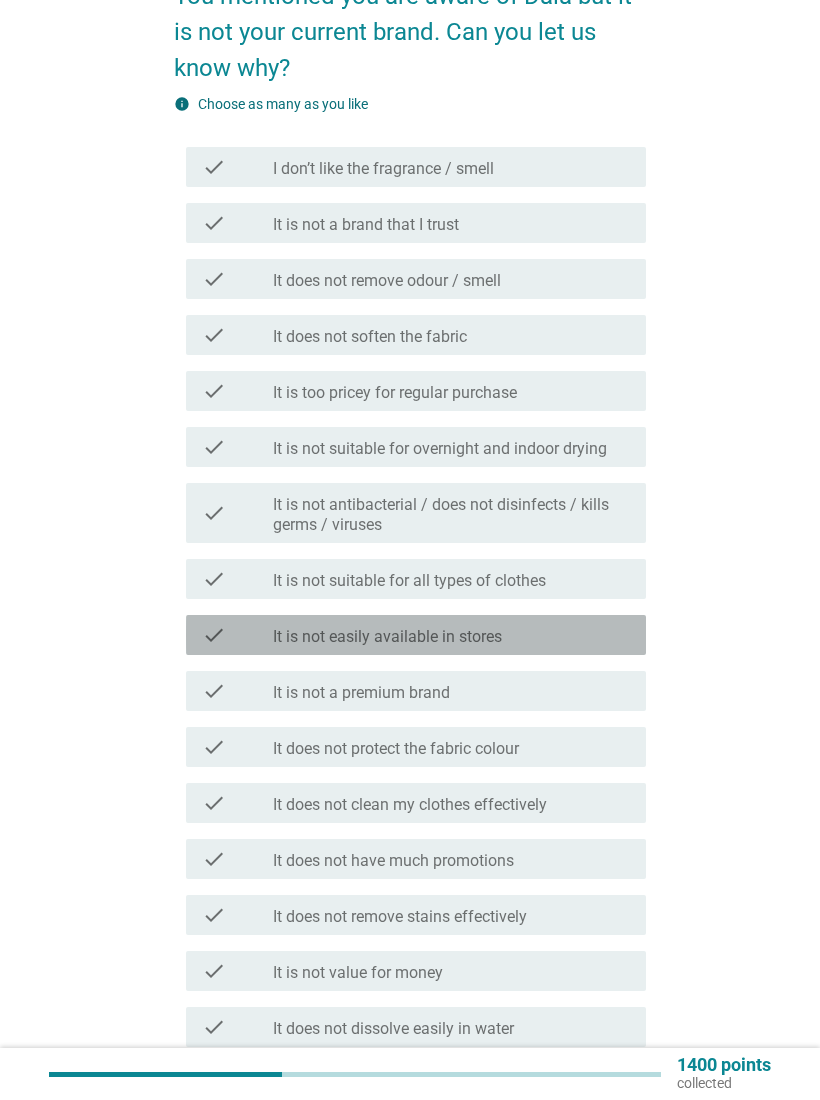 scroll, scrollTop: 175, scrollLeft: 0, axis: vertical 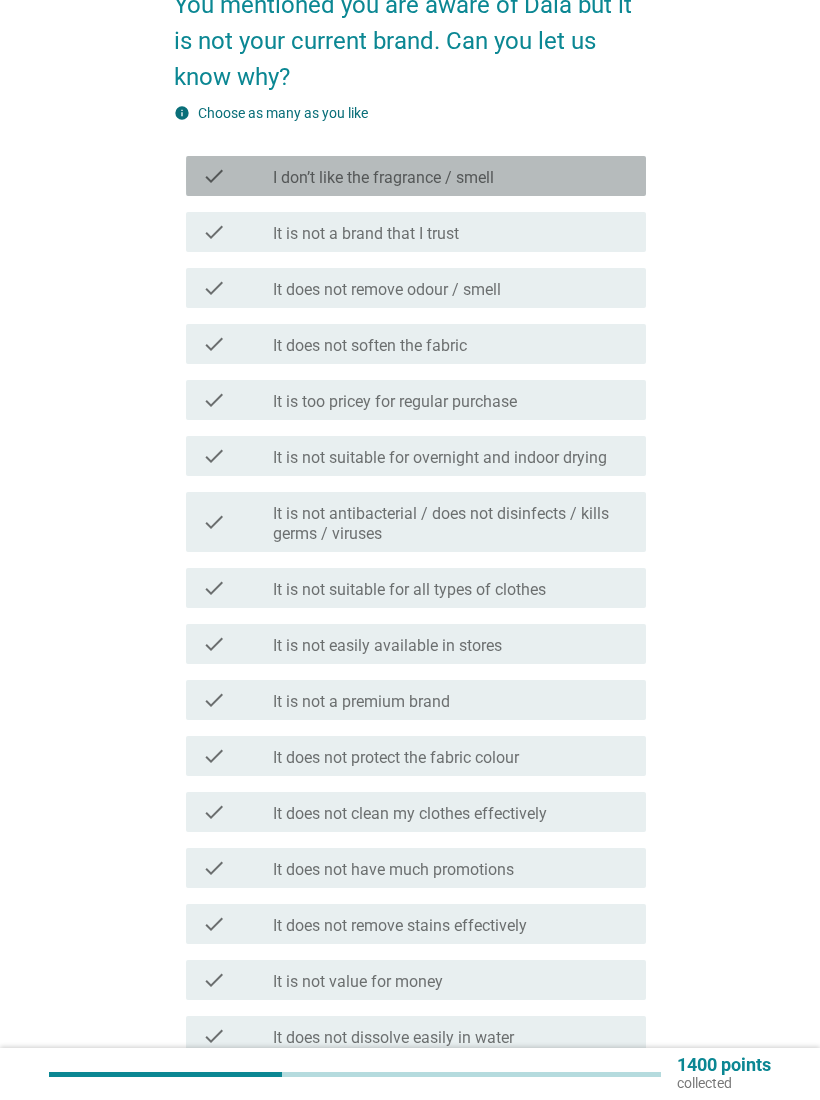 click on "check check_box_outline_blank I don’t like the fragrance / smell" at bounding box center (416, 176) 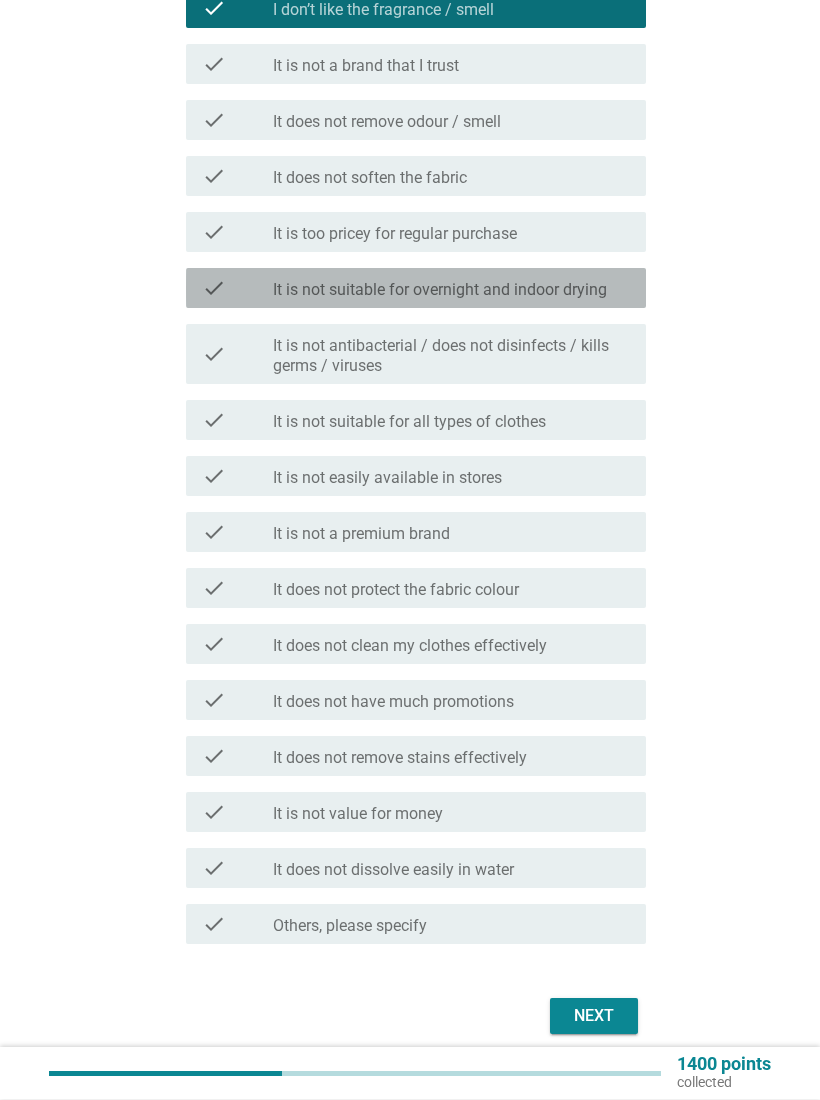 scroll, scrollTop: 409, scrollLeft: 0, axis: vertical 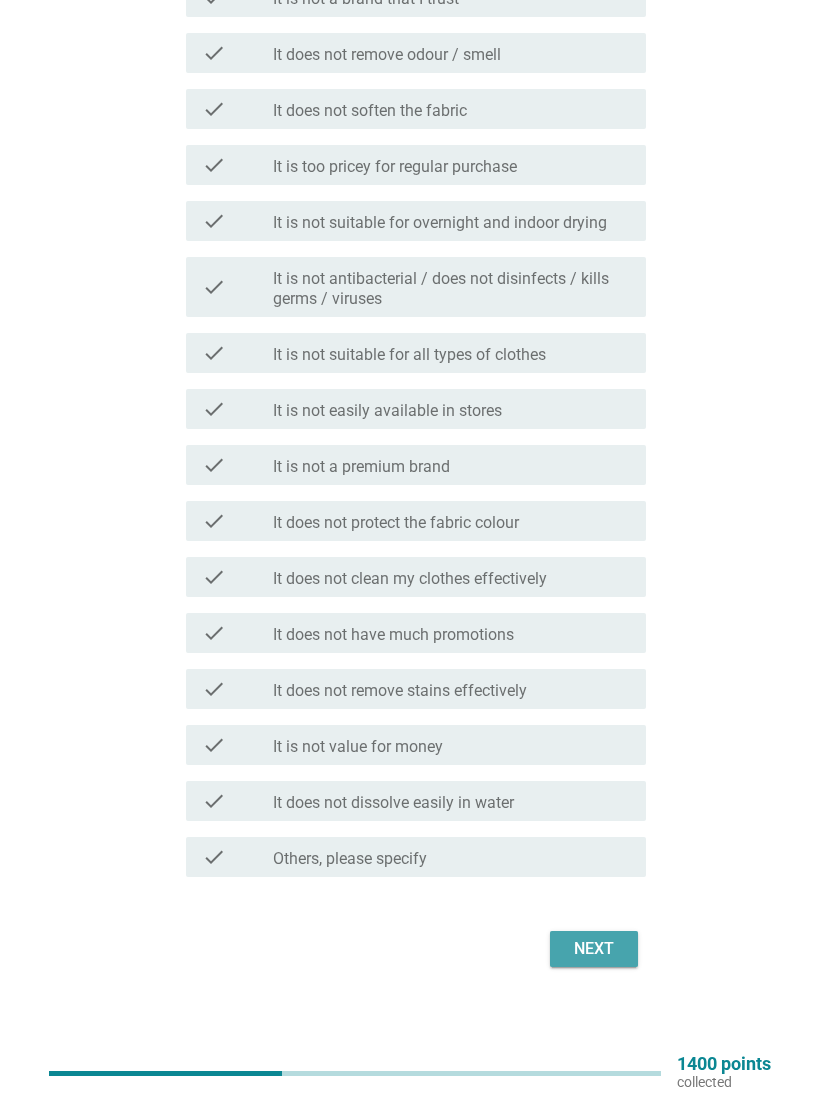 click on "Next" at bounding box center [594, 950] 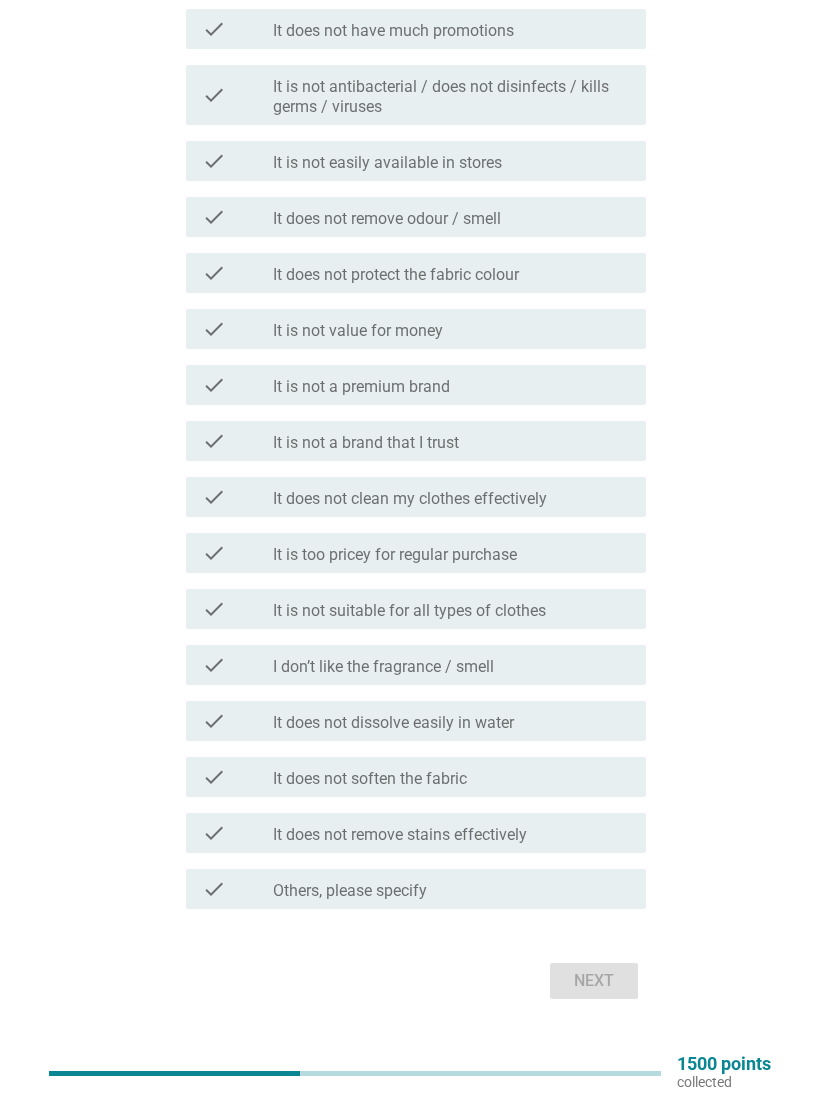 scroll, scrollTop: 378, scrollLeft: 0, axis: vertical 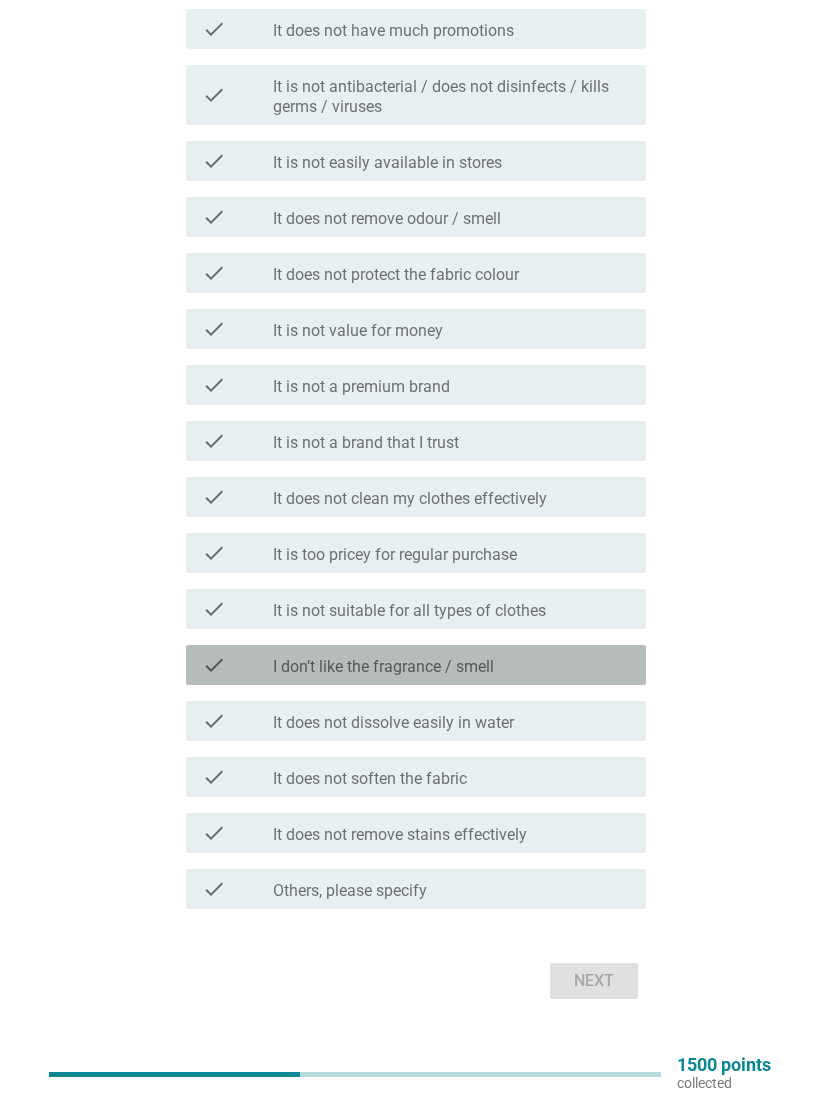 click on "check_box_outline_blank I don’t like the fragrance / smell" at bounding box center (451, 665) 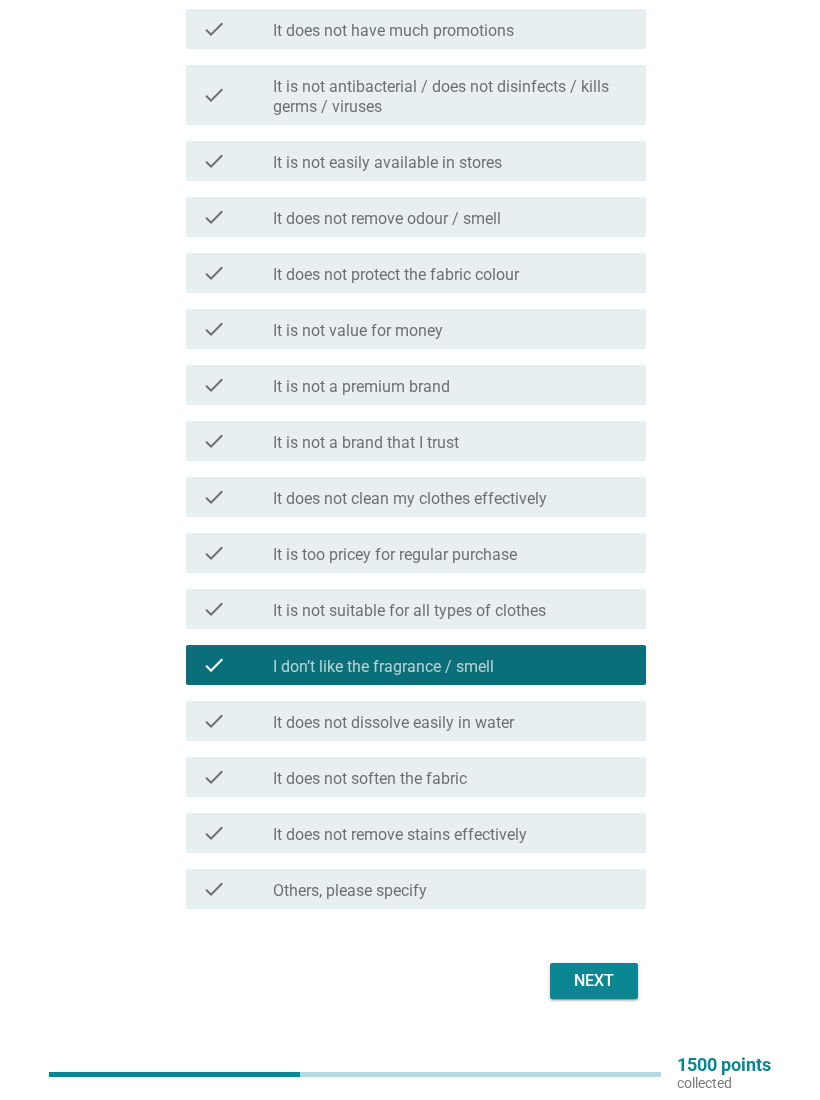 click on "Next" at bounding box center [594, 981] 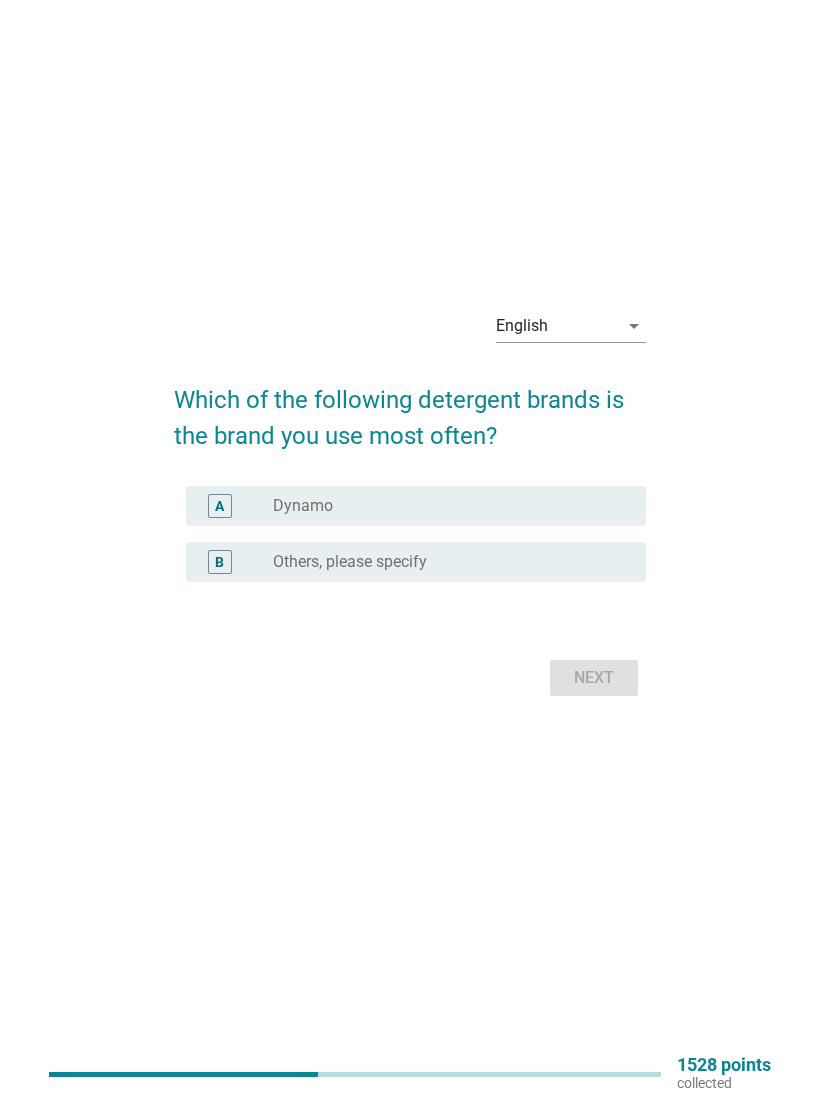 scroll, scrollTop: 0, scrollLeft: 0, axis: both 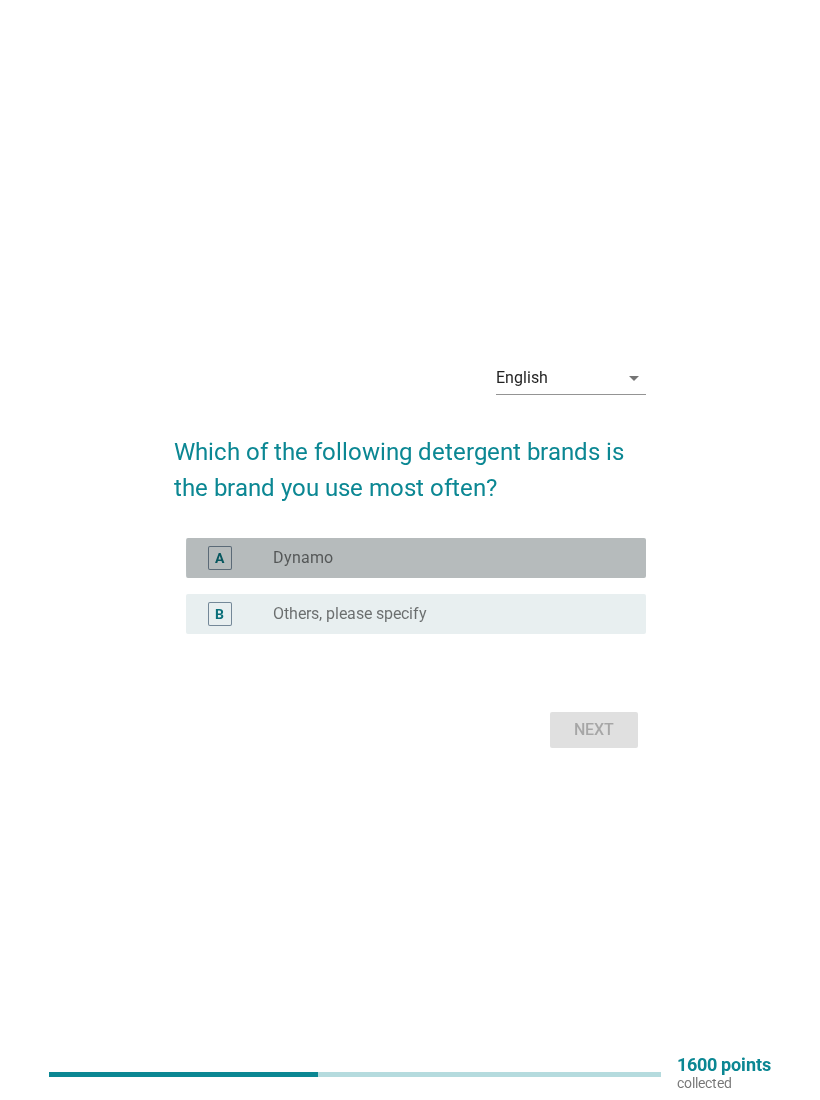 click on "radio_button_unchecked [BRAND]" at bounding box center [443, 558] 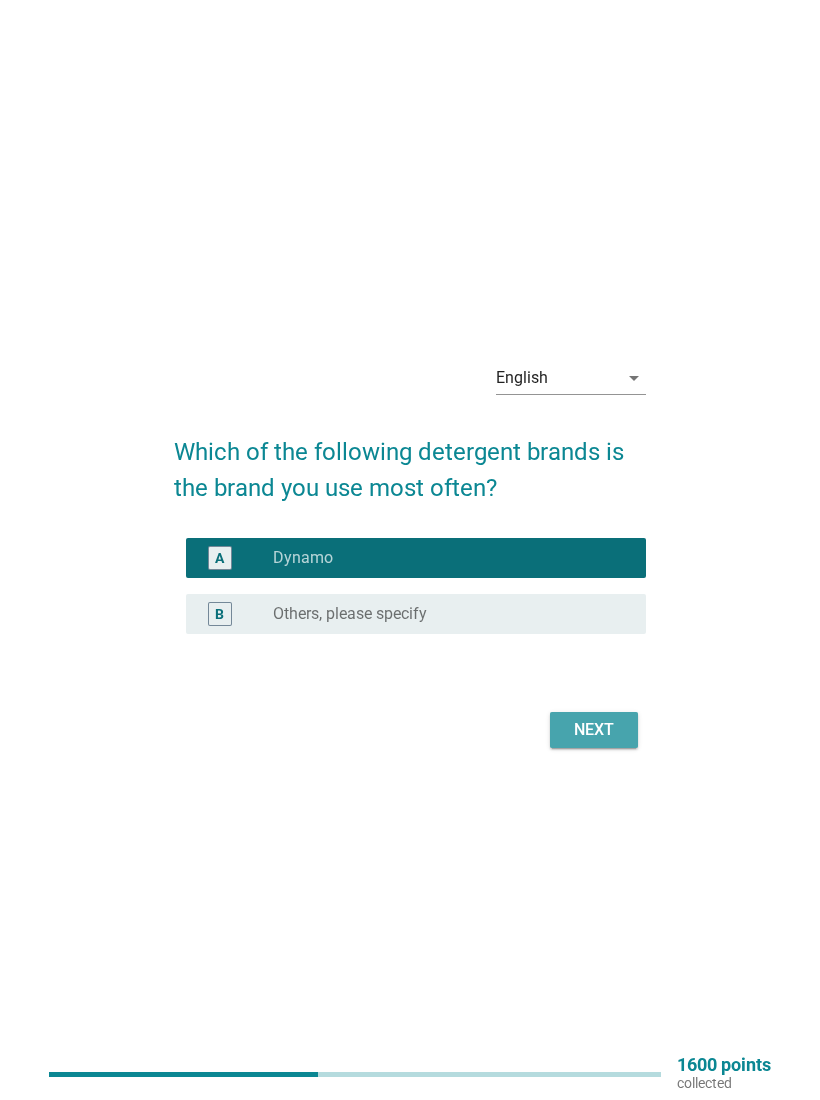 click on "Next" at bounding box center [594, 730] 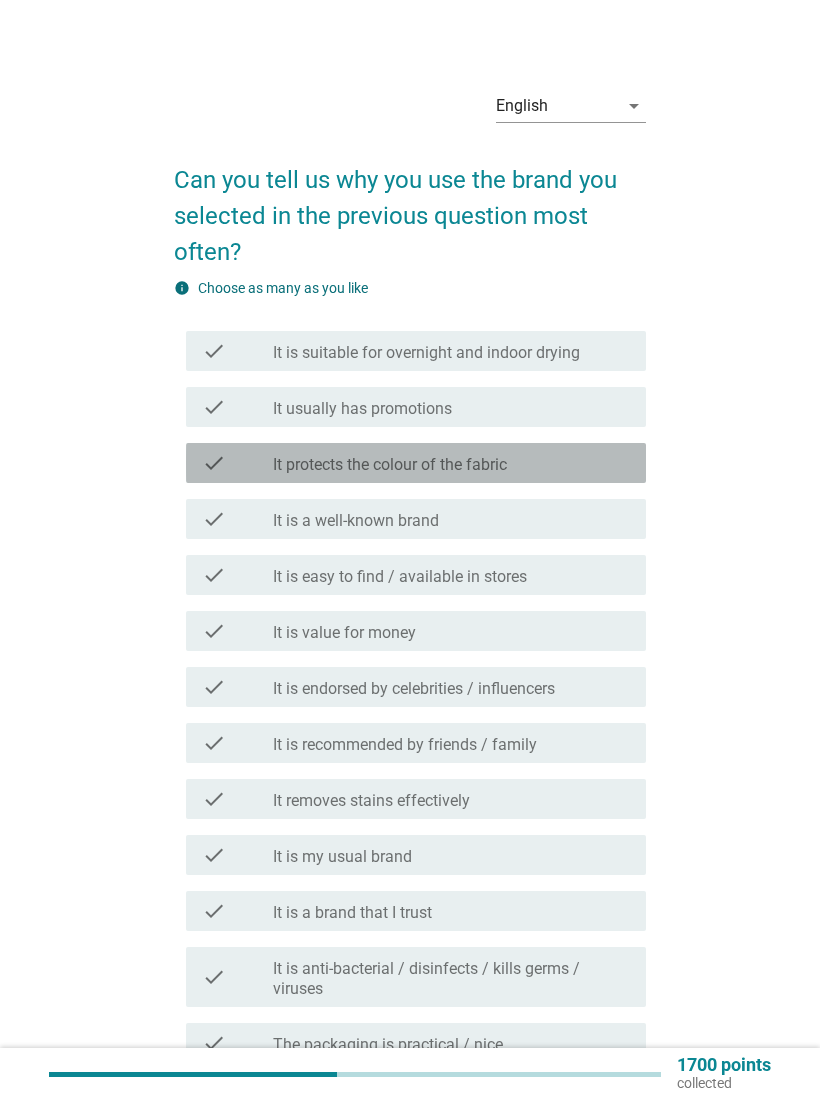 click on "check_box_outline_blank It protects the colour of the fabric" at bounding box center [451, 463] 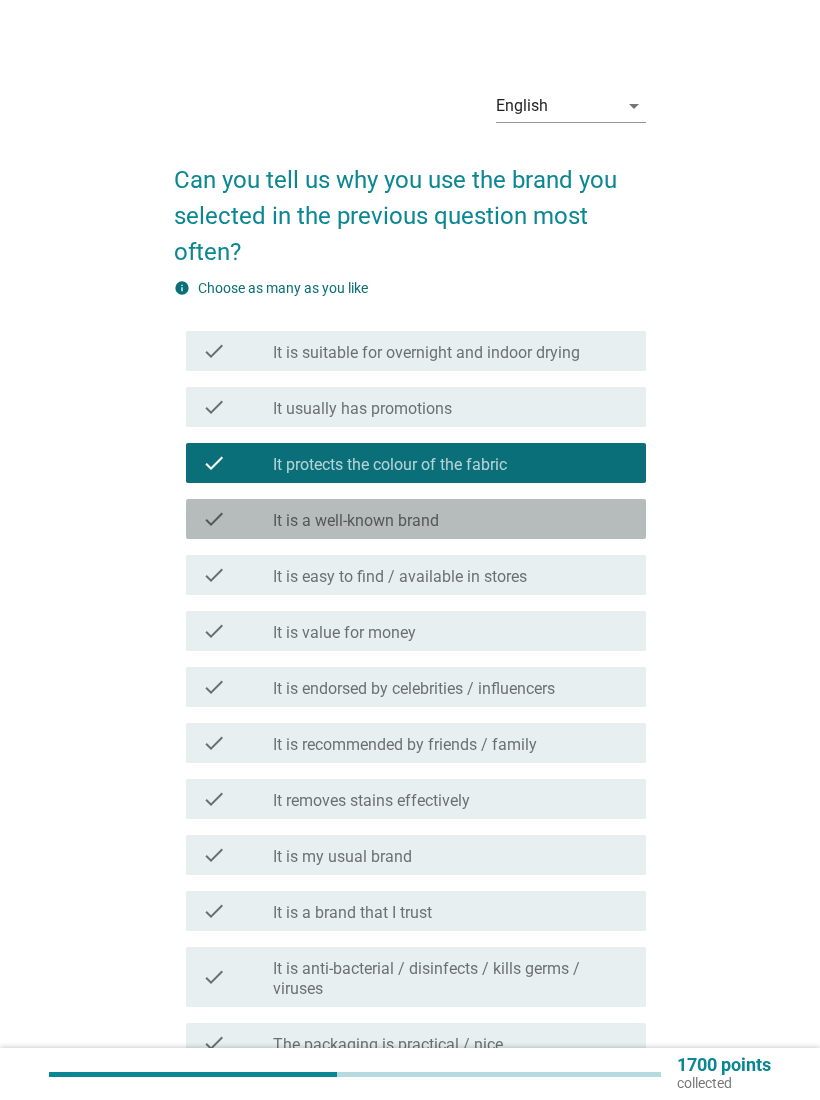 click on "check check_box_outline_blank It is a well-known brand" at bounding box center [416, 519] 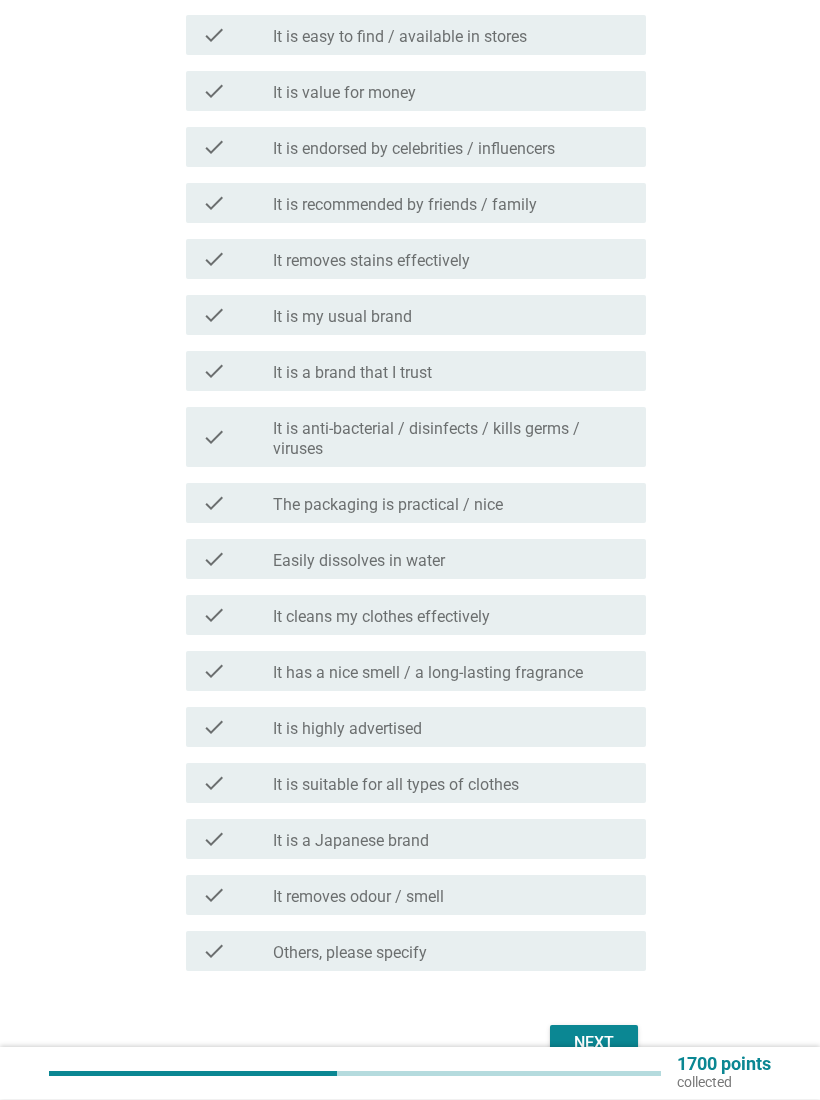 scroll, scrollTop: 540, scrollLeft: 0, axis: vertical 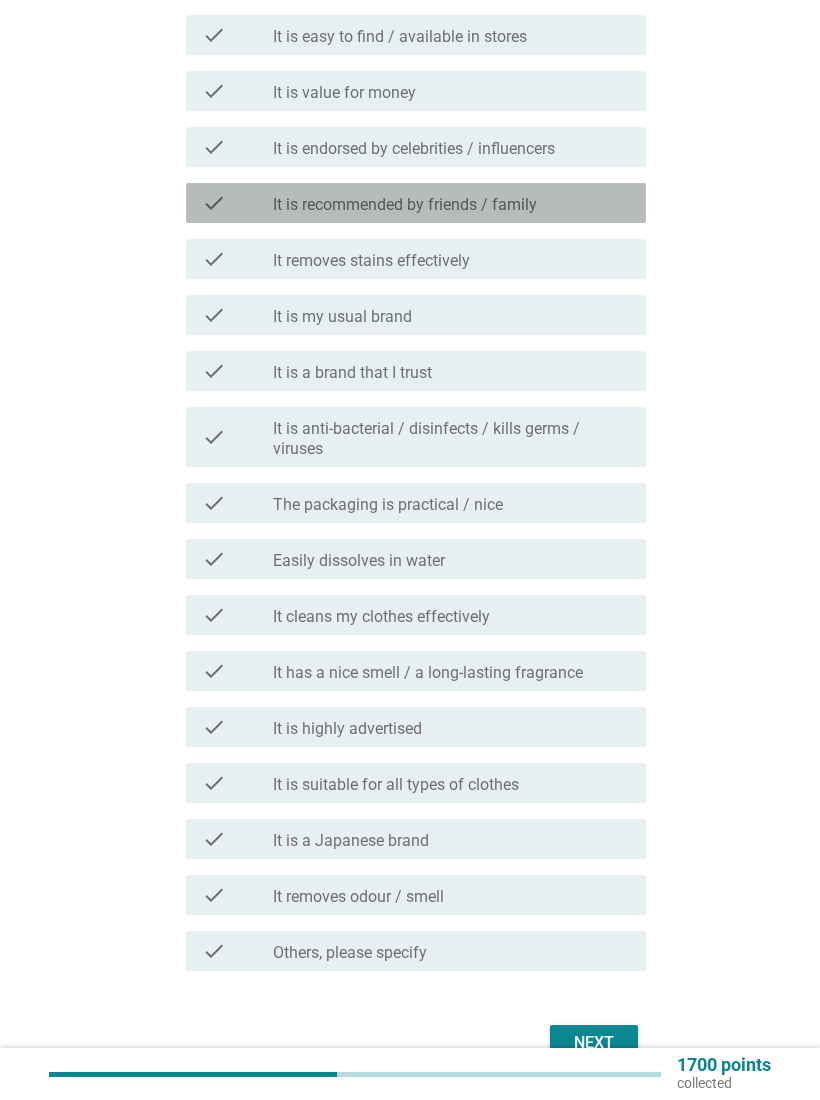click on "It is recommended by friends / family" at bounding box center (451, 203) 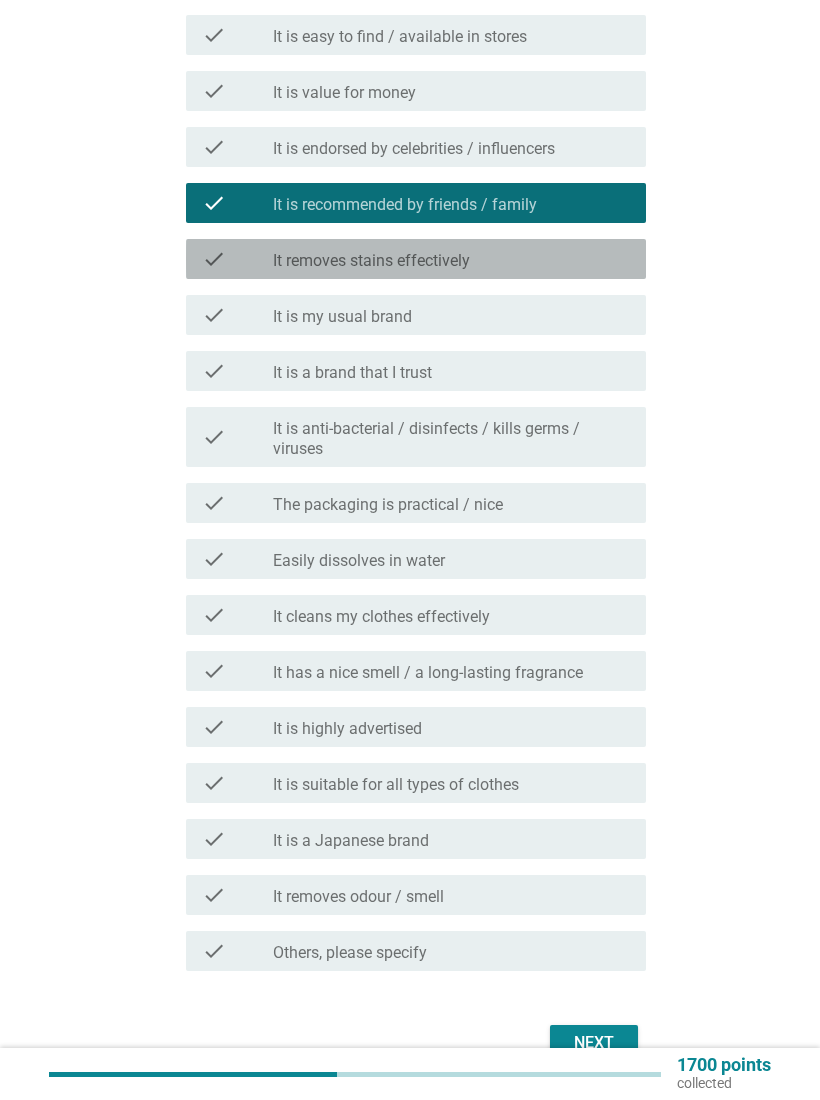 click on "check_box_outline_blank It removes stains effectively" at bounding box center [451, 259] 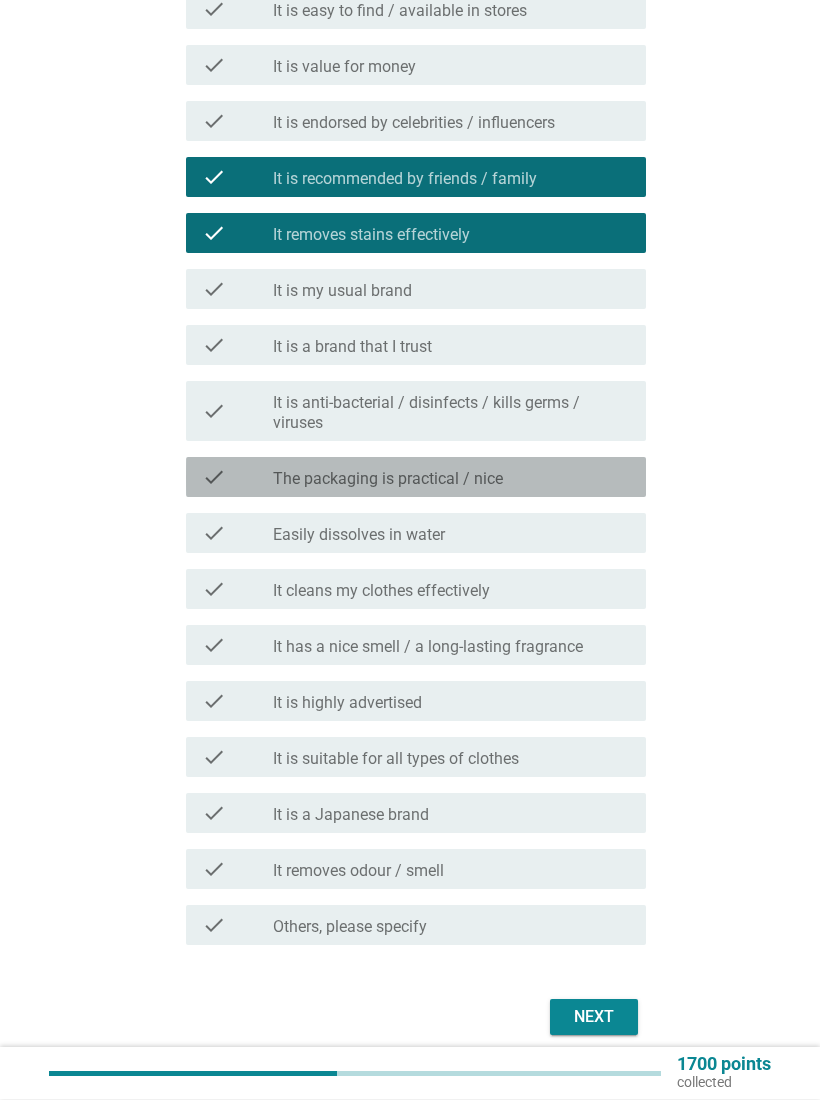 scroll, scrollTop: 633, scrollLeft: 0, axis: vertical 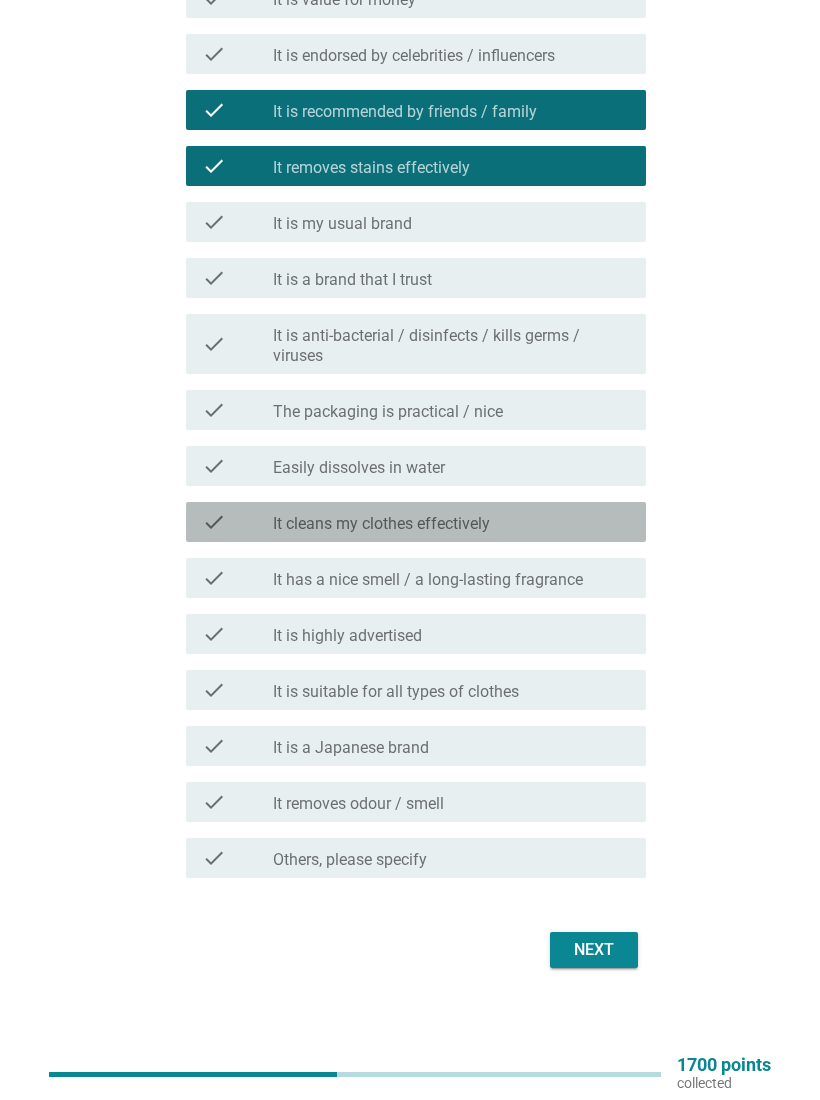 click on "check_box_outline_blank It cleans my clothes effectively" at bounding box center (451, 522) 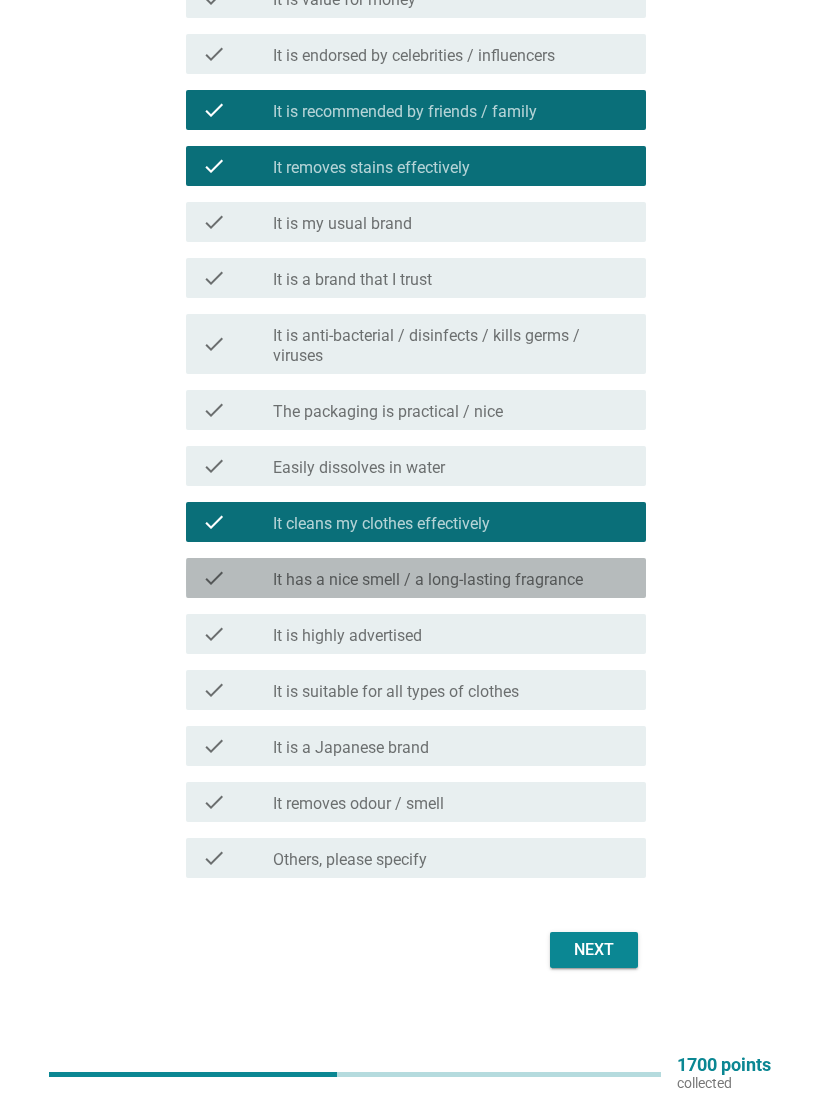 click on "It has a nice smell / a long-lasting fragrance" at bounding box center [428, 580] 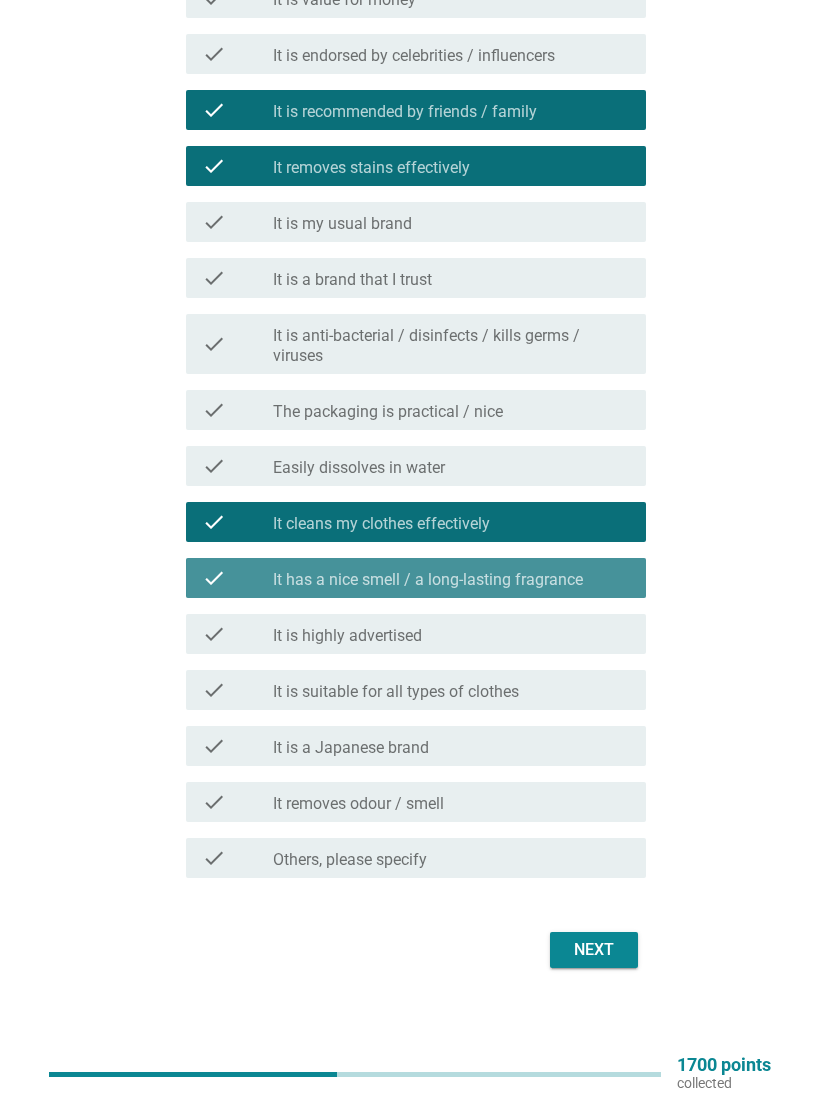 click on "Next" at bounding box center [594, 950] 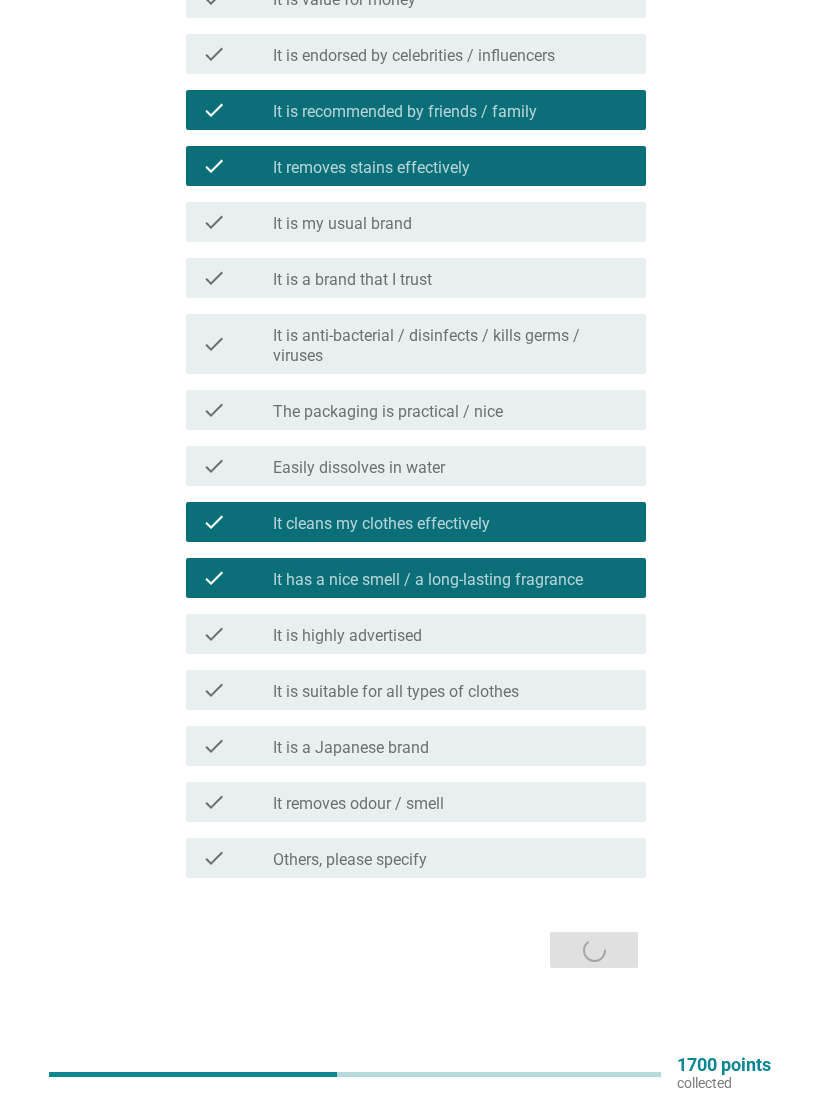 scroll, scrollTop: 0, scrollLeft: 0, axis: both 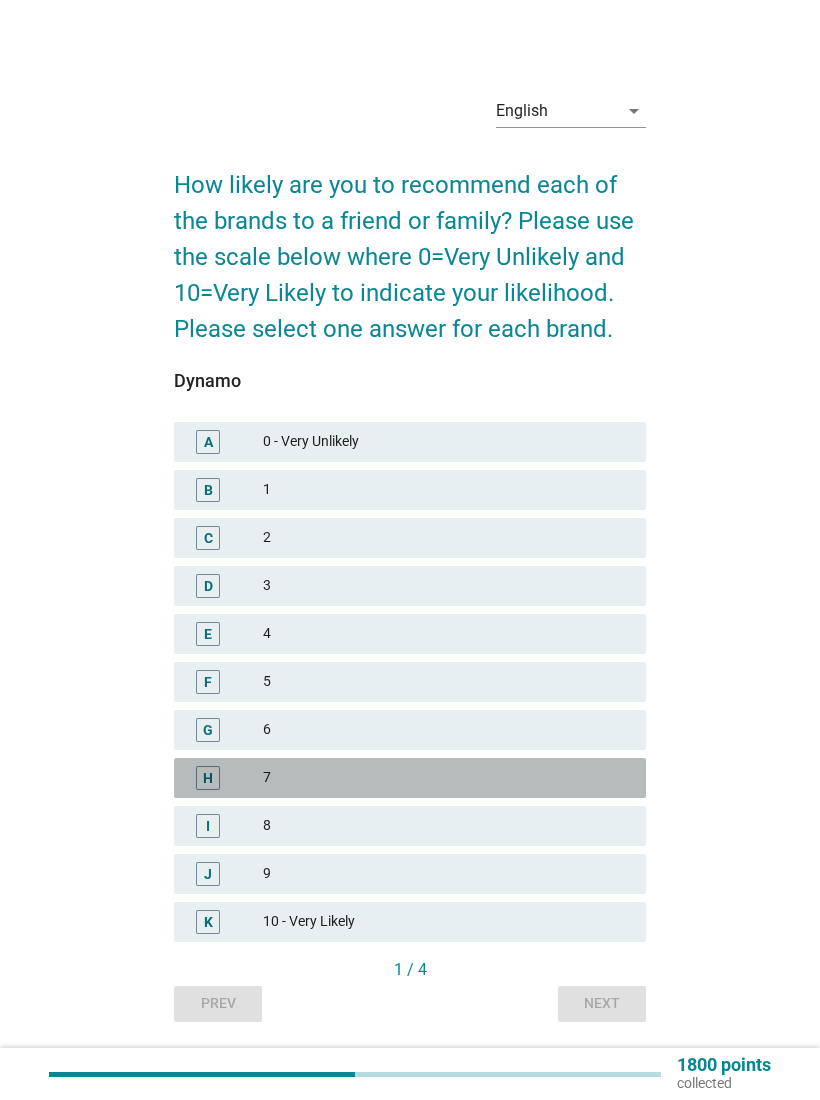click on "7" at bounding box center [446, 778] 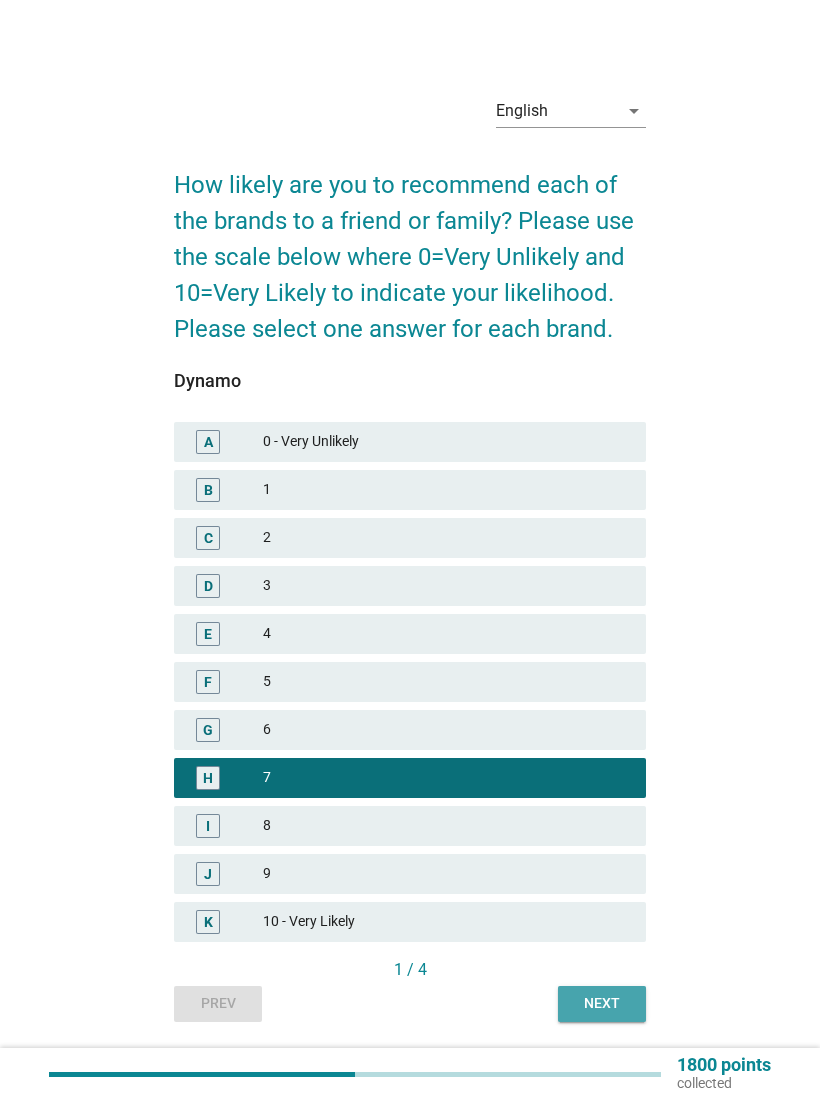 click on "Next" at bounding box center [602, 1003] 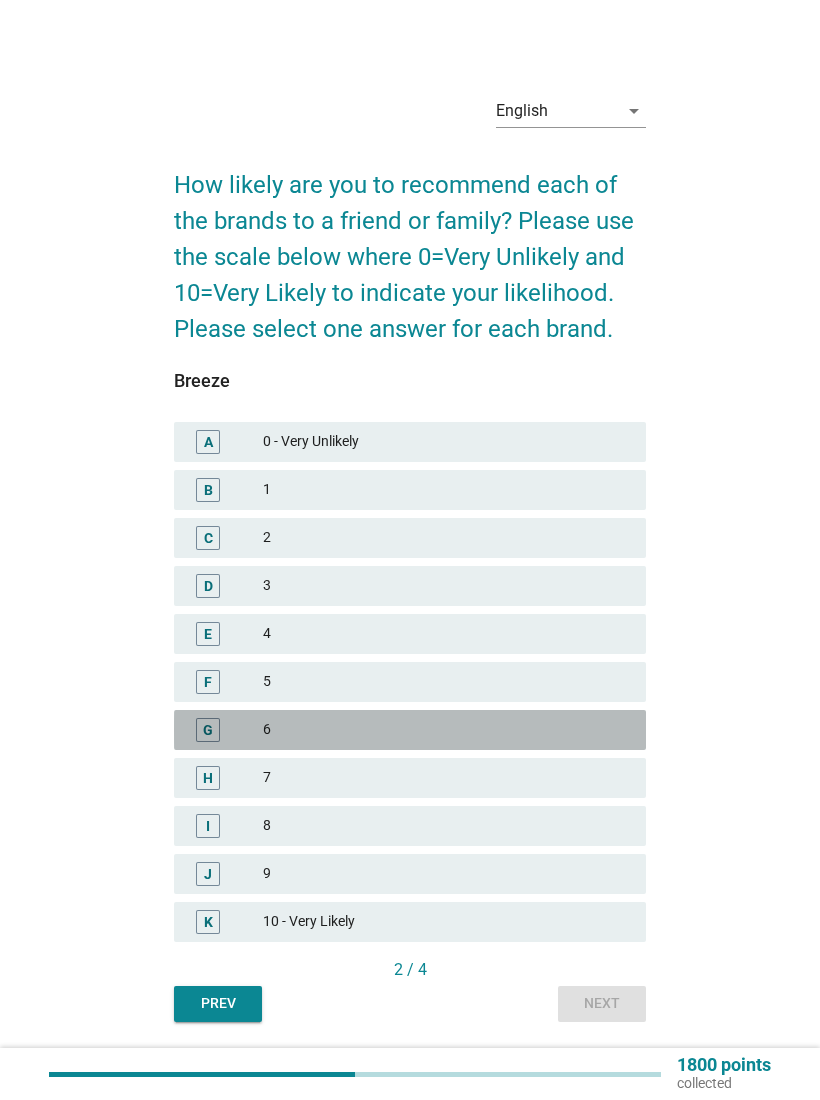 click on "6" at bounding box center [446, 730] 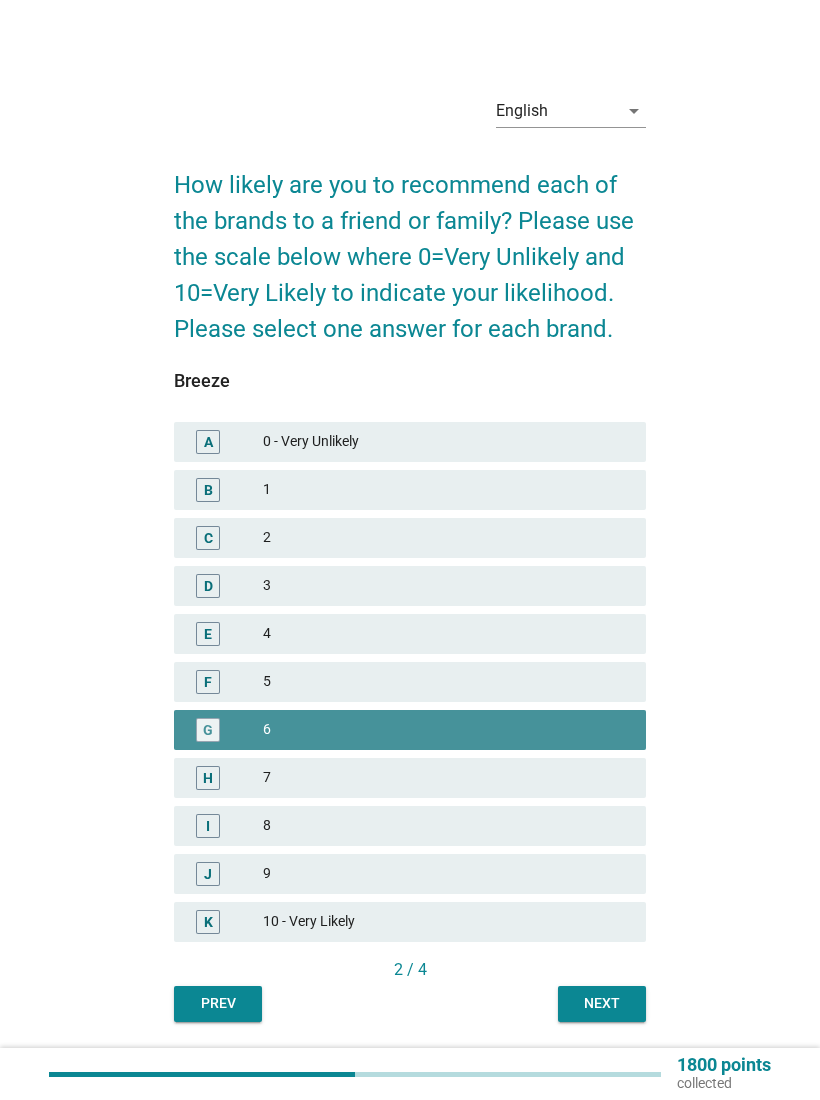 click on "Next" at bounding box center [602, 1003] 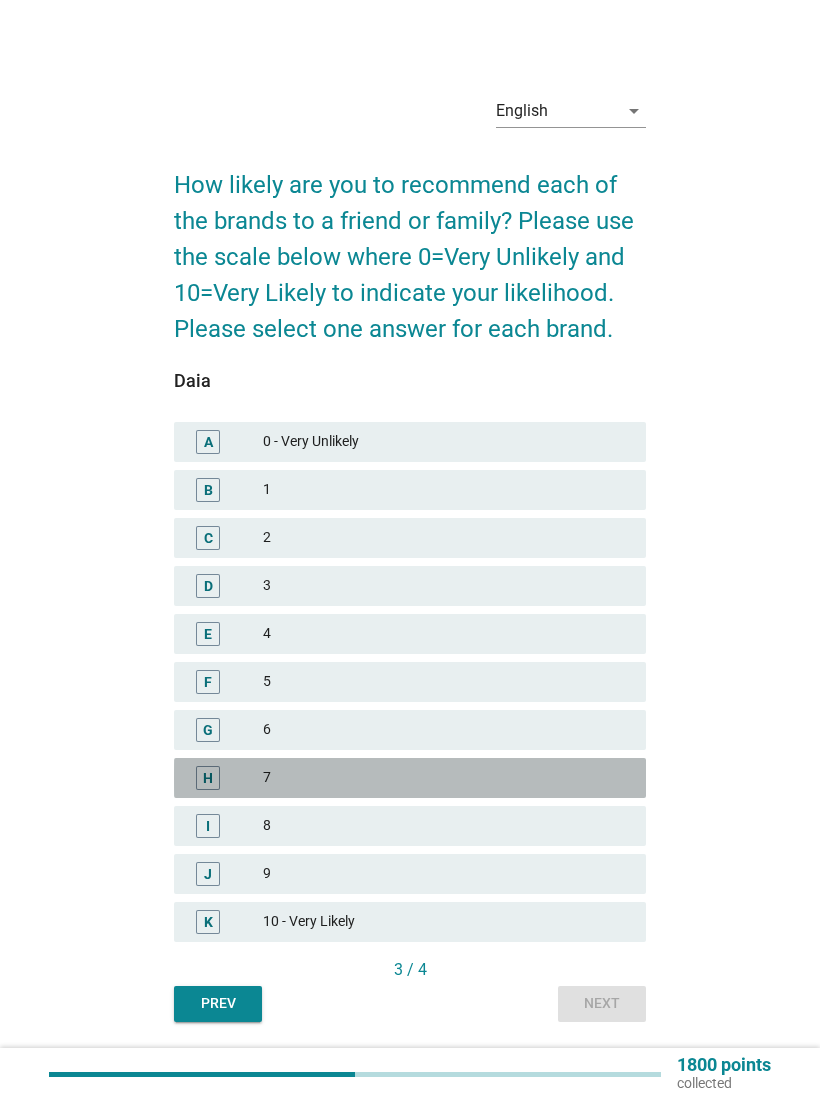click on "H   7" at bounding box center (410, 778) 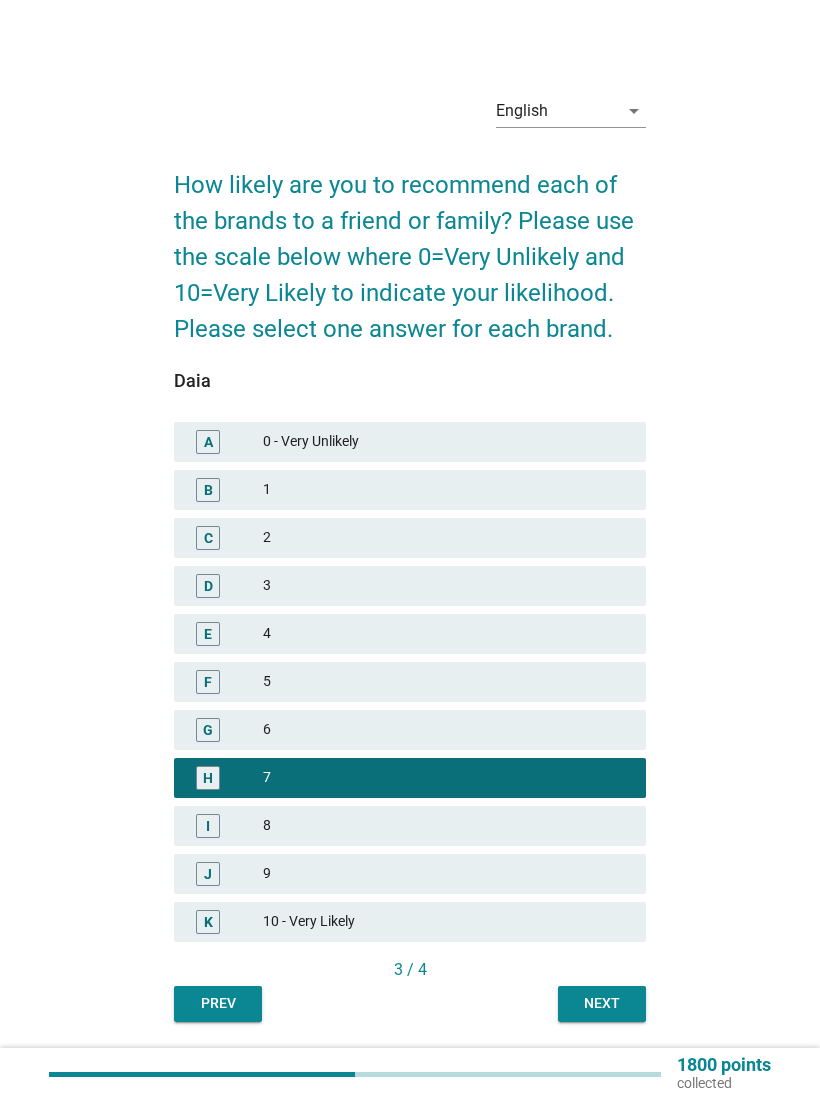 click on "Next" at bounding box center [602, 1003] 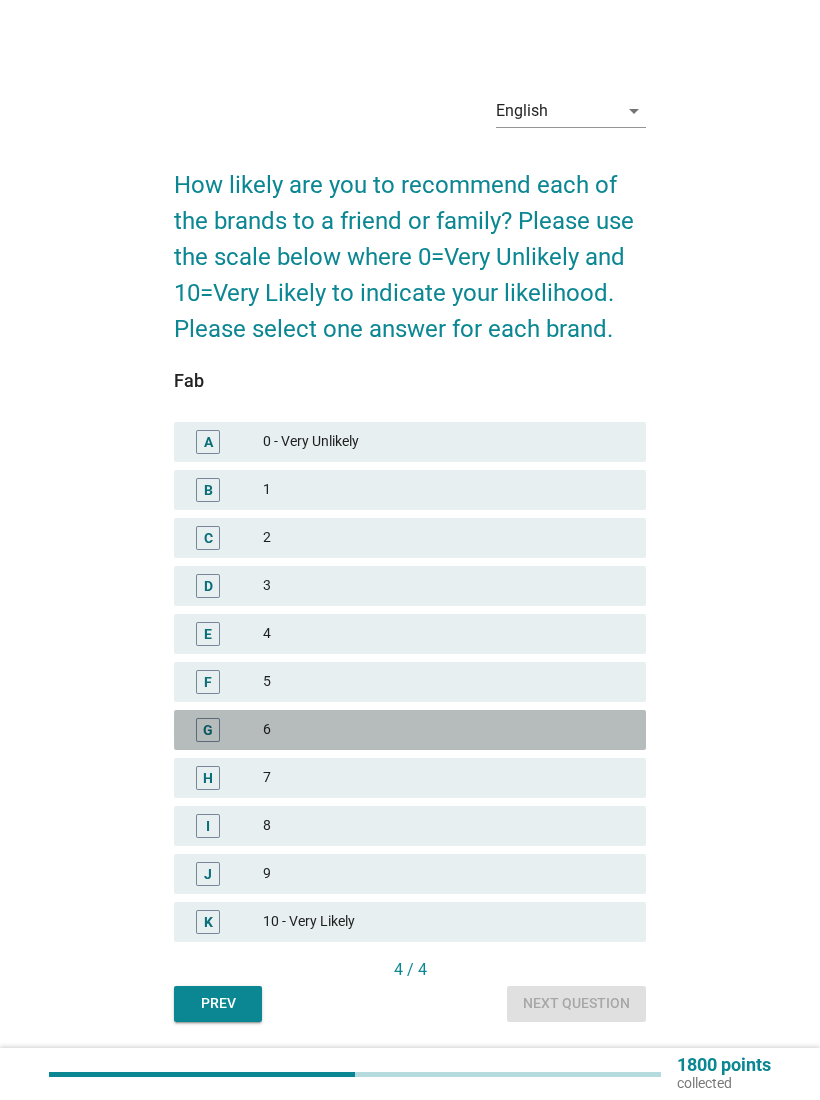 click on "G [NUMBER]" at bounding box center [410, 730] 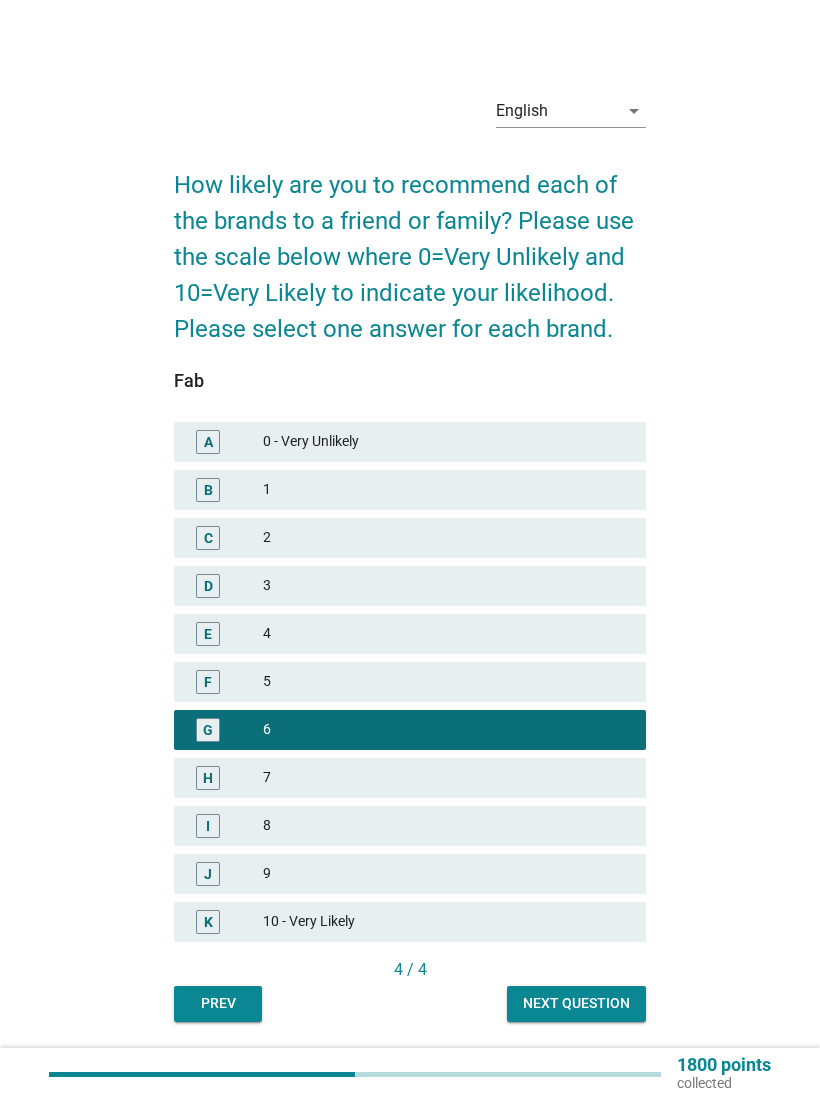 click on "Next question" at bounding box center [576, 1004] 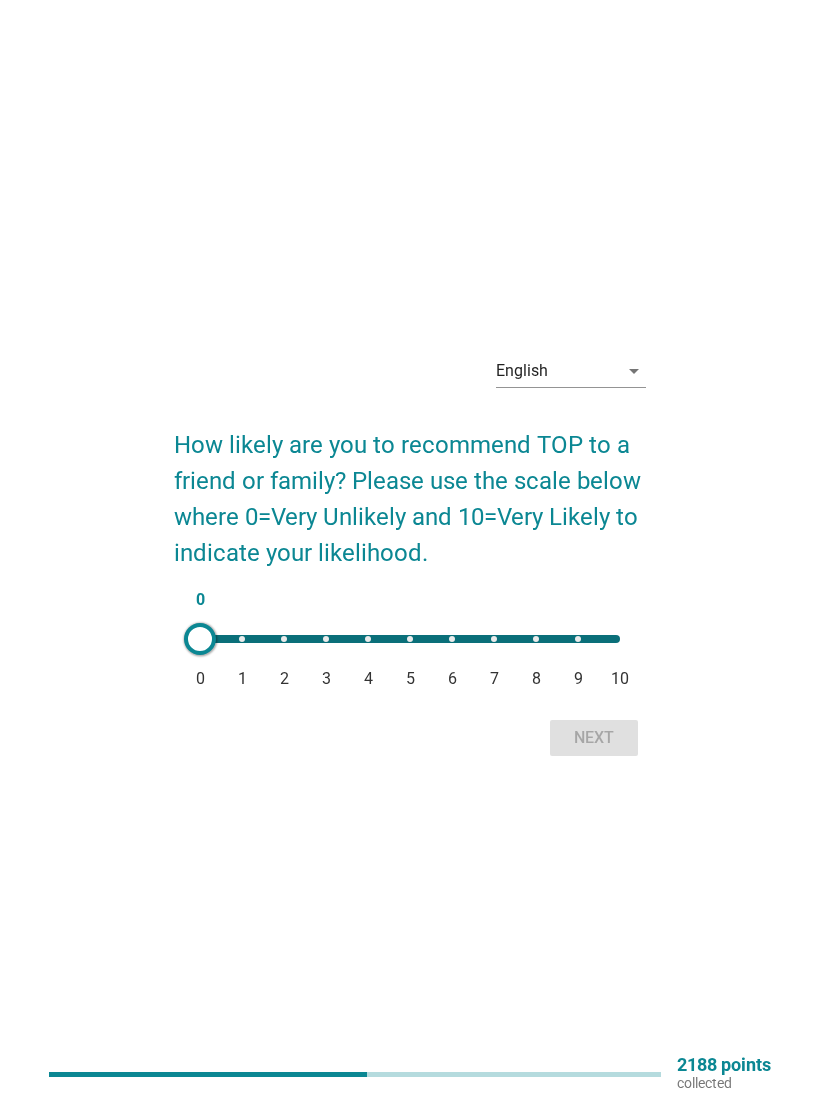 click on "English arrow_drop_down How likely are you to recommend TOP to a friend or family? Please use the scale below where 0=Very Unlikely and 10=Very Likely to indicate your likelihood. 0 0 1 2 3 4 5 6 7 8 9 10 Next" at bounding box center [410, 550] 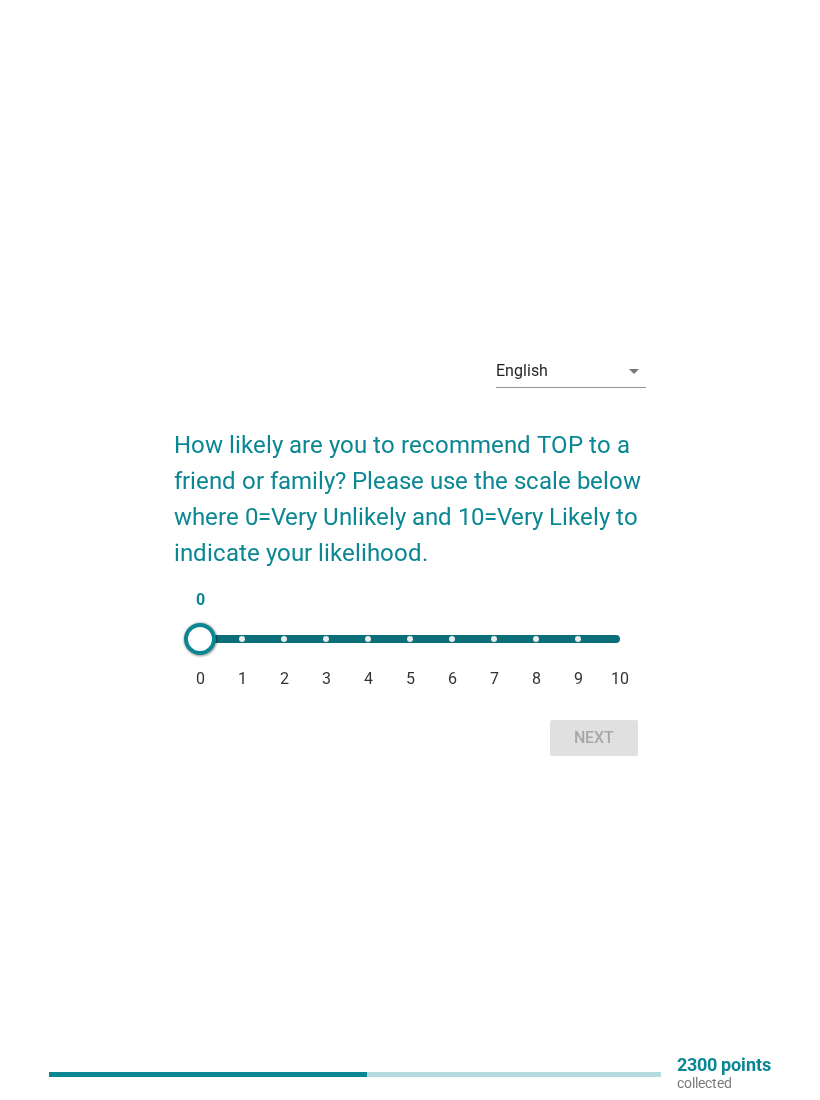 click on "0
0
1
2
3
4
5
6
7
8
9
10" at bounding box center (410, 639) 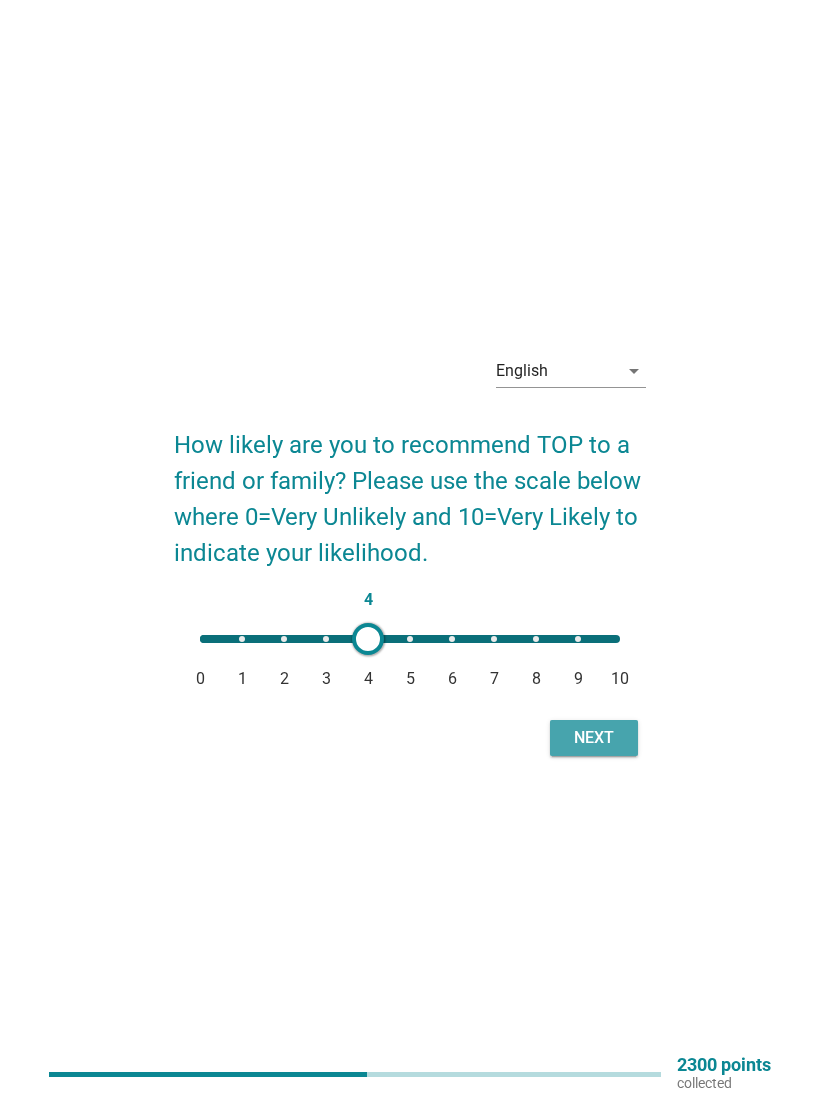 click on "Next" at bounding box center (594, 738) 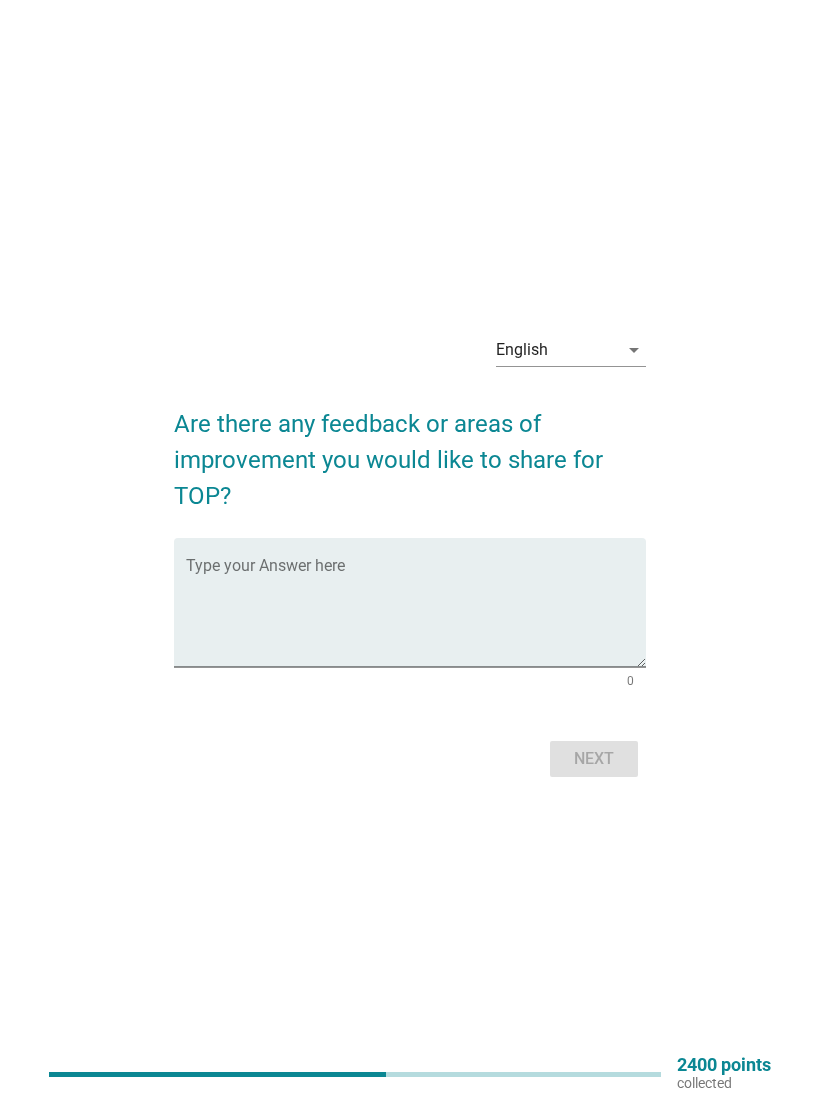 click at bounding box center (416, 614) 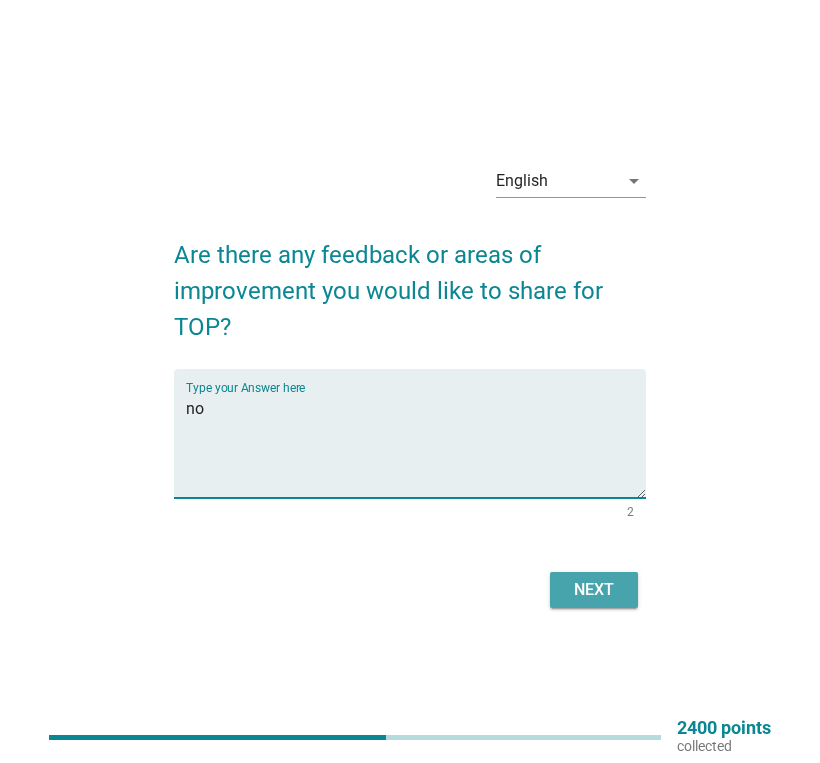 type on "no" 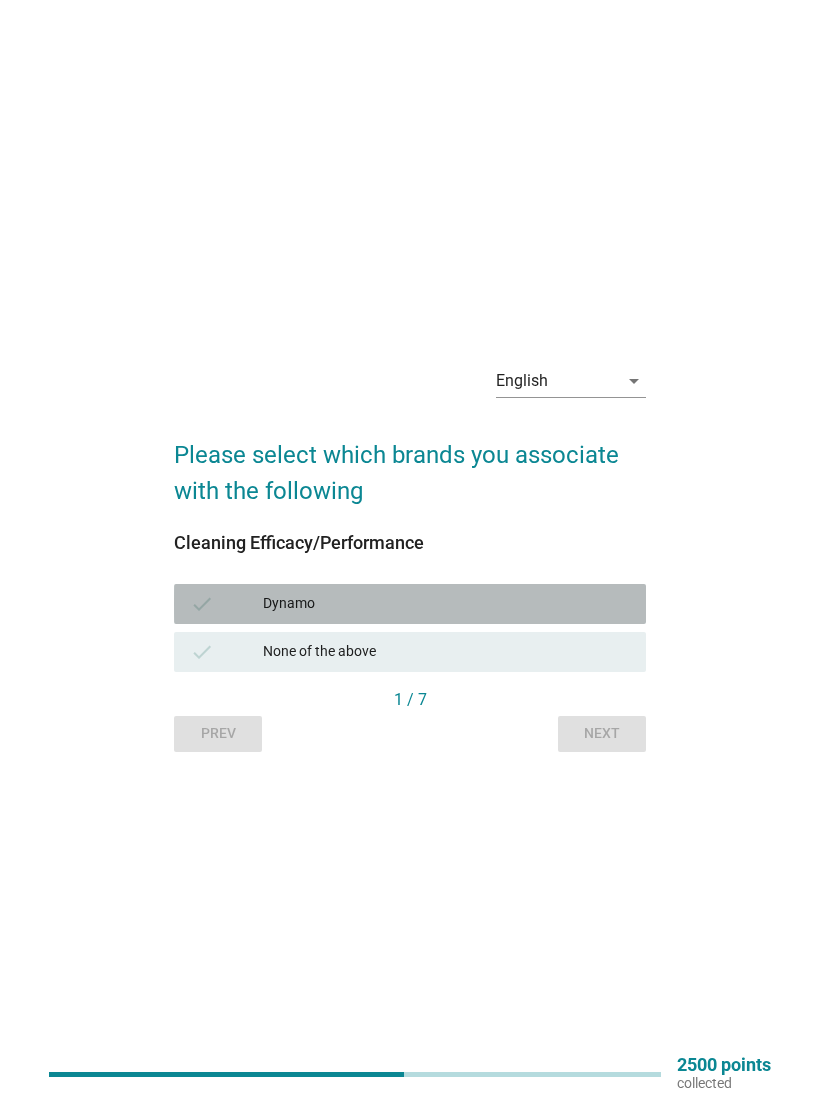 click on "Dynamo" at bounding box center (446, 604) 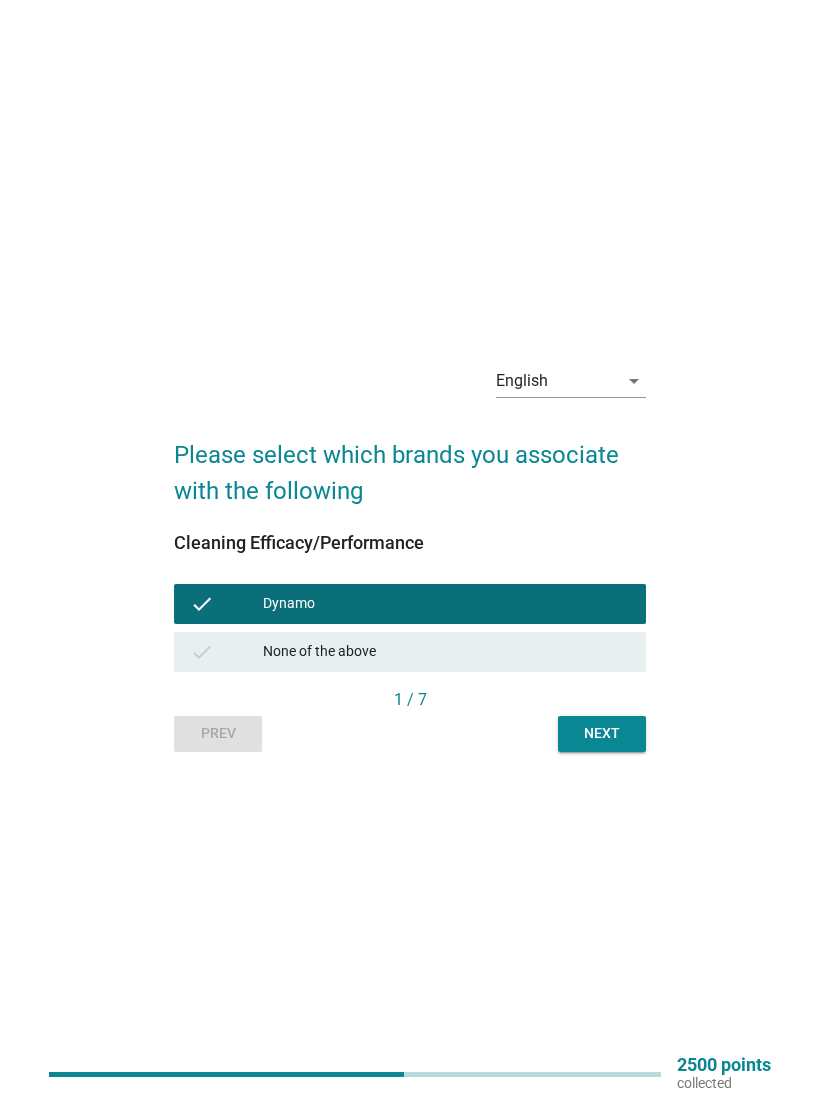 click on "Next" at bounding box center (602, 733) 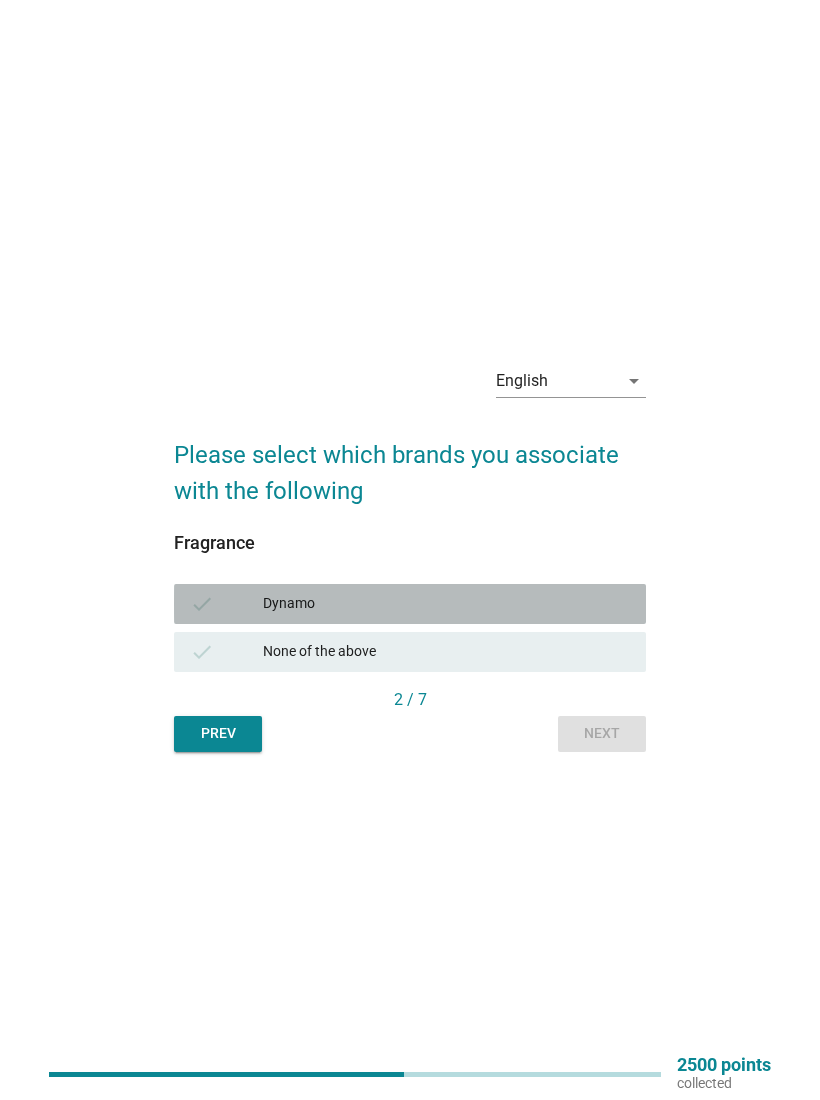 click on "Dynamo" at bounding box center (446, 604) 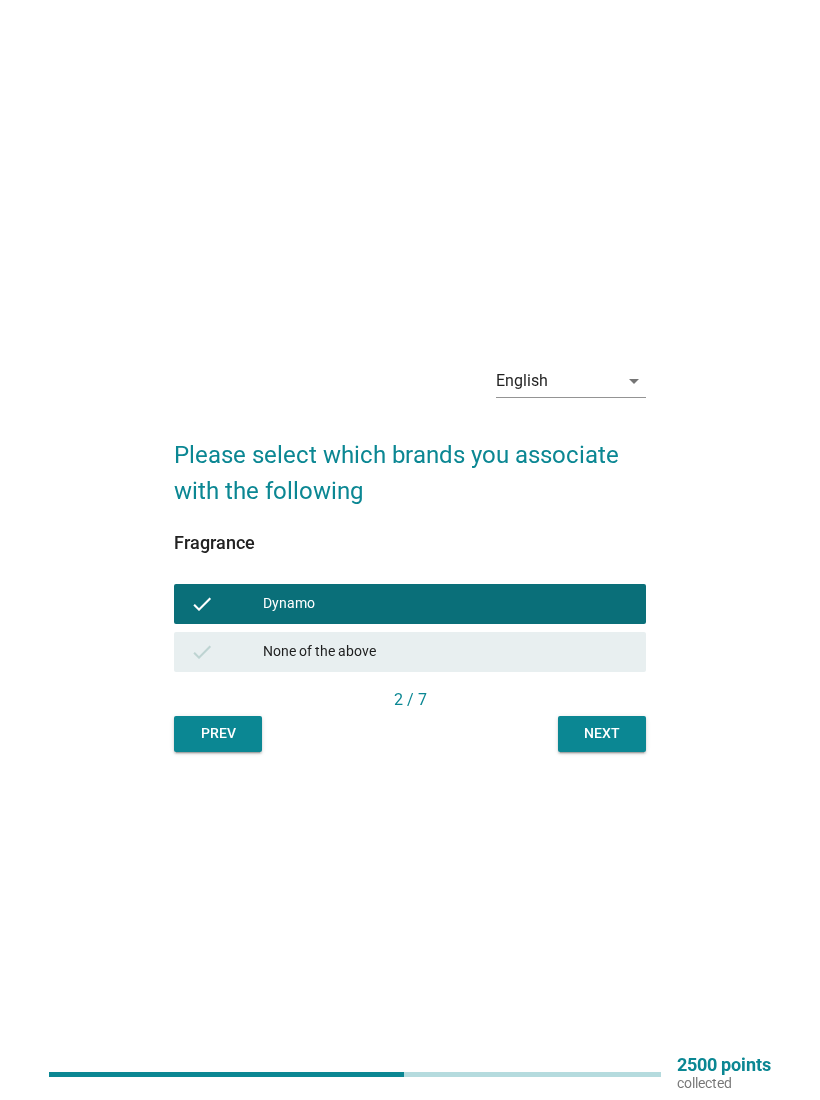 click on "Next" at bounding box center [602, 733] 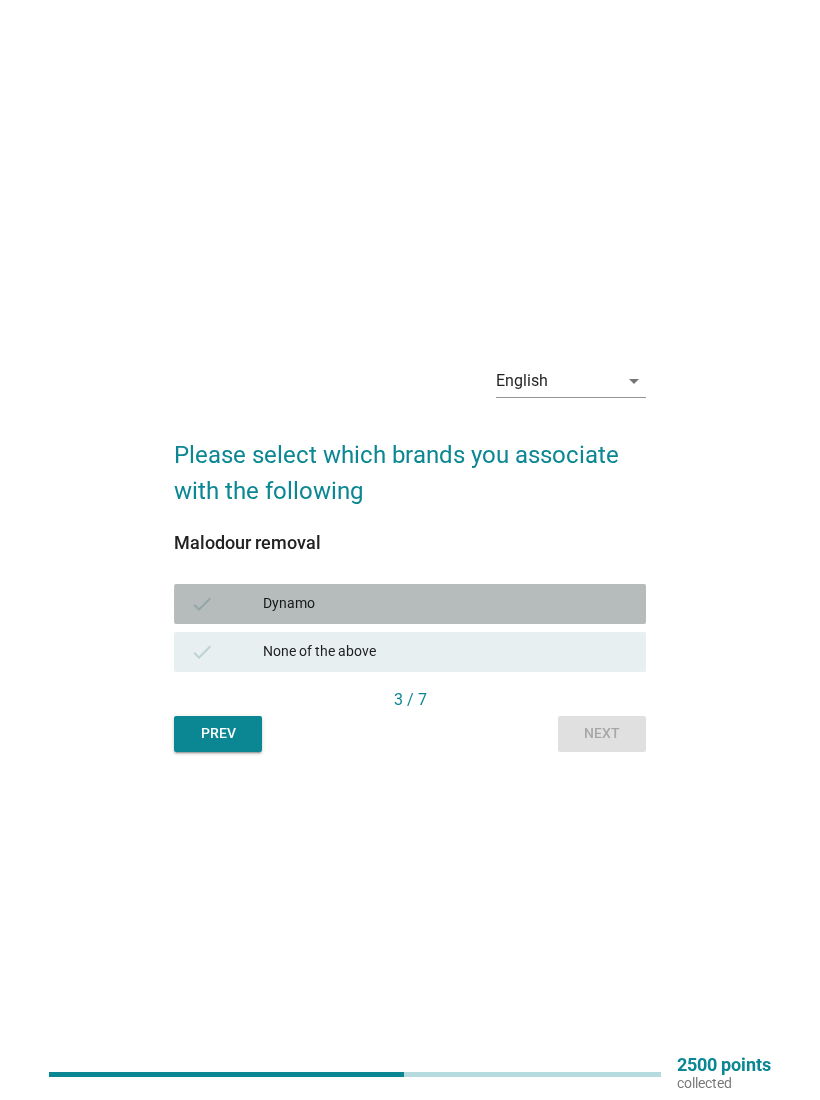 click on "Dynamo" at bounding box center [446, 604] 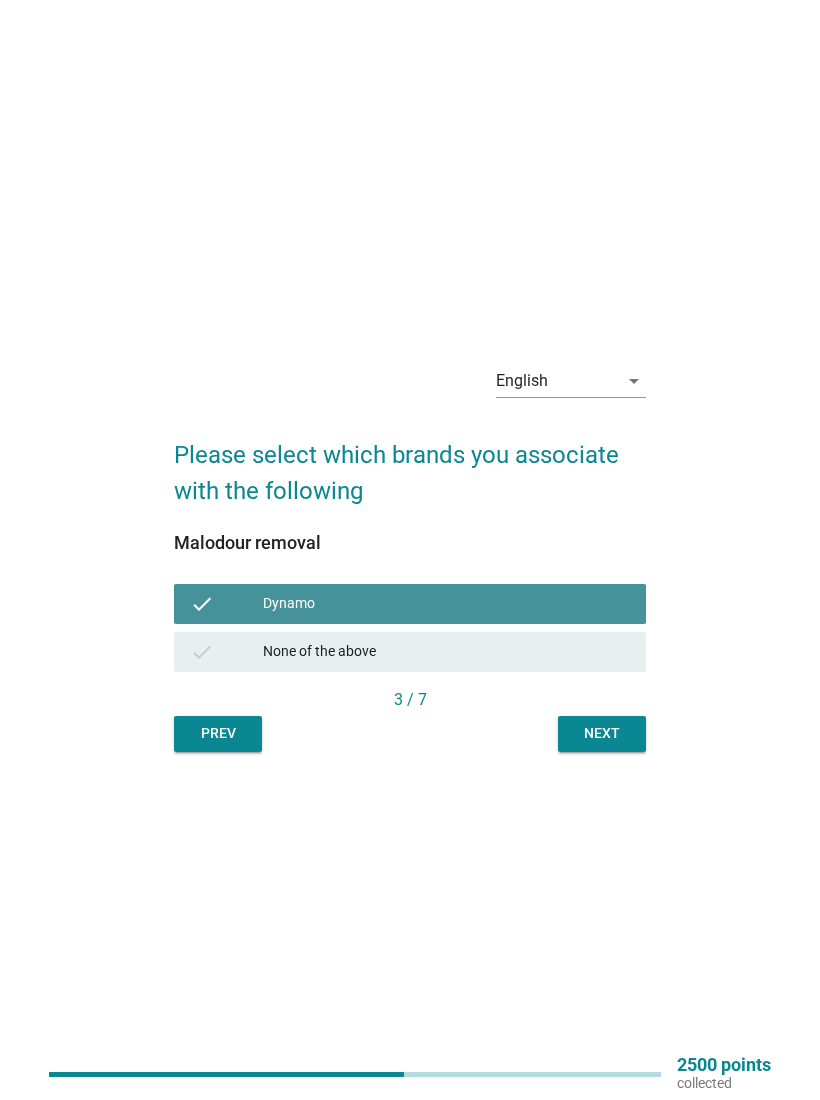 click on "Next" at bounding box center (602, 733) 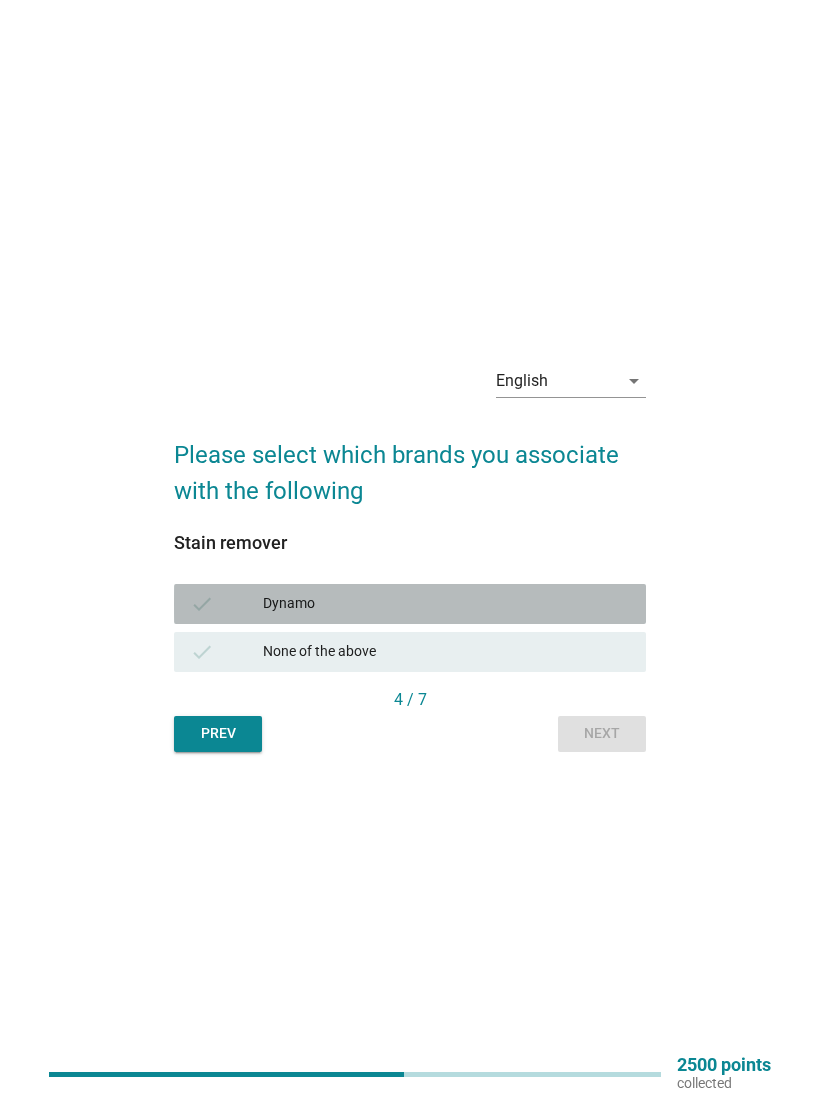 click on "Dynamo" at bounding box center [446, 604] 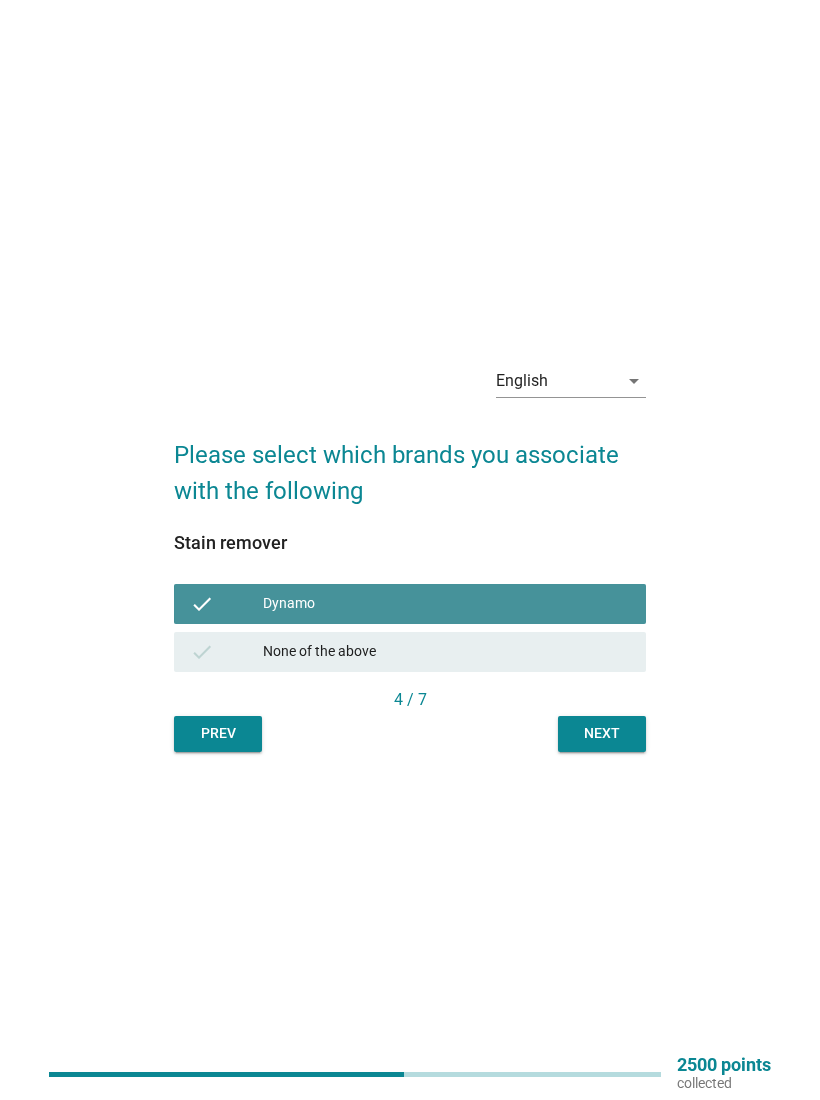 click on "Next" at bounding box center (602, 733) 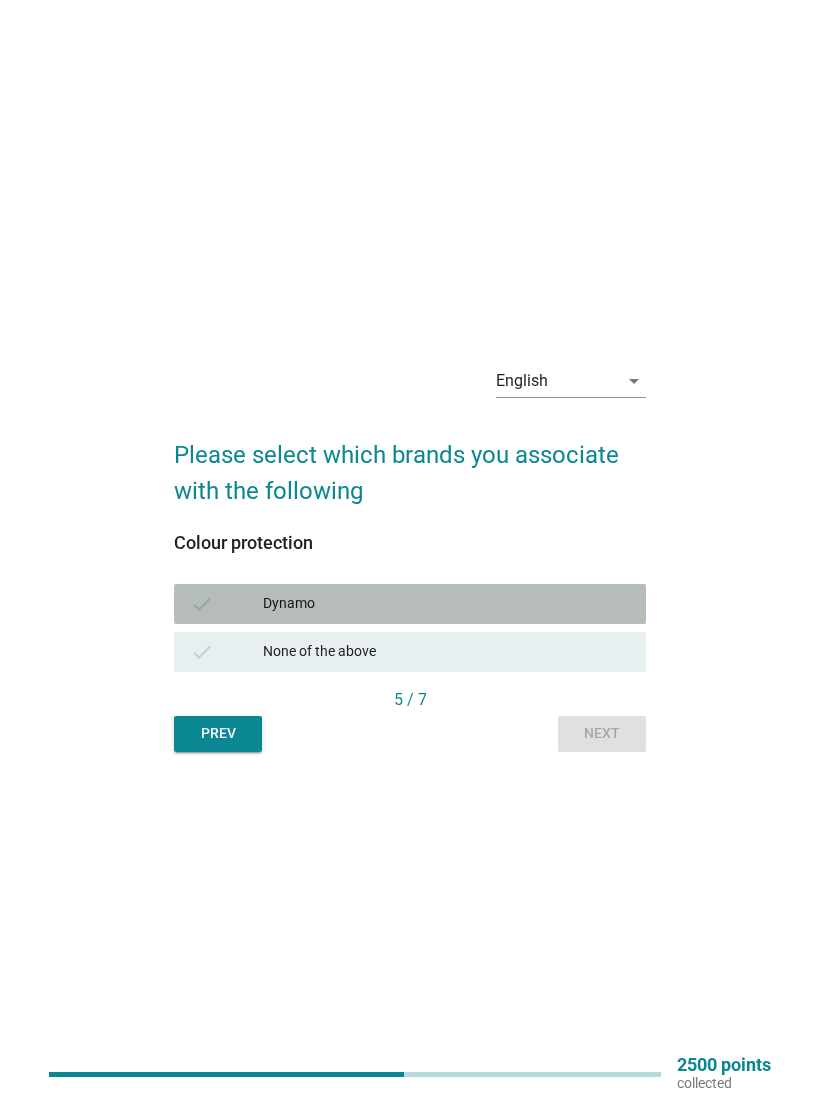 click on "Dynamo" at bounding box center (446, 604) 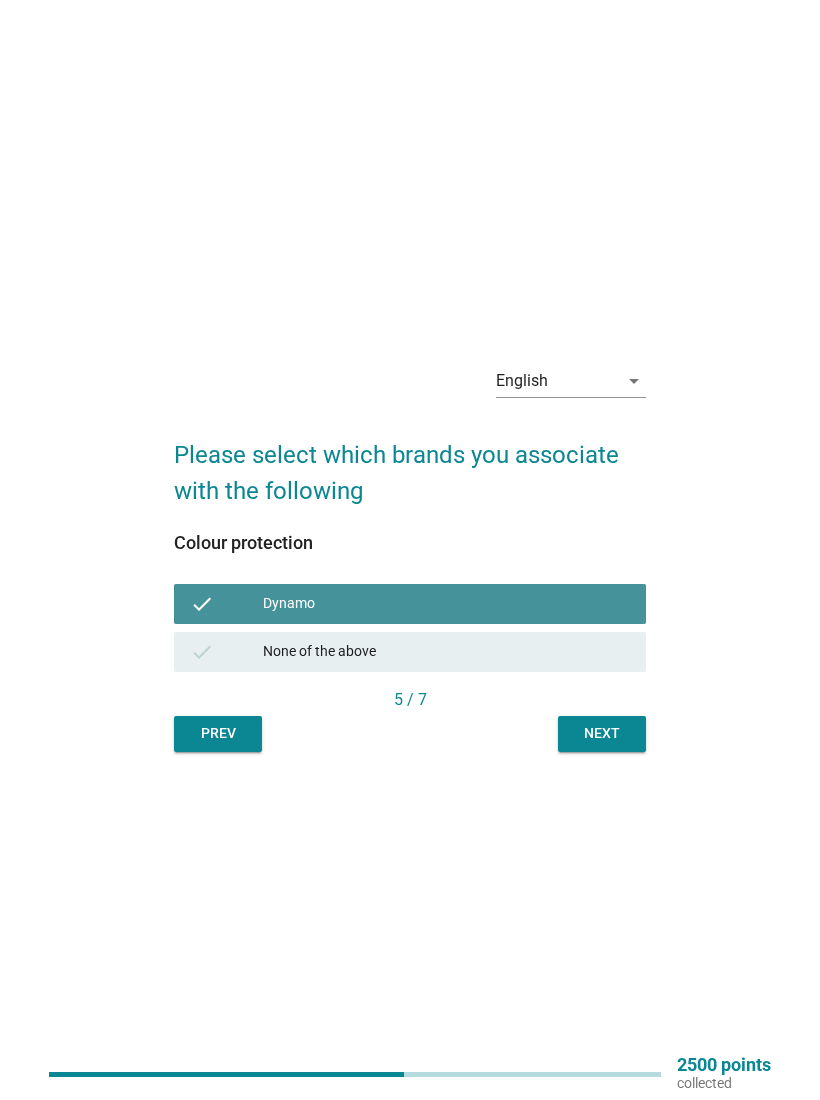 click on "Next" at bounding box center [602, 733] 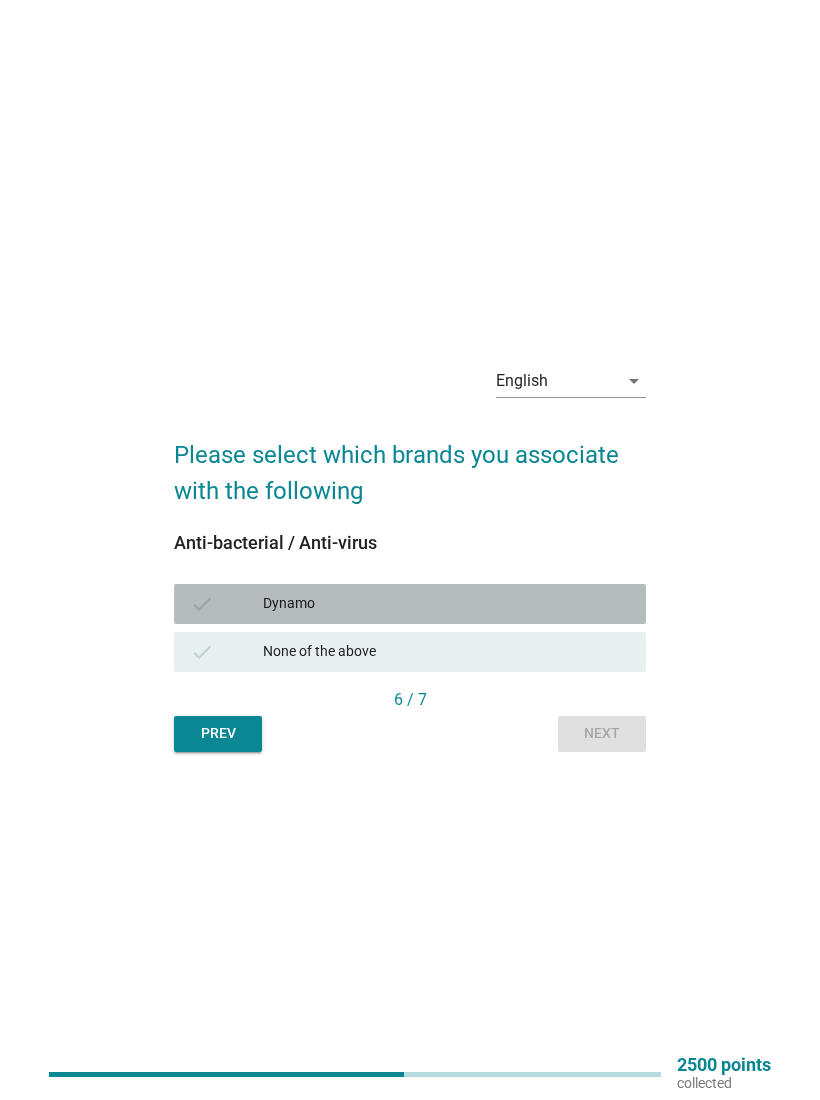 click on "Dynamo" at bounding box center [446, 604] 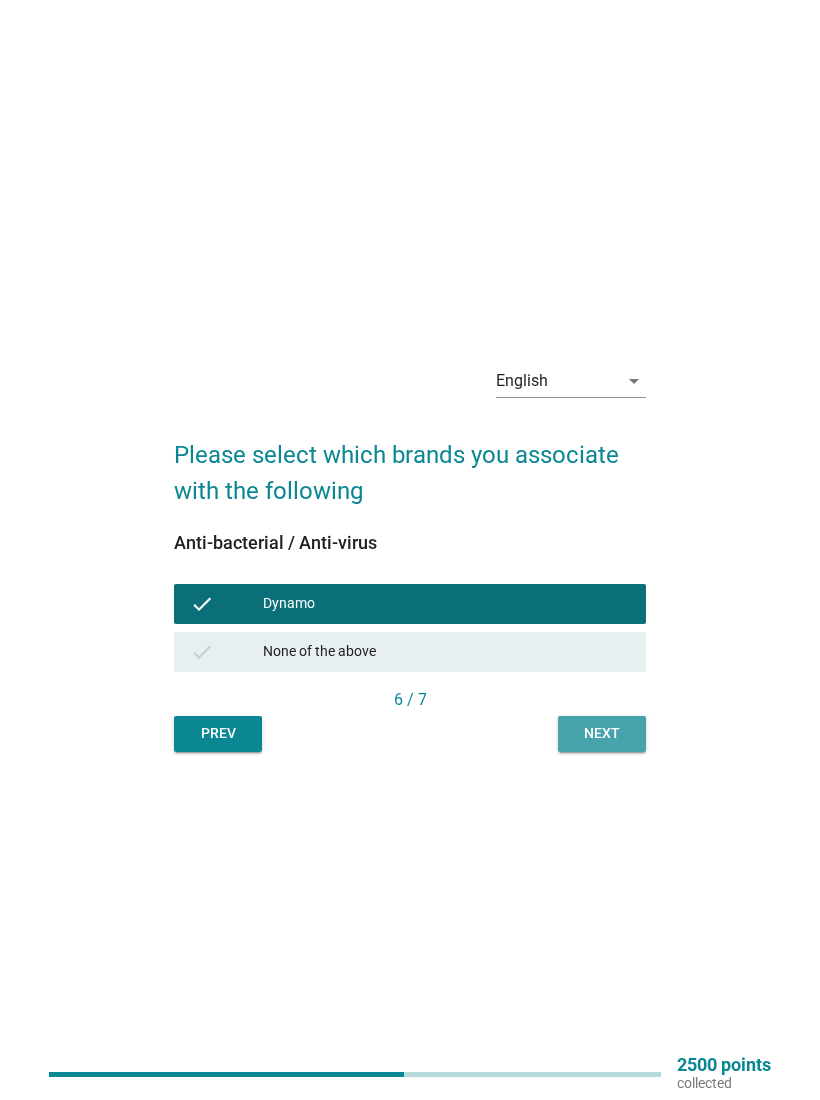 click on "Next" at bounding box center [602, 733] 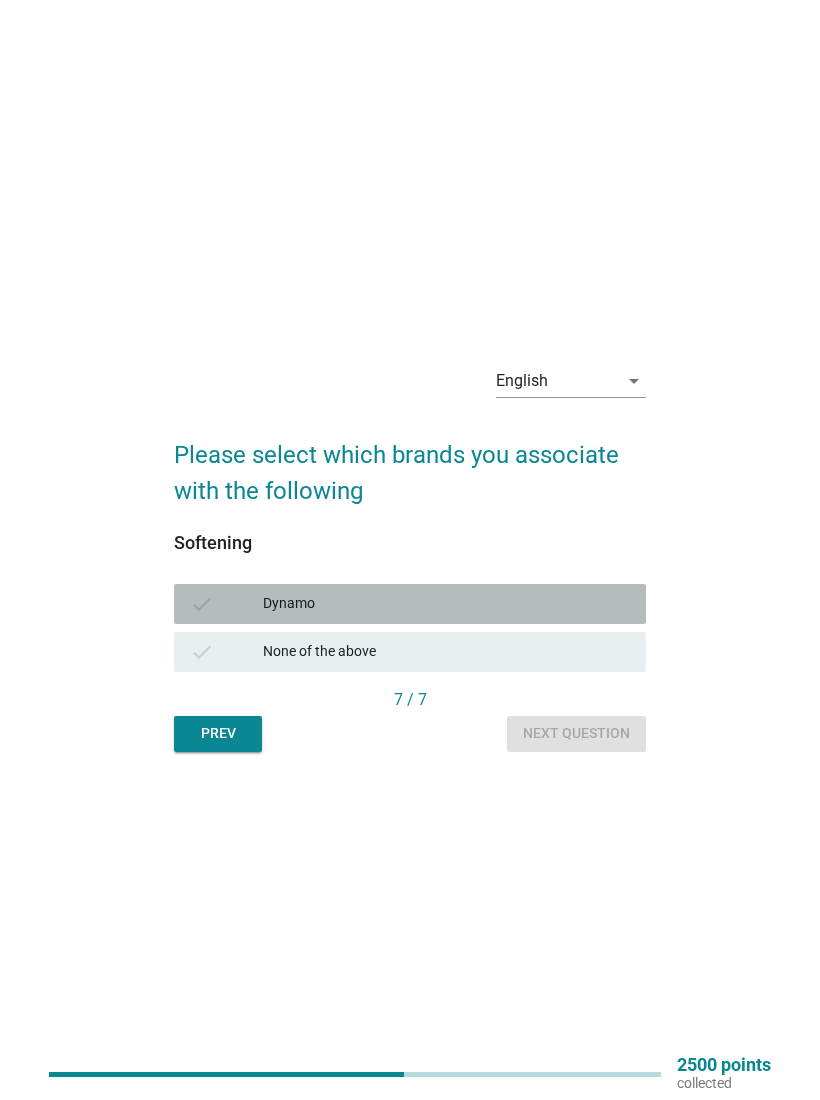 click on "Dynamo" at bounding box center (446, 604) 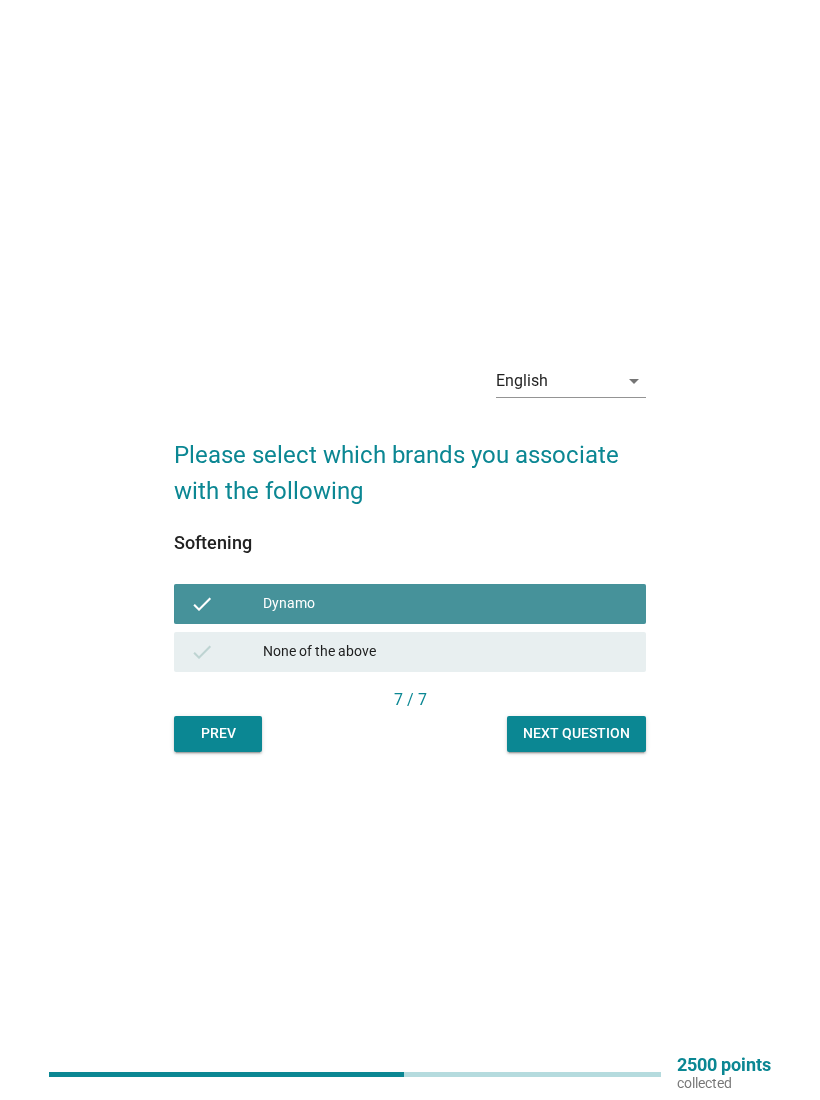 click on "Next question" at bounding box center [576, 733] 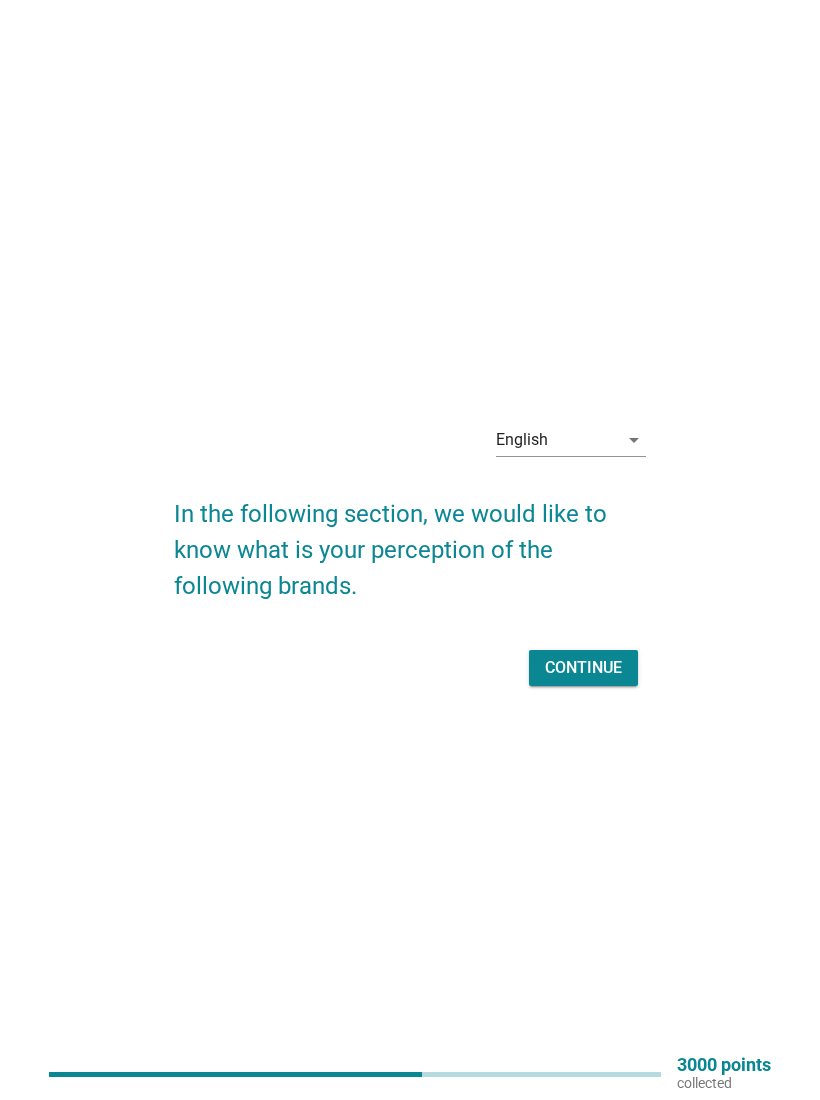 click on "Continue" at bounding box center (583, 668) 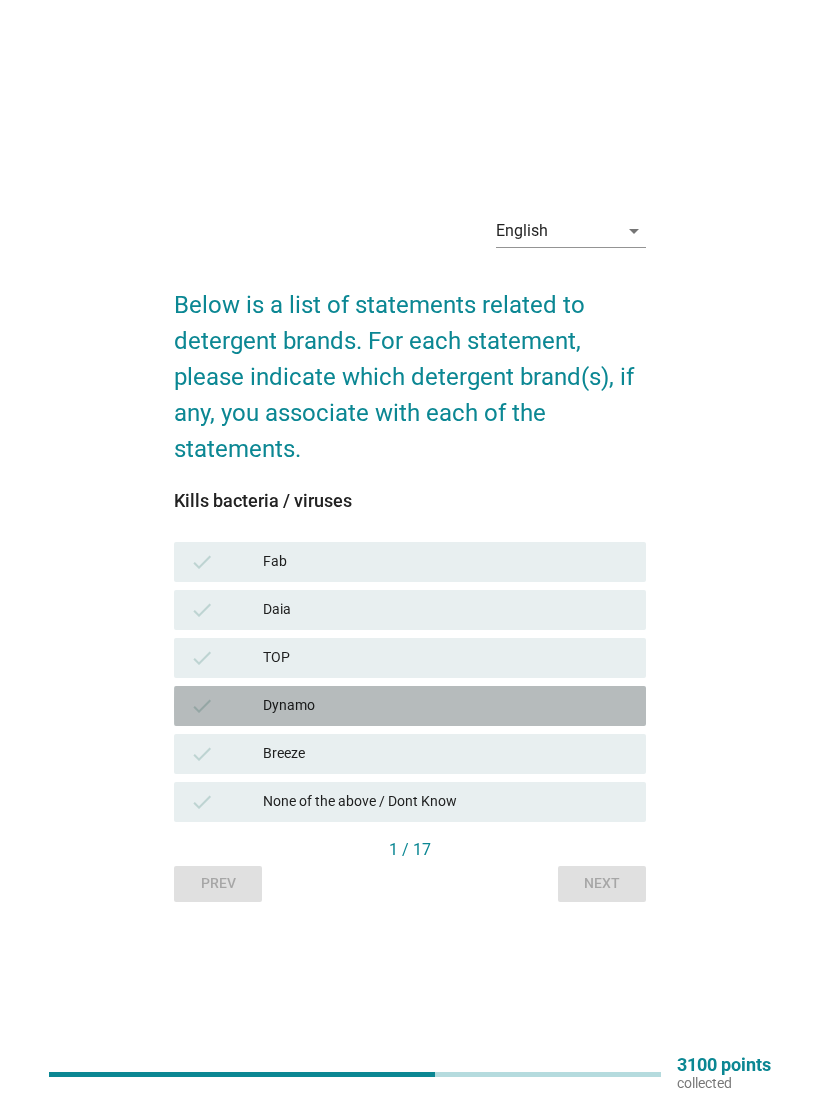 click on "check" at bounding box center (226, 706) 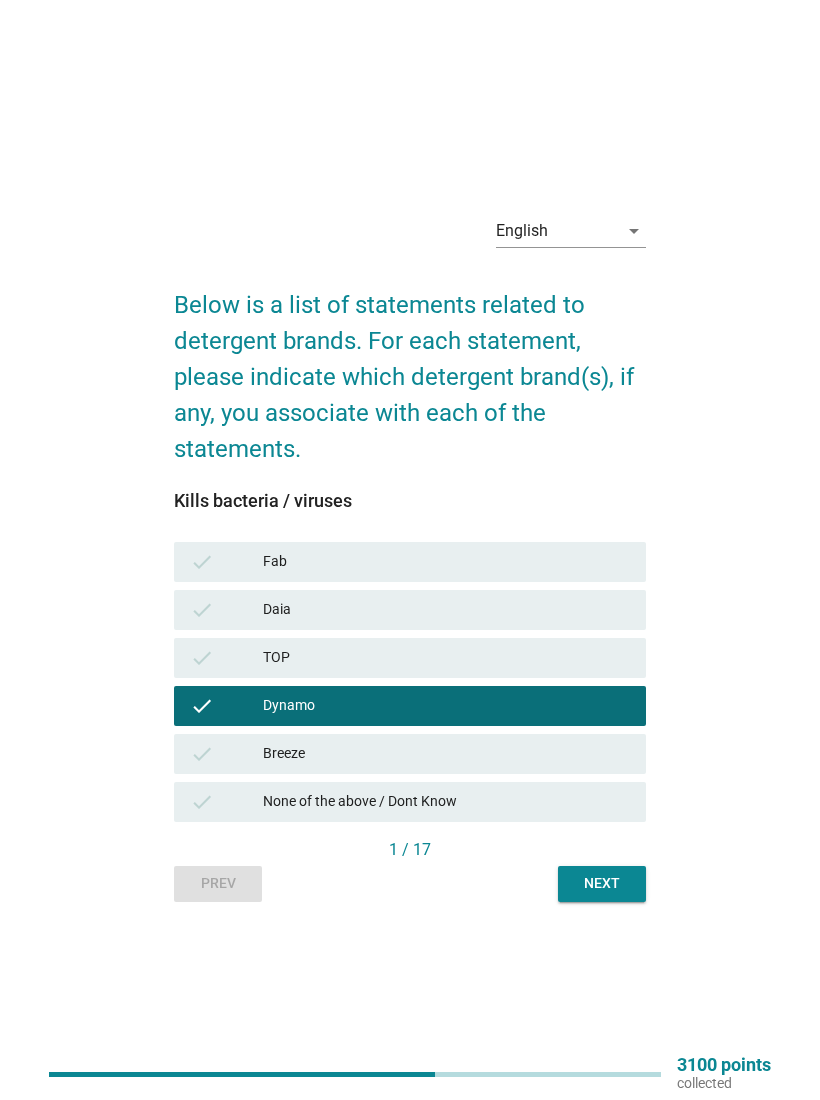 click on "Next" at bounding box center [602, 883] 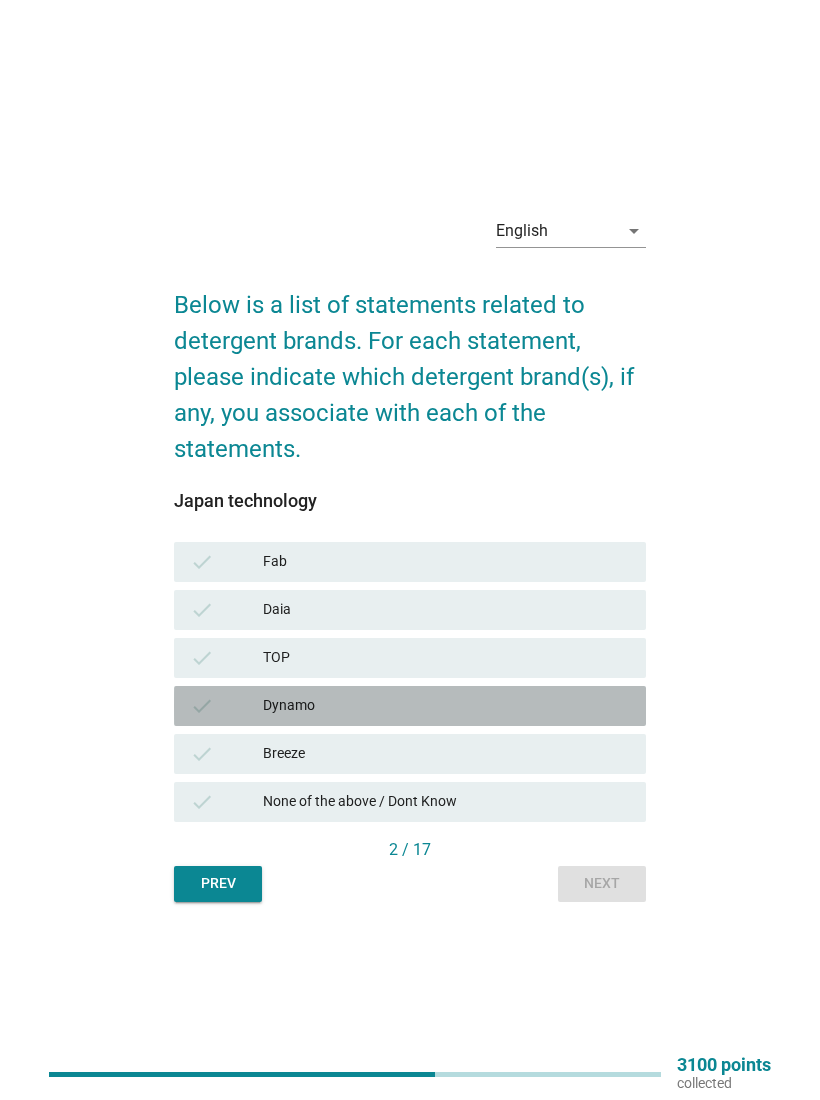 click on "Dynamo" at bounding box center (446, 706) 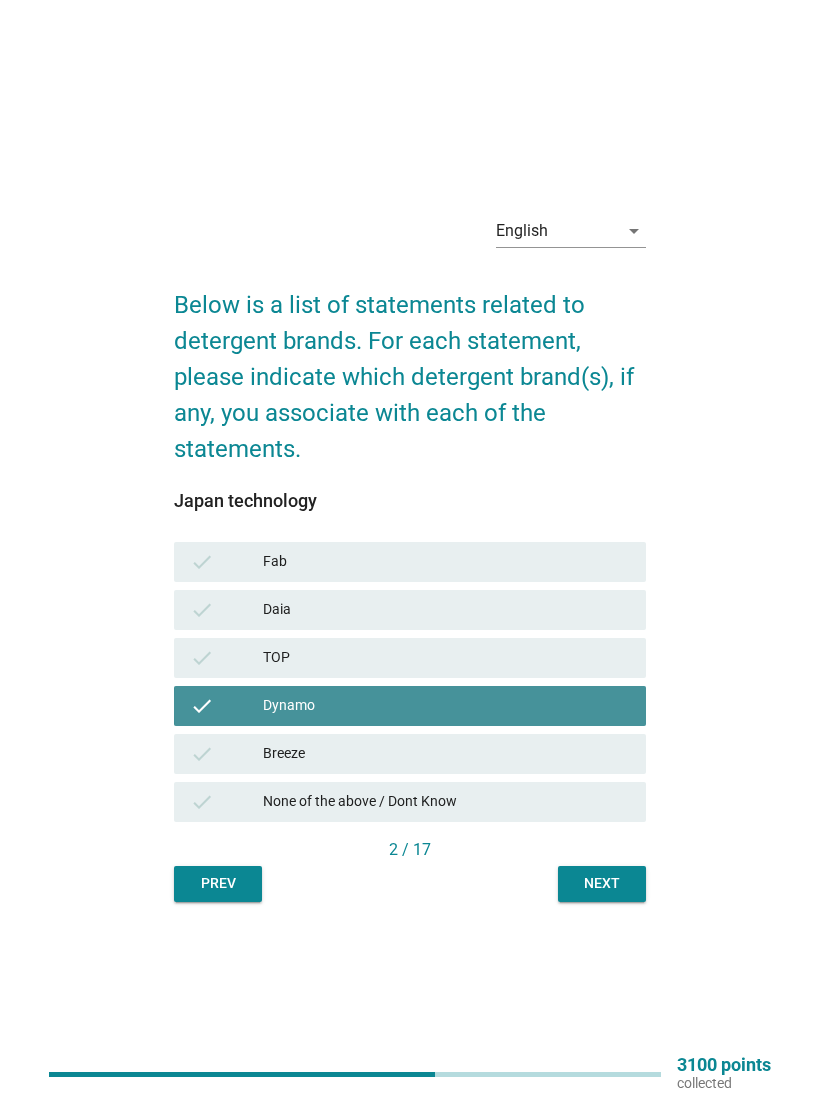 click on "2 / 17" at bounding box center (410, 850) 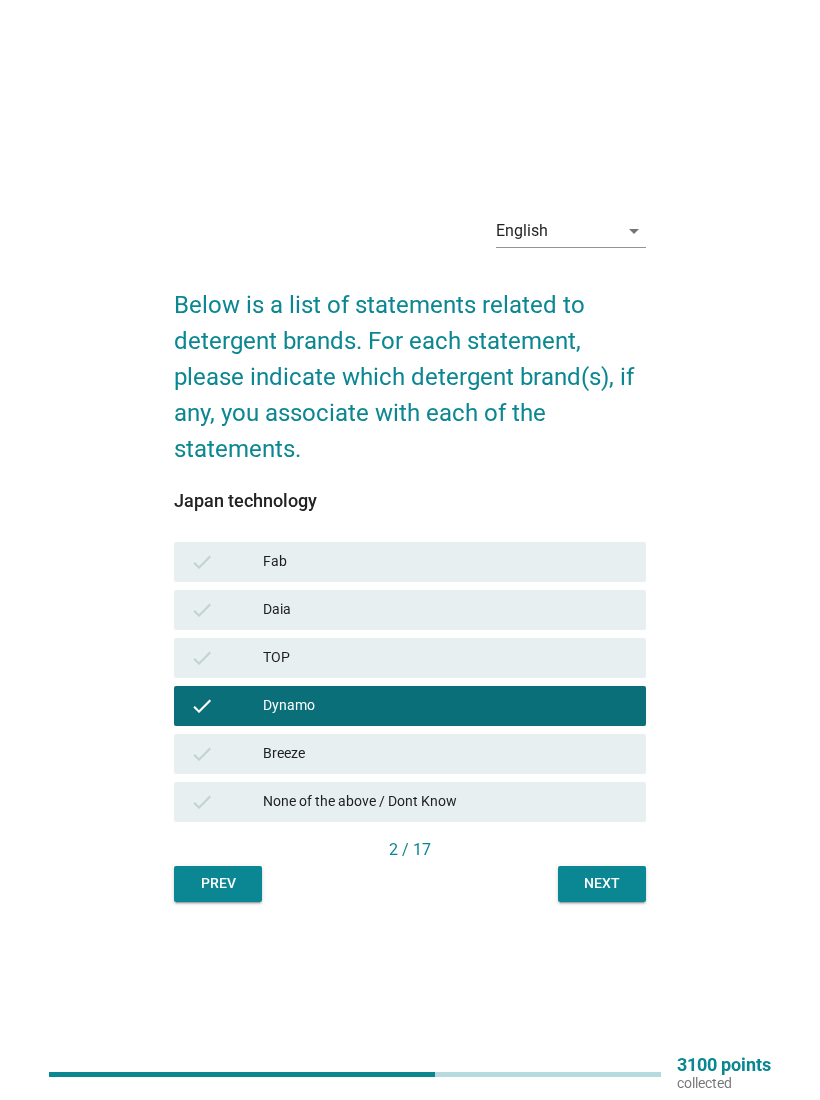 click on "TOP" at bounding box center [446, 658] 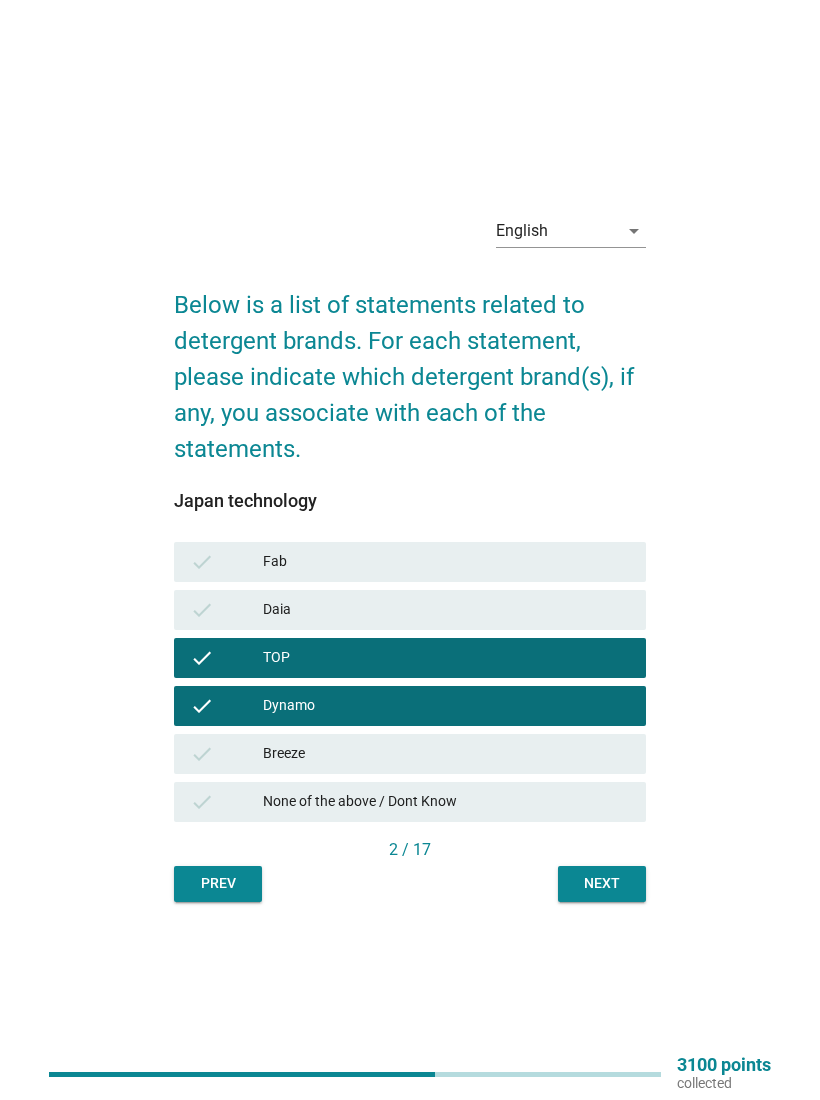 click on "English arrow_drop_down Below is a list of statements related to detergent brands. For each statement, please indicate which detergent brand(s), if any, you associate with each of the statements. [BRAND] check [BRAND] check [BRAND] check [BRAND] check [BRAND] check None of the above / Dont Know 2 / 17 Prev Next" at bounding box center (410, 550) 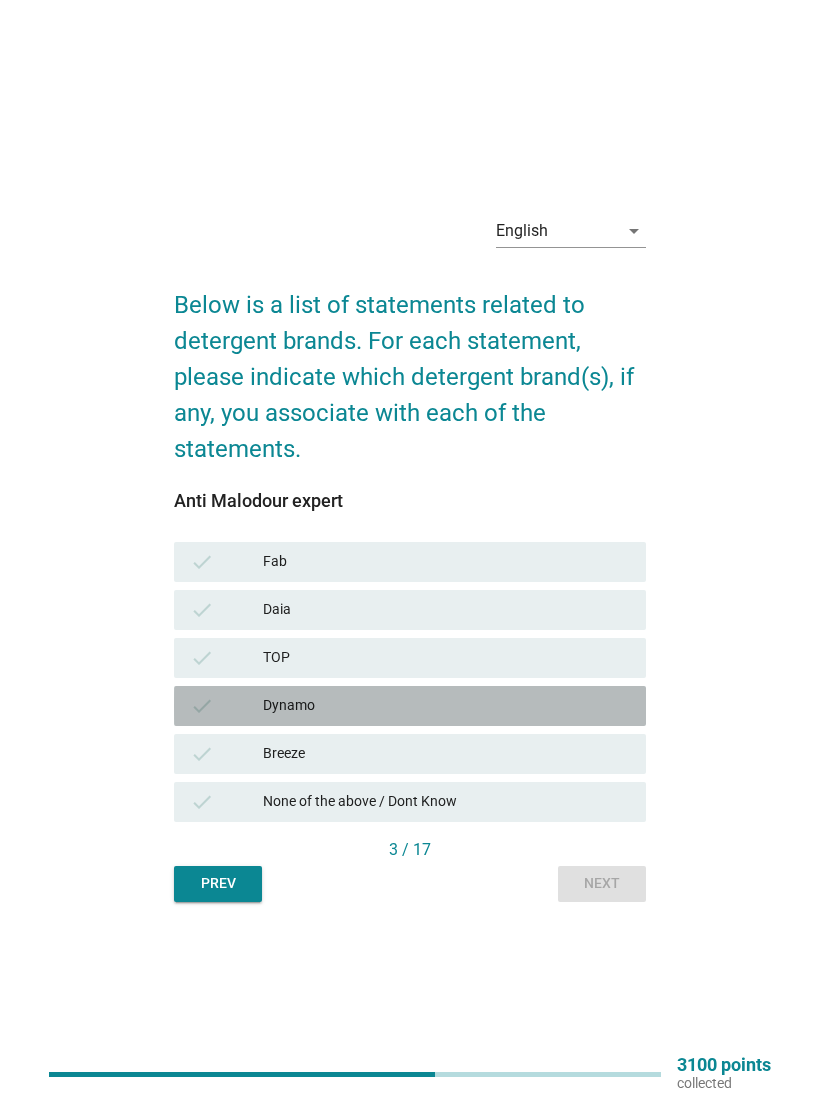 click on "Dynamo" at bounding box center (446, 706) 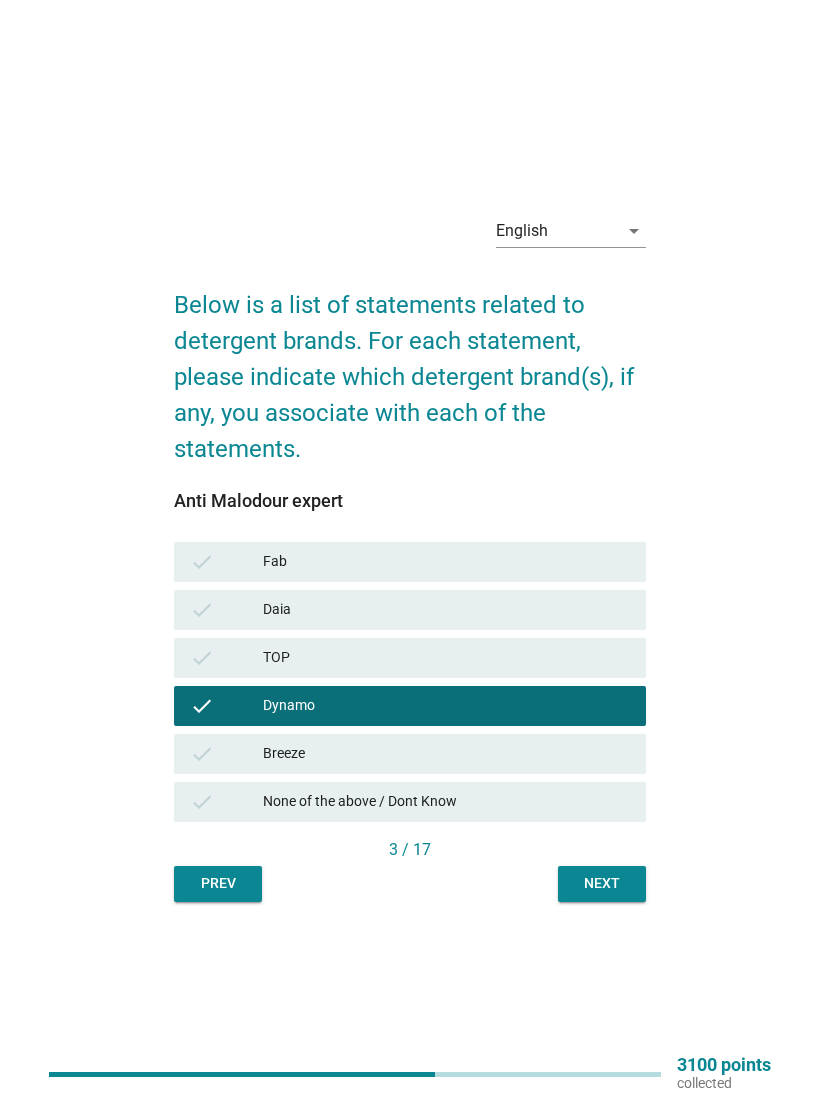 click on "Next" at bounding box center [602, 884] 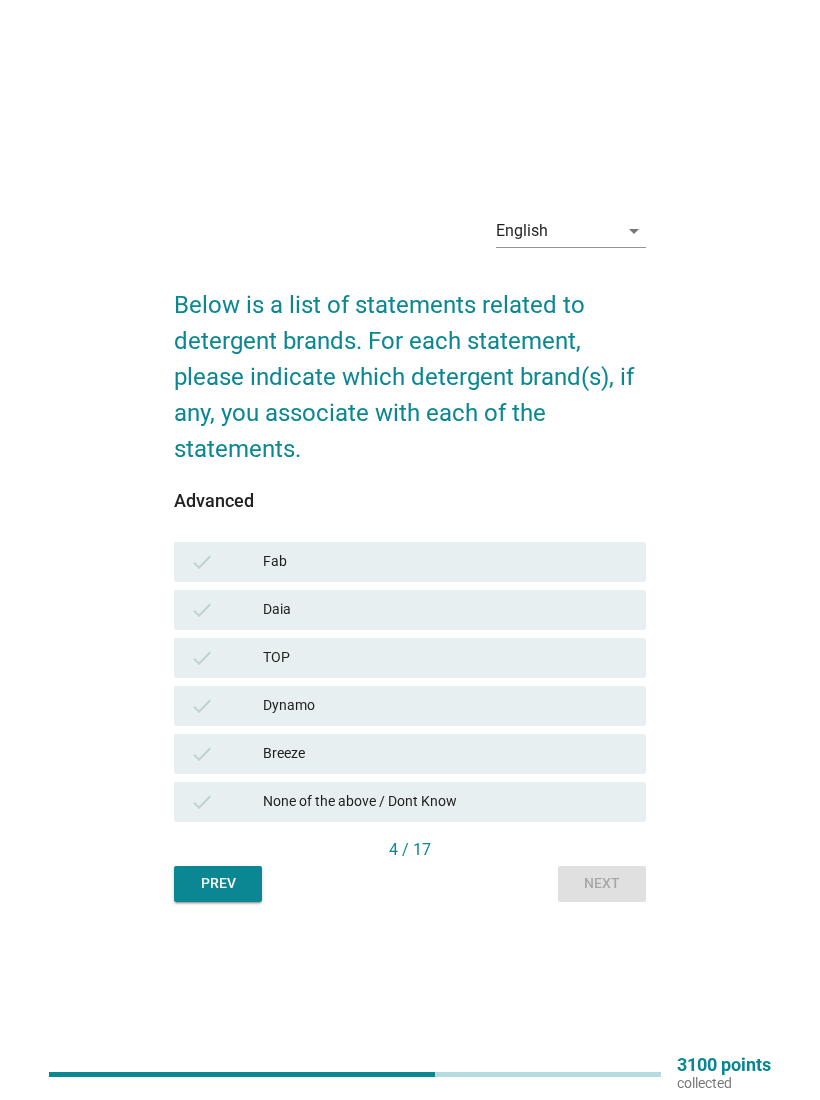click on "Dynamo" at bounding box center (446, 706) 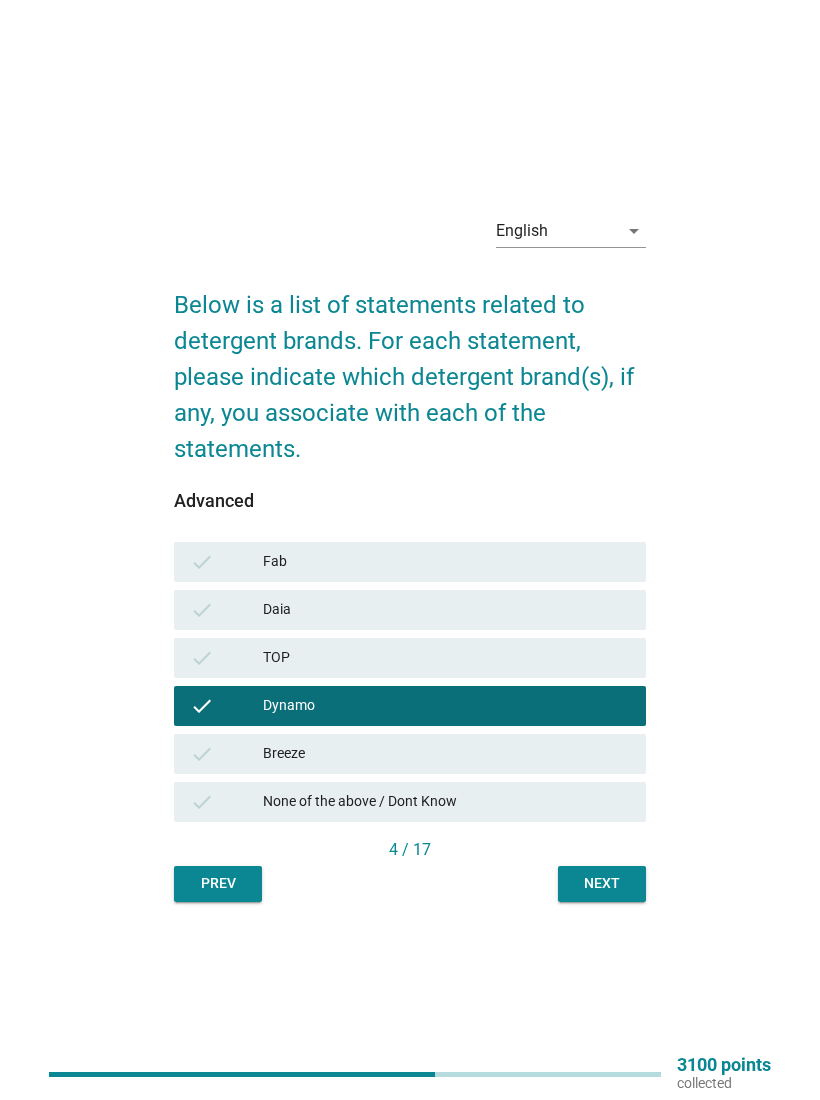 click on "4 / 17" at bounding box center (410, 850) 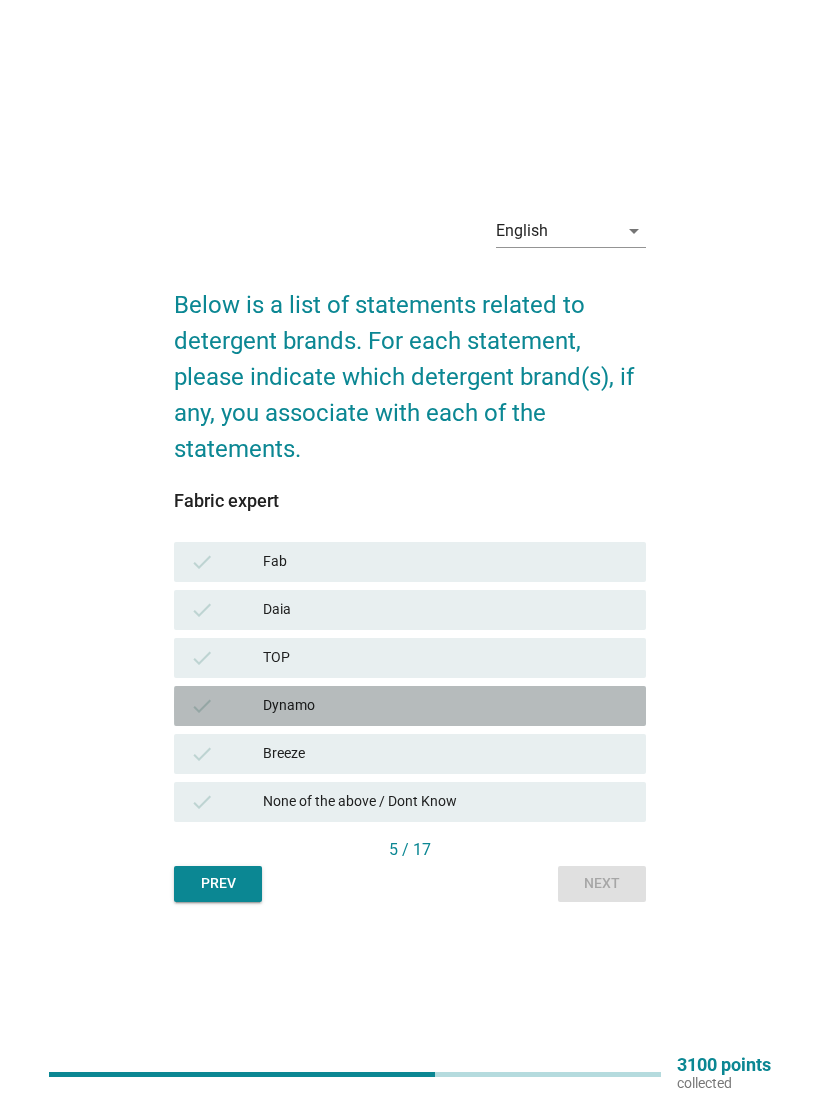 click on "check [BRAND]" at bounding box center (410, 706) 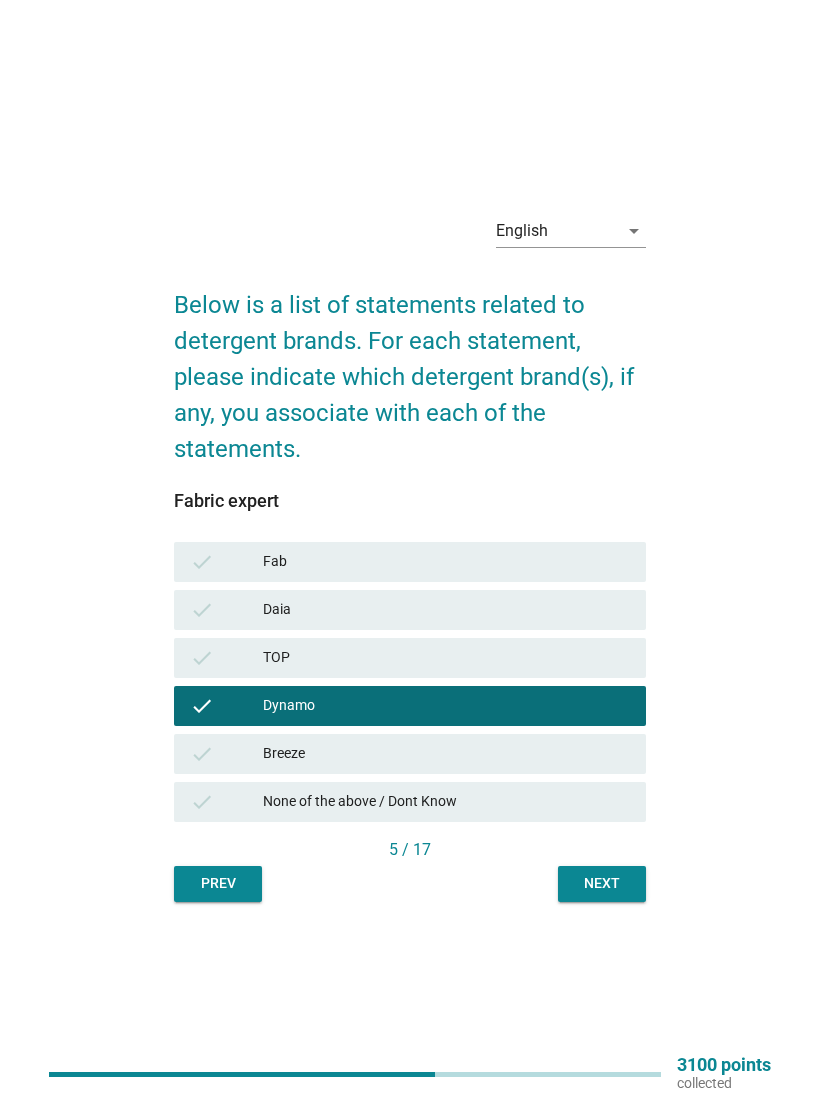click on "Next" at bounding box center [602, 883] 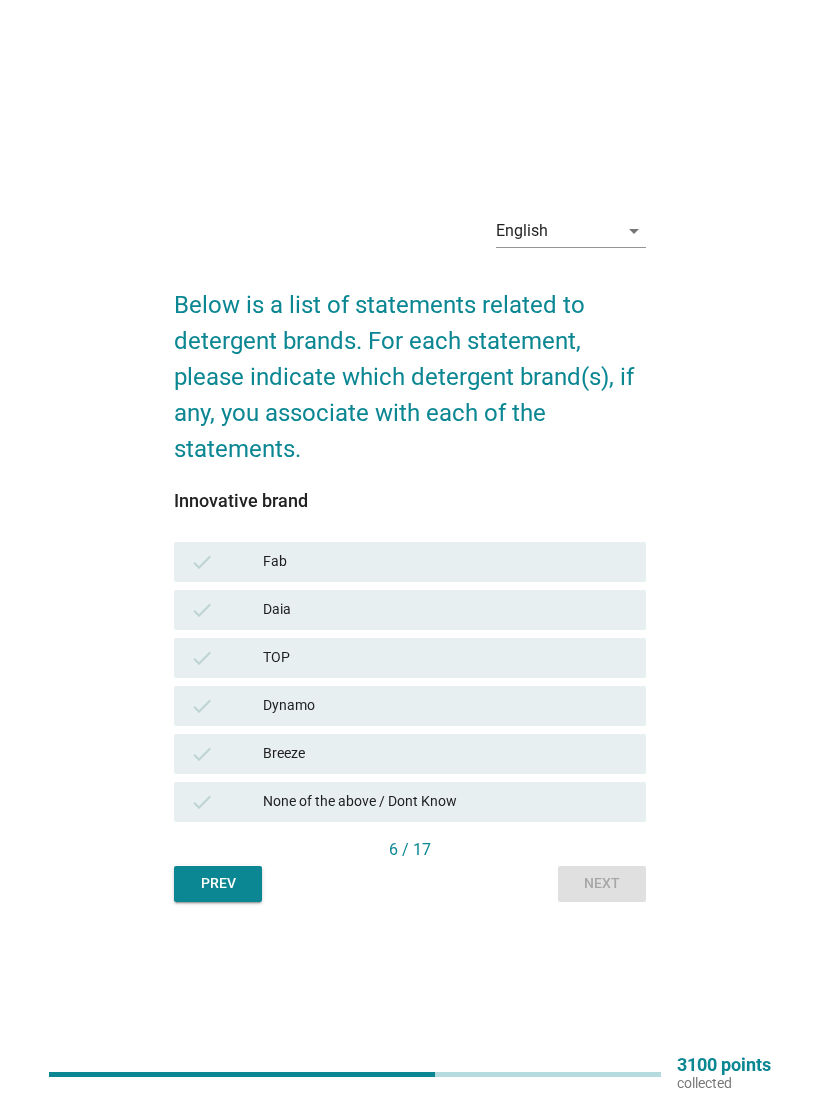 click on "check [BRAND]" at bounding box center [410, 706] 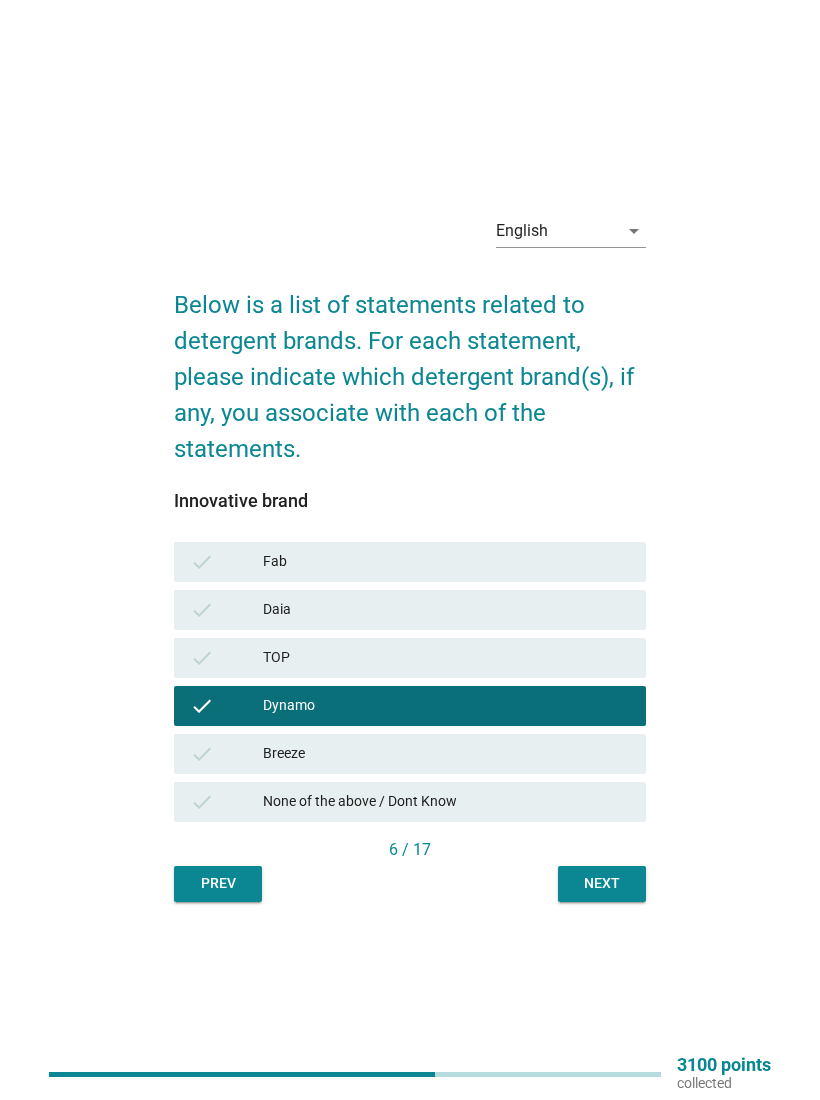 click on "check [BRAND]" at bounding box center (410, 706) 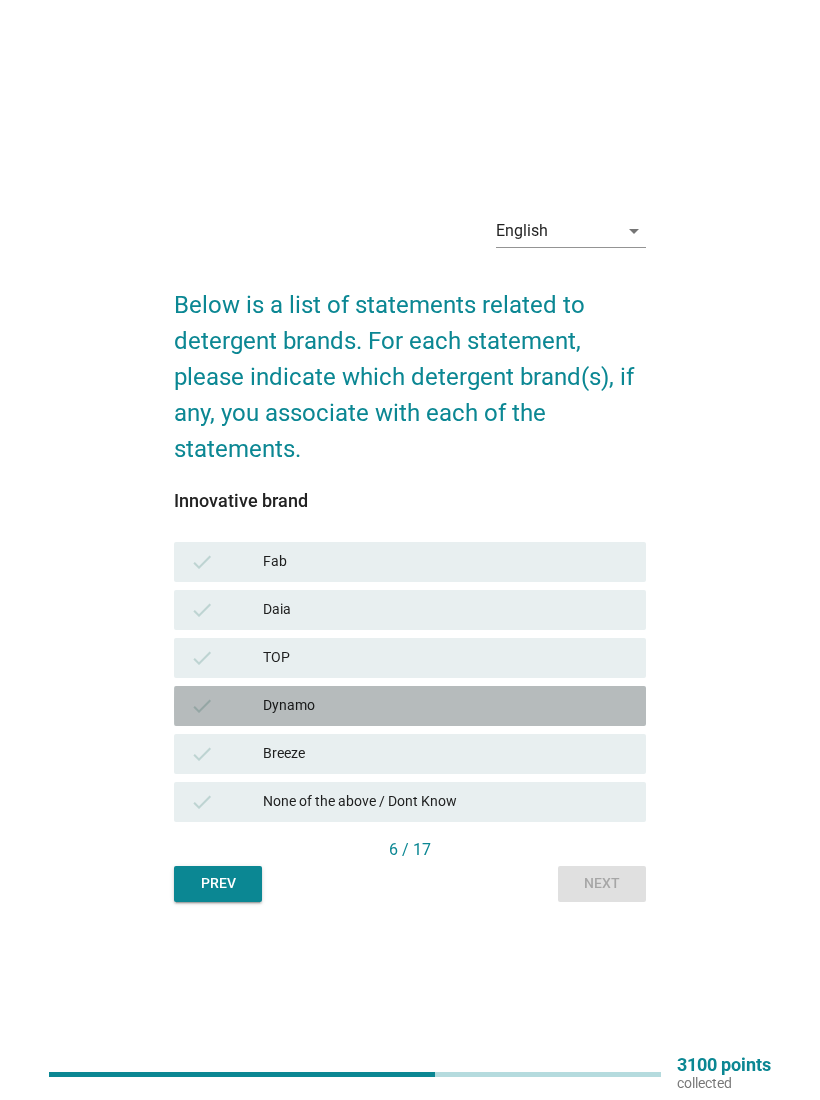 click on "Dynamo" at bounding box center (446, 706) 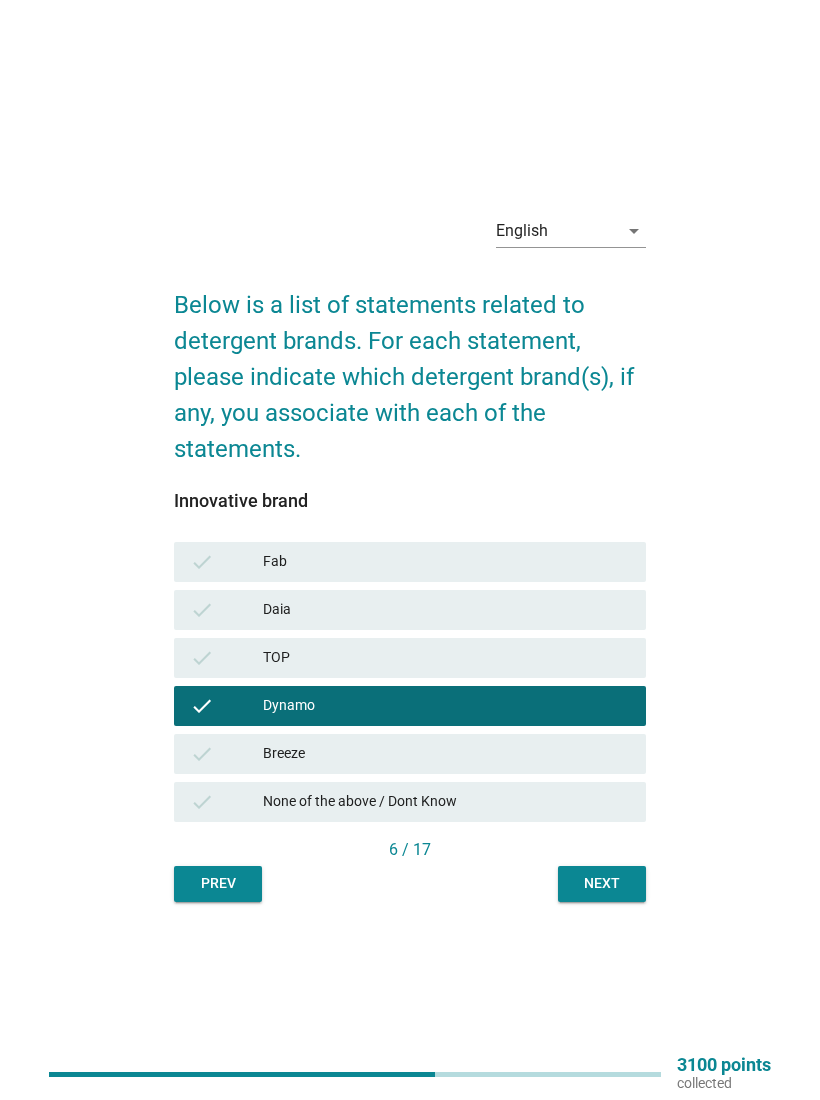 click on "Next" at bounding box center [602, 883] 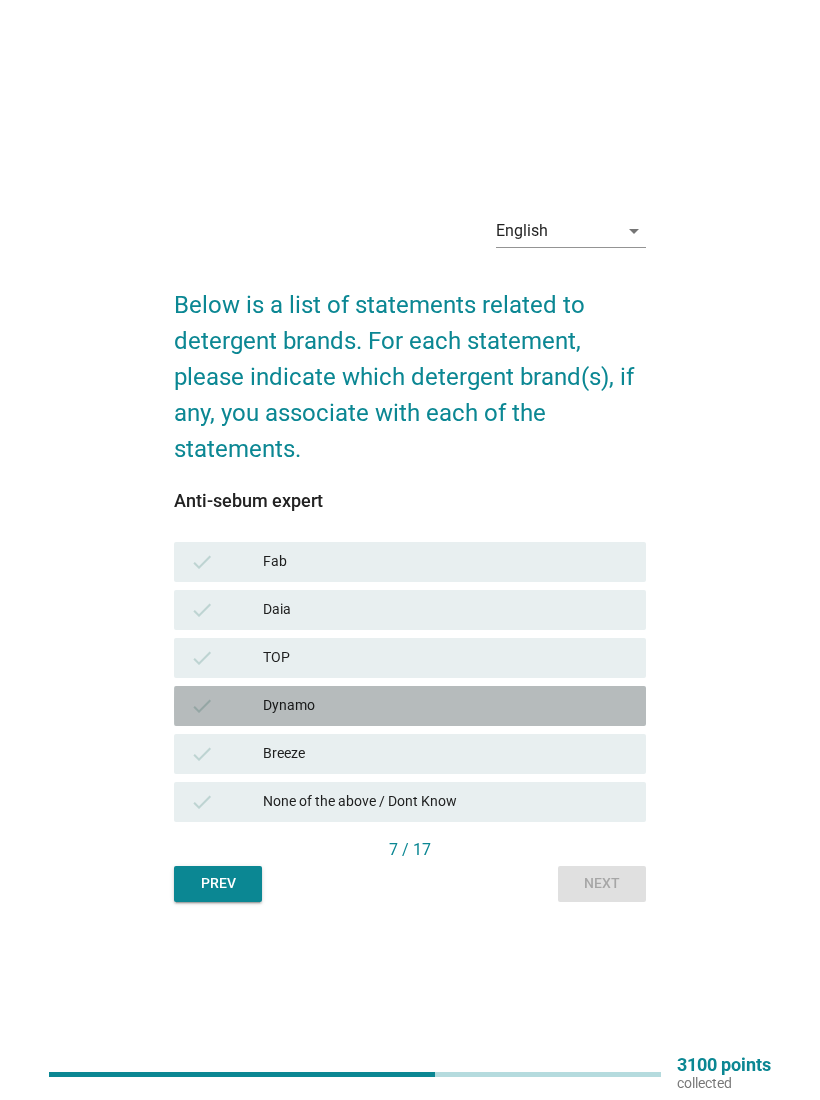 click on "Dynamo" at bounding box center (446, 706) 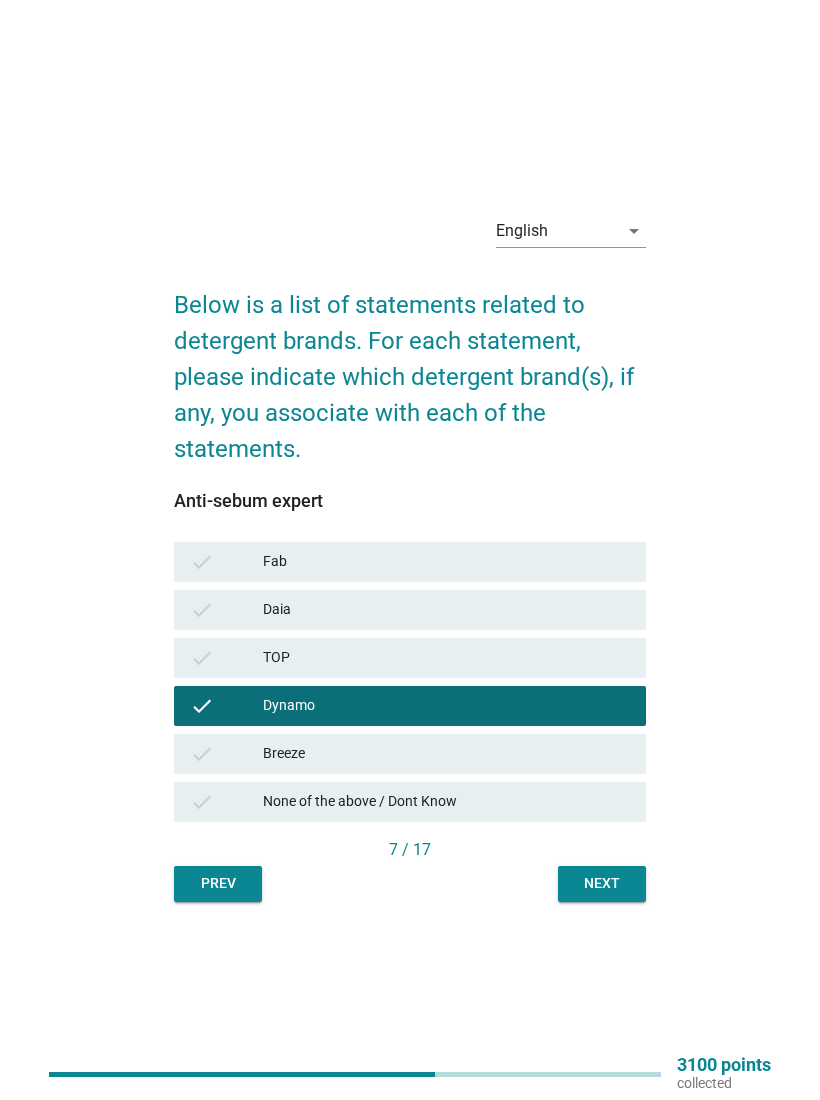 click on "Next" at bounding box center (602, 883) 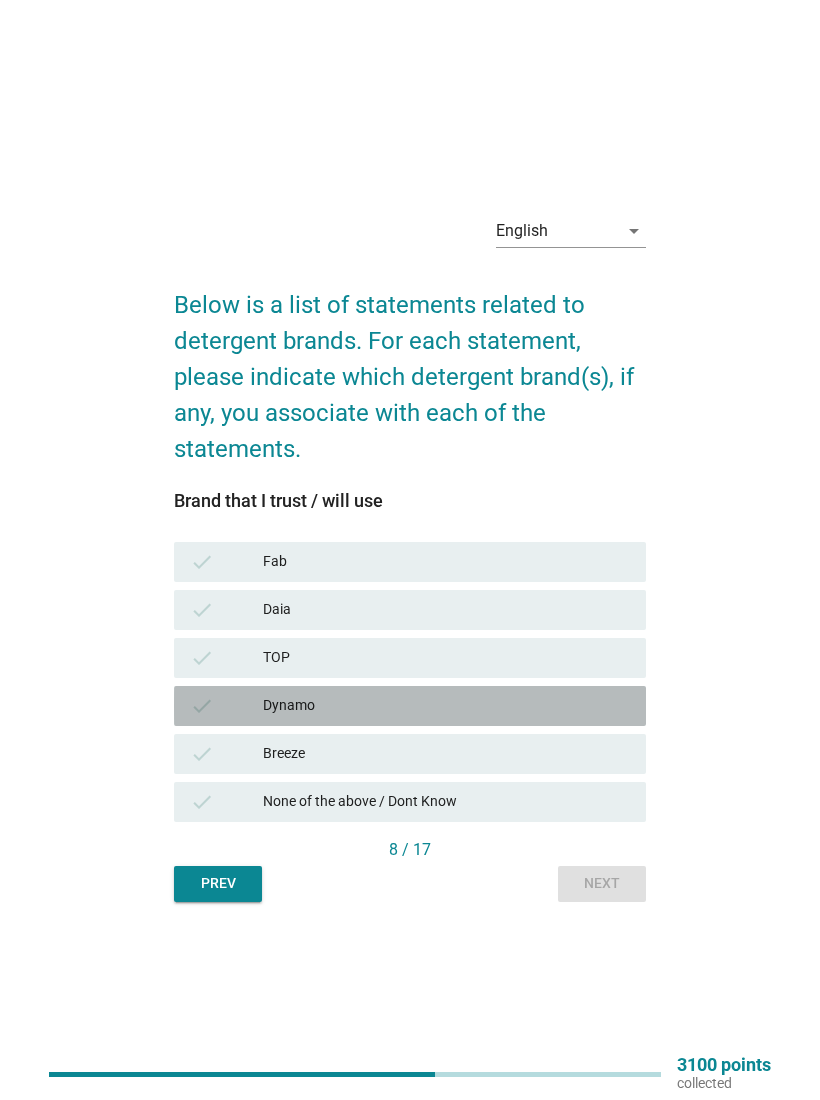click on "Dynamo" at bounding box center (446, 706) 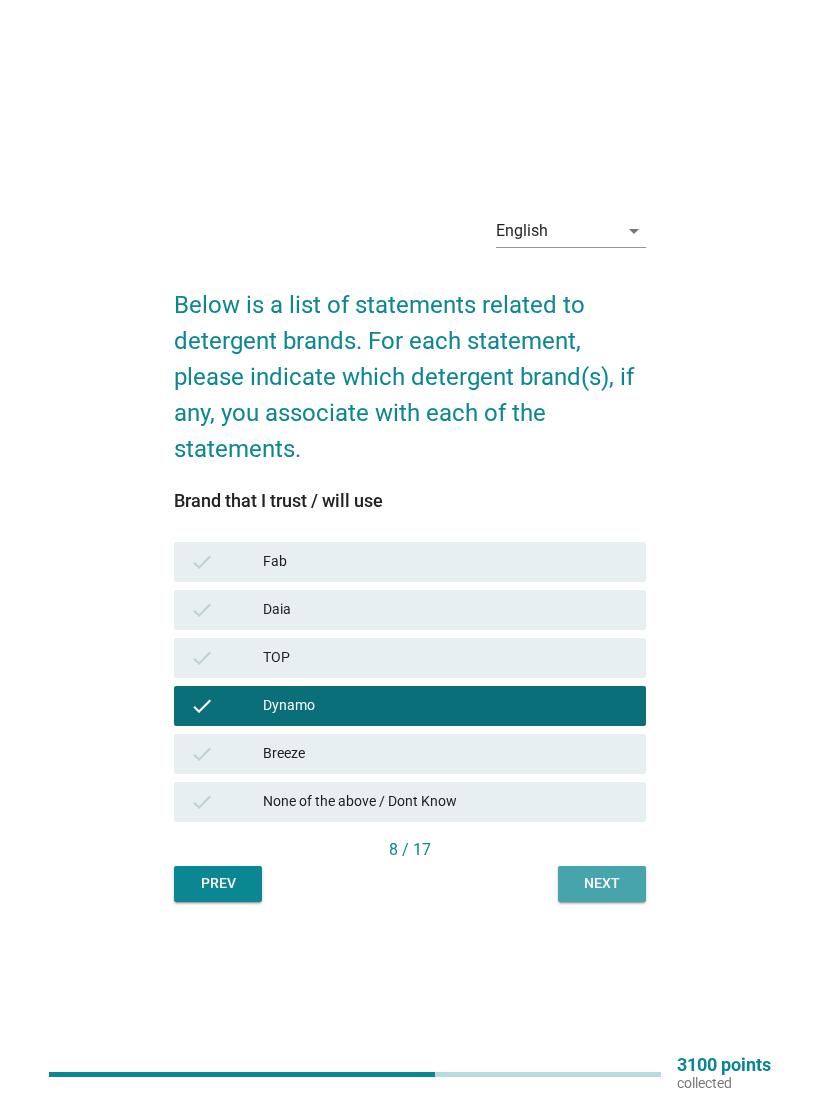 click on "Next" at bounding box center (602, 884) 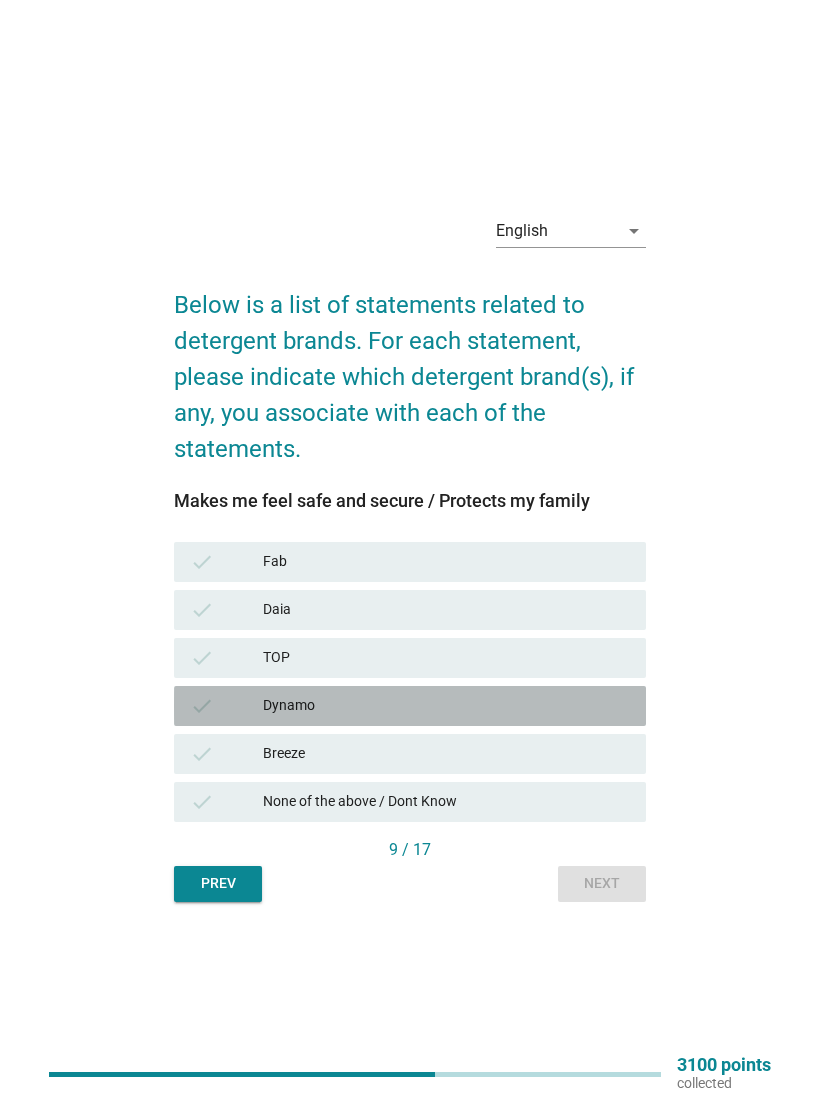 click on "Dynamo" at bounding box center (446, 706) 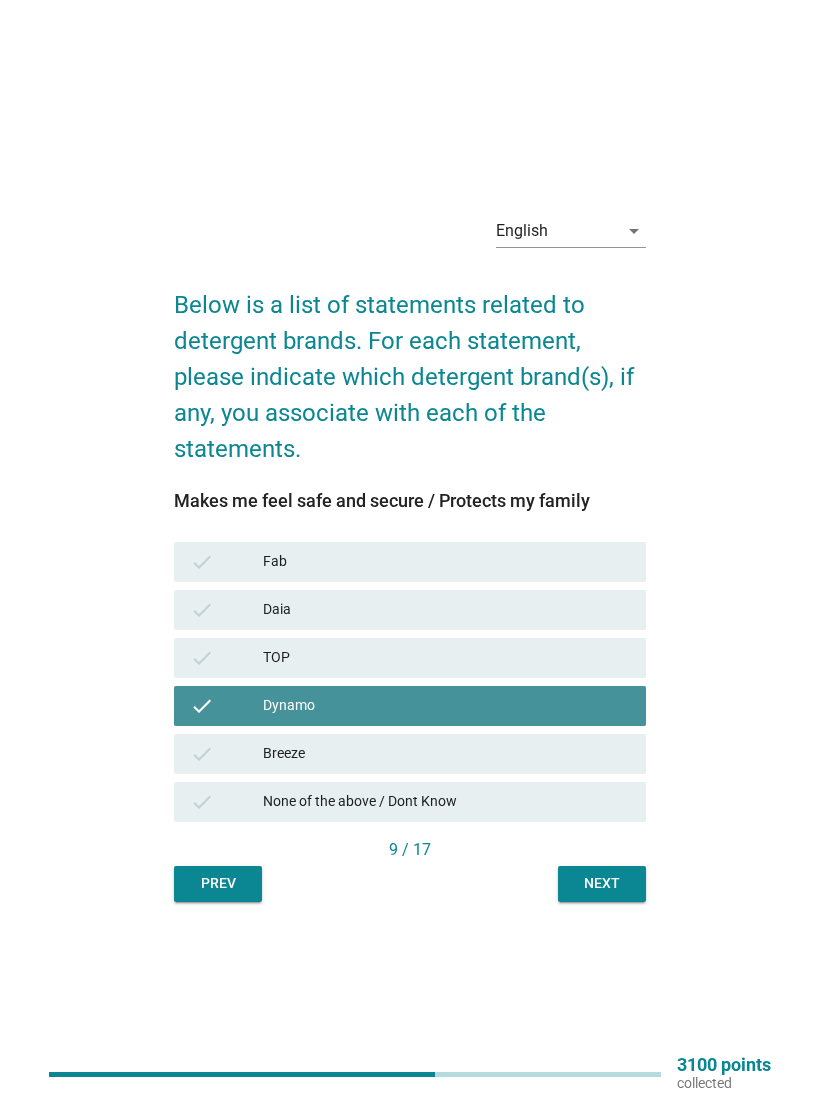 click on "Next" at bounding box center (602, 884) 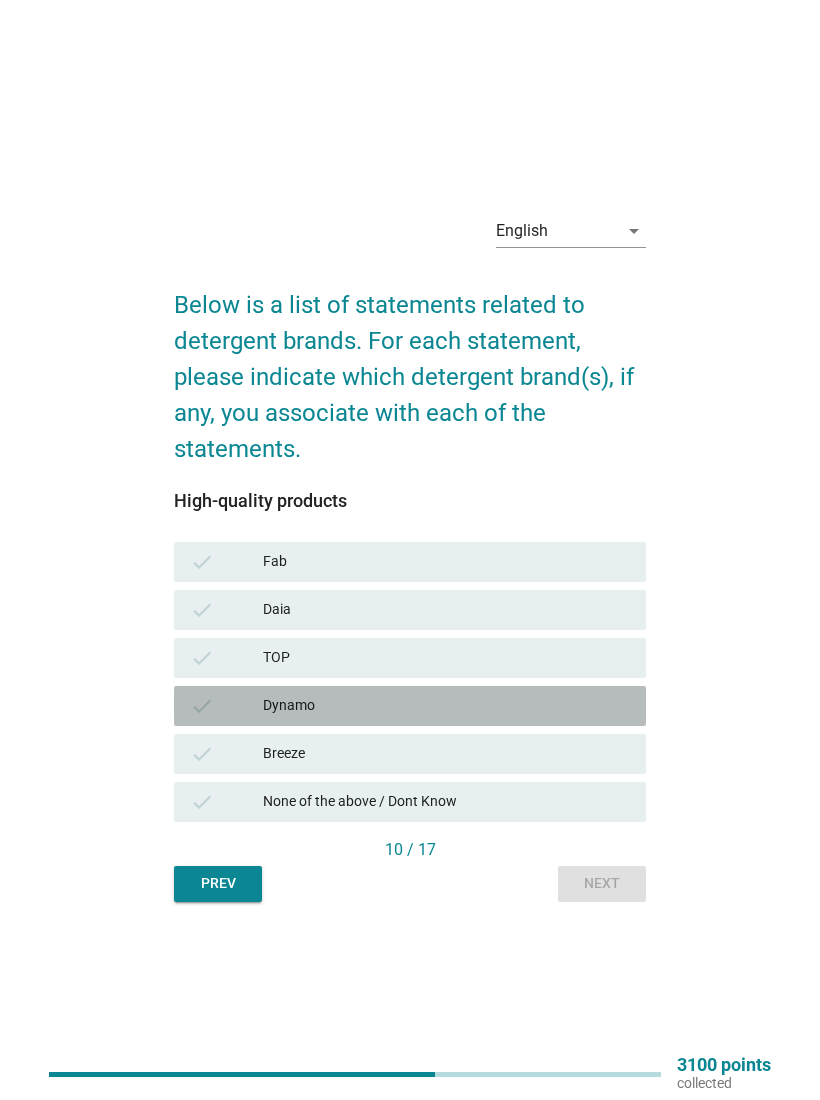 click on "Dynamo" at bounding box center (446, 706) 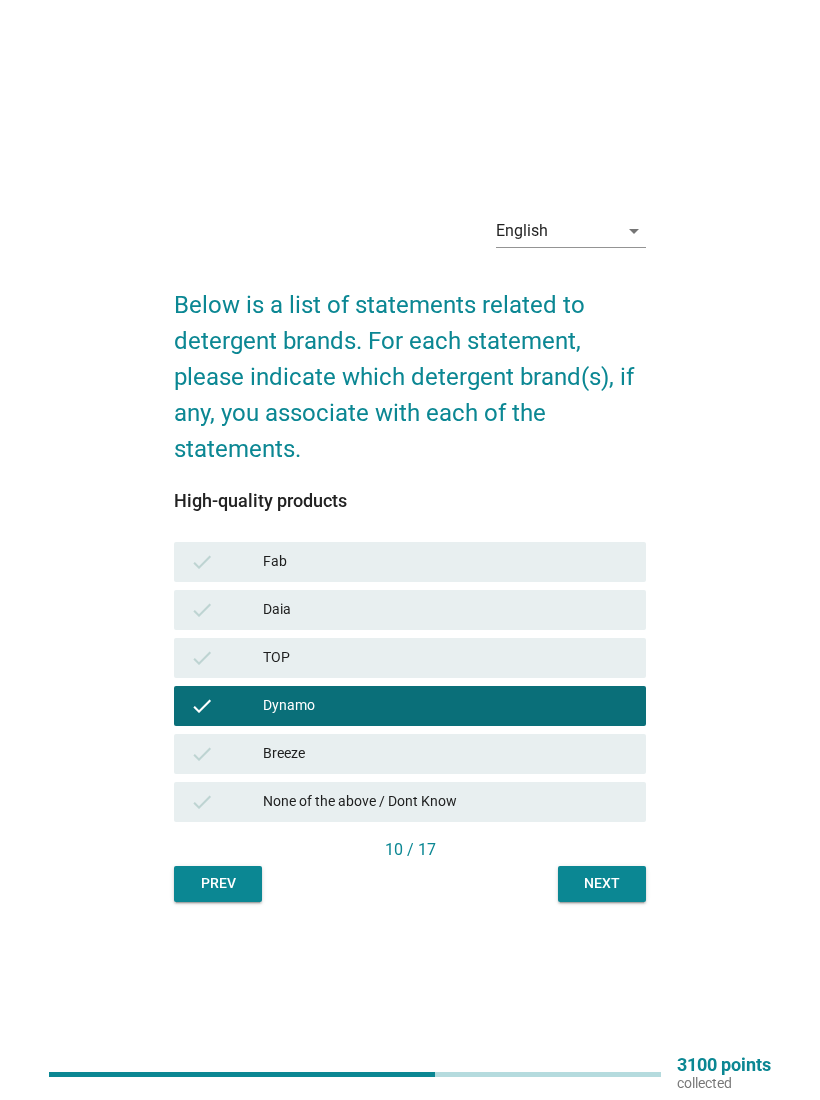 click on "Next" at bounding box center (602, 884) 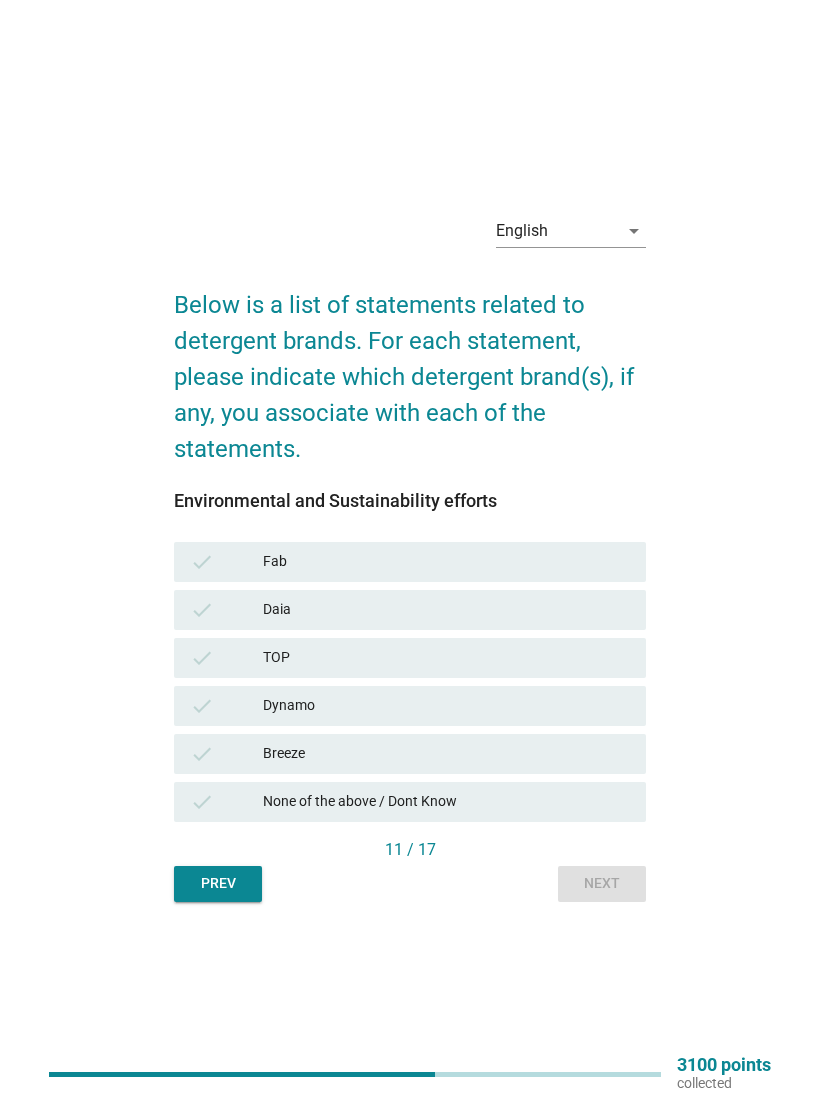 click on "Dynamo" at bounding box center [446, 706] 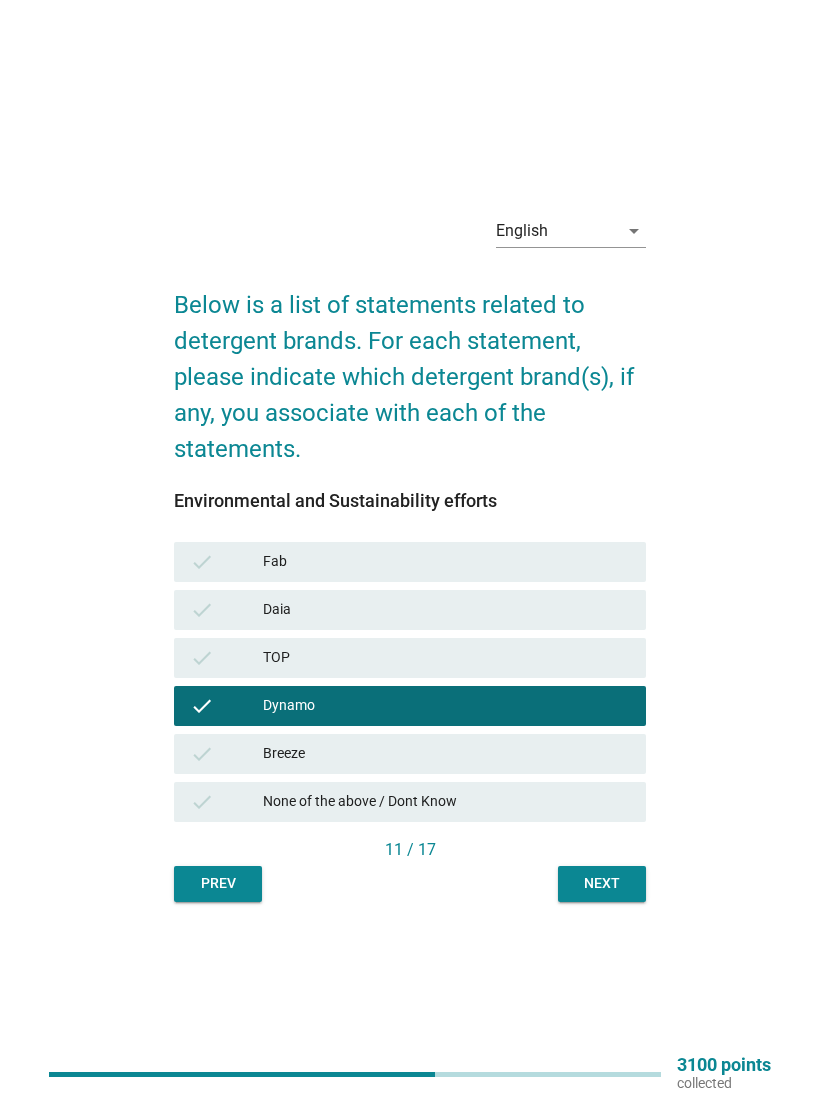 click on "Next" at bounding box center [602, 883] 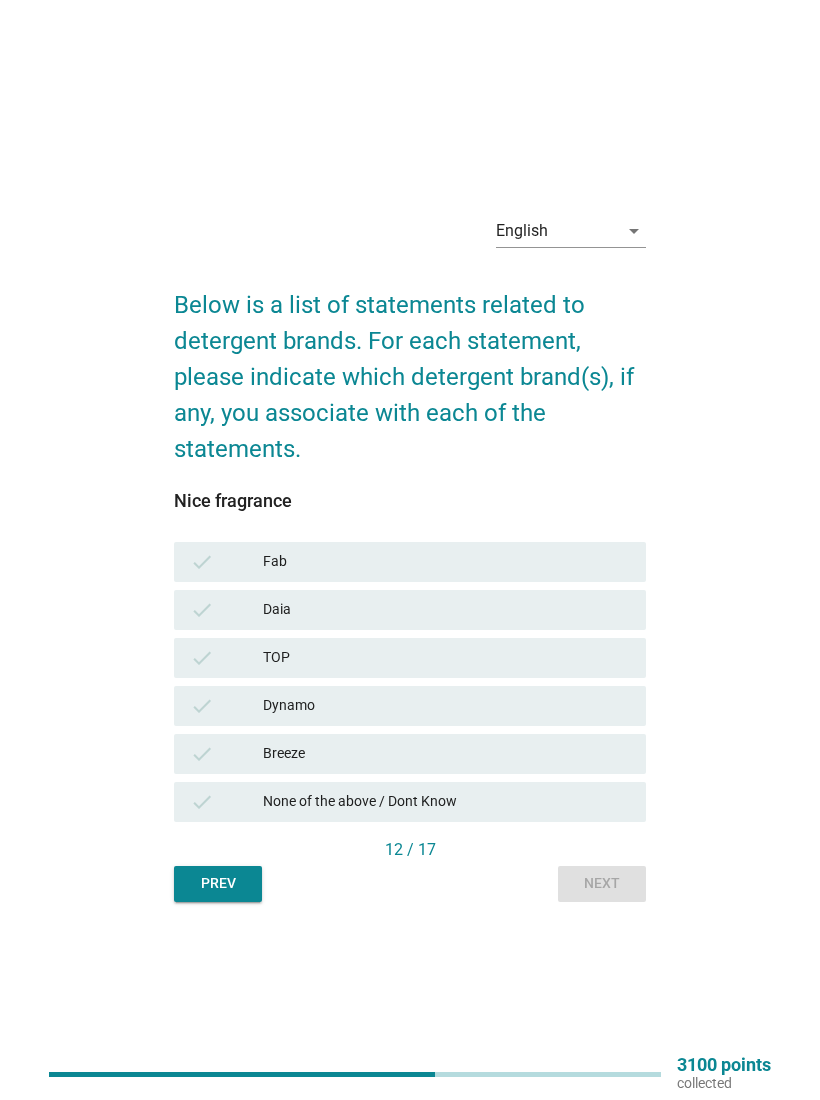 click on "Dynamo" at bounding box center (446, 706) 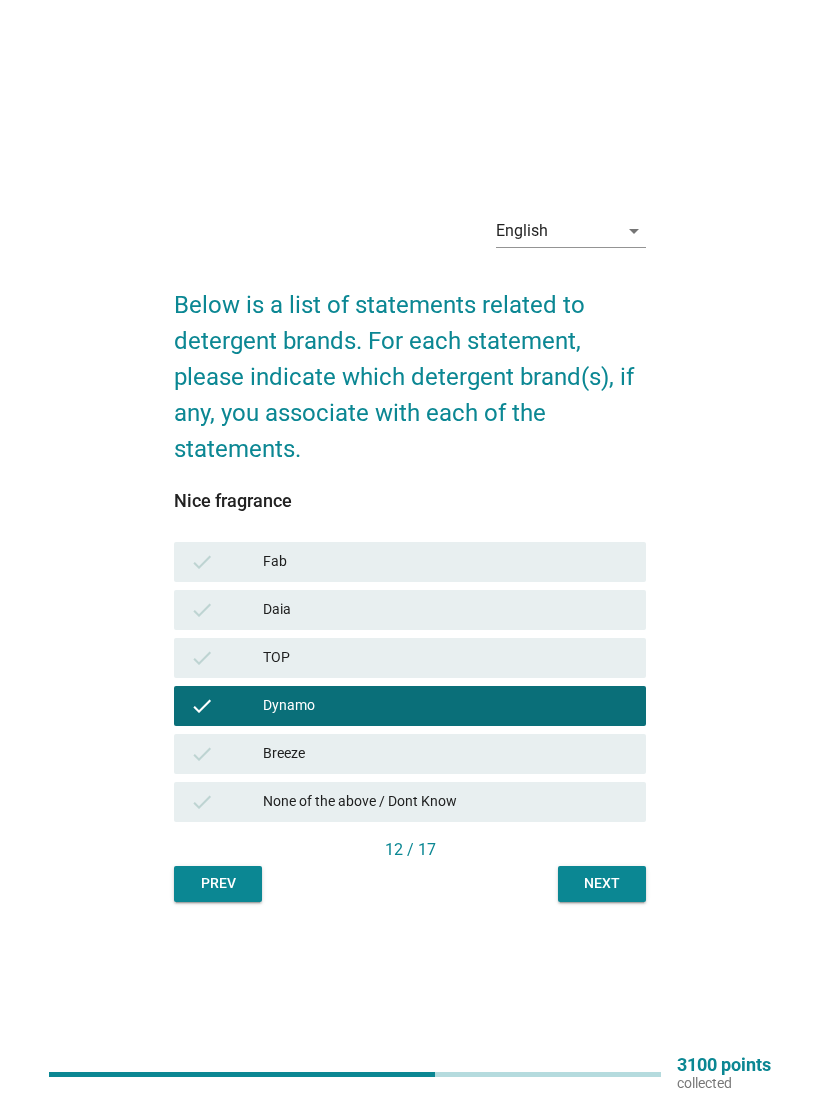 click on "Next" at bounding box center (602, 884) 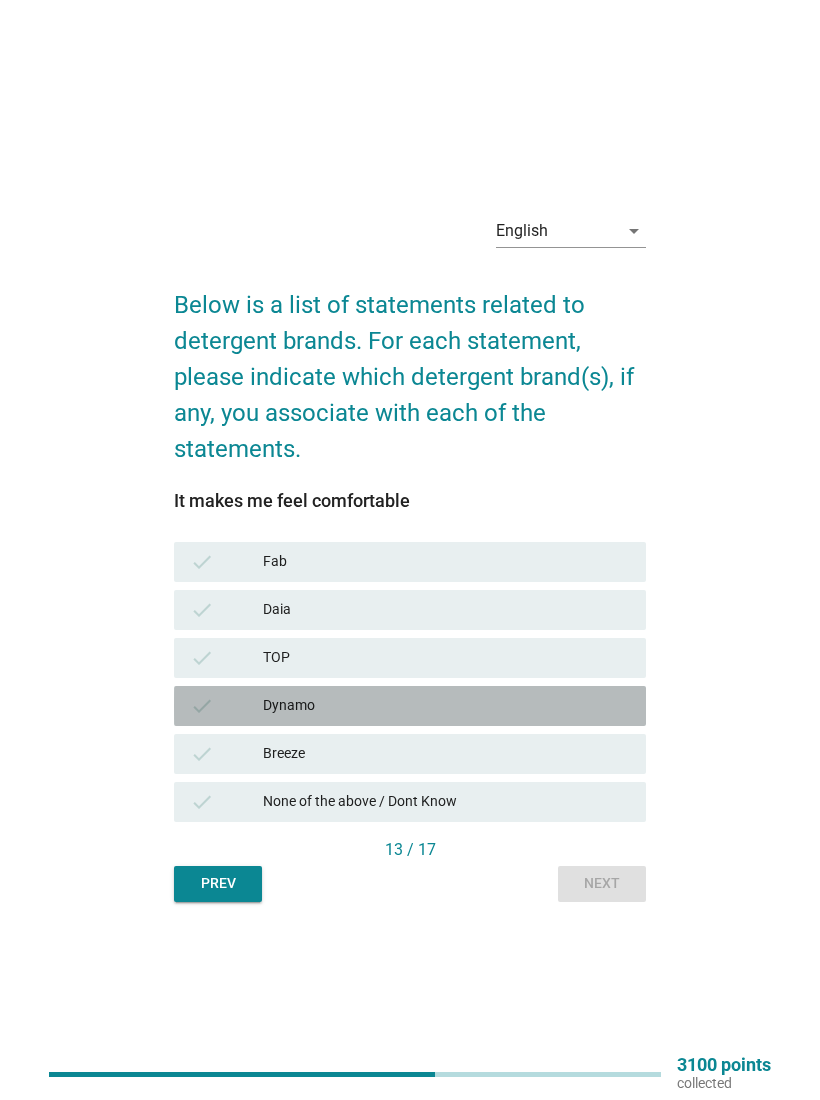 click on "Dynamo" at bounding box center (446, 706) 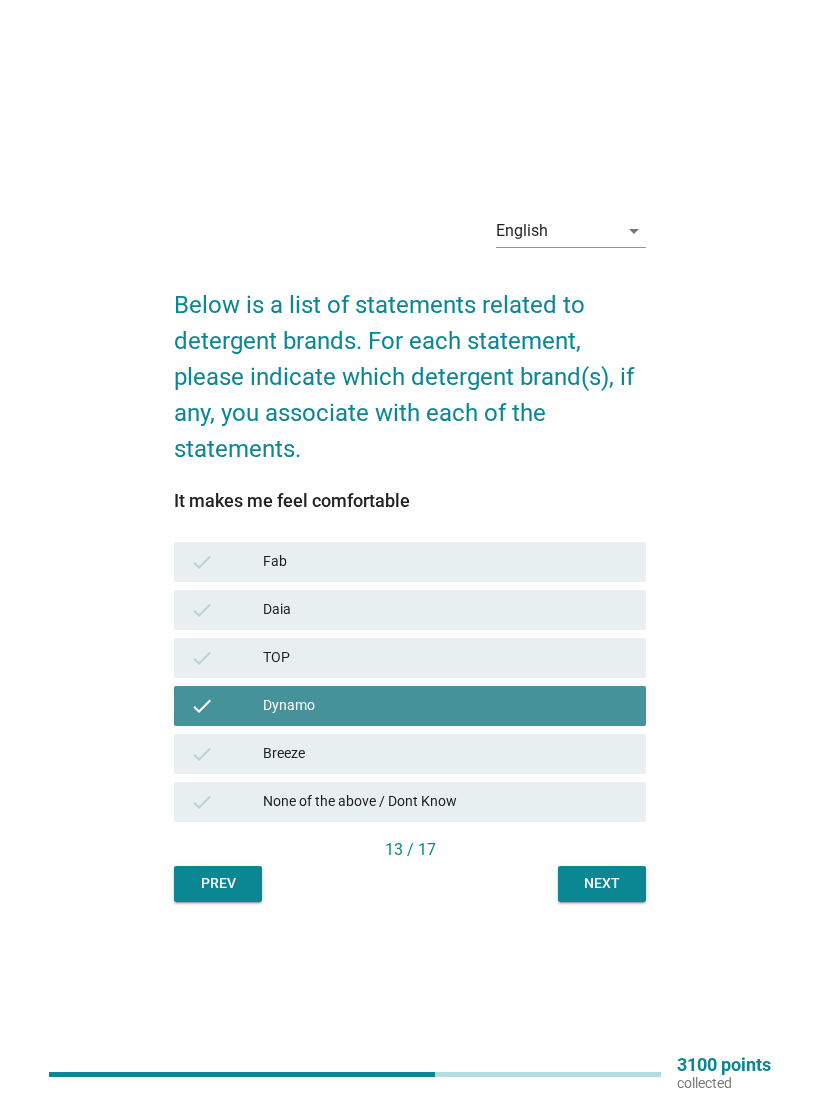 click on "Next" at bounding box center (602, 883) 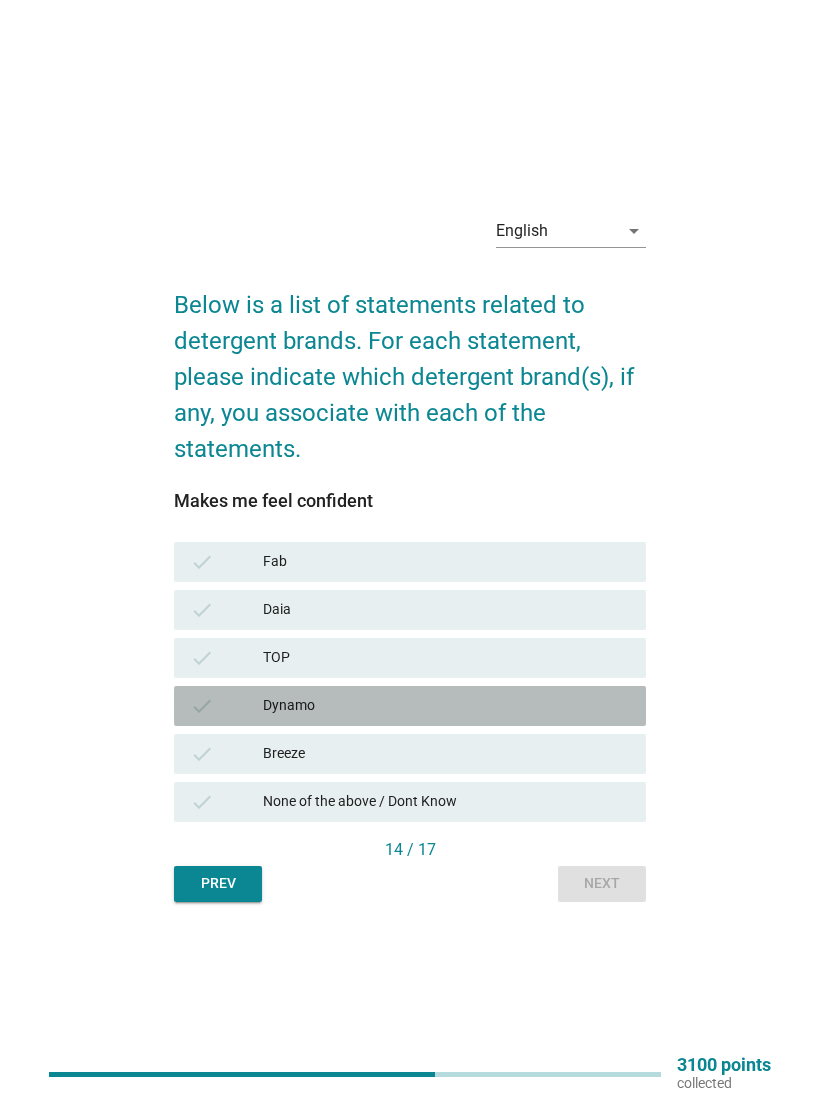 click on "Dynamo" at bounding box center [446, 706] 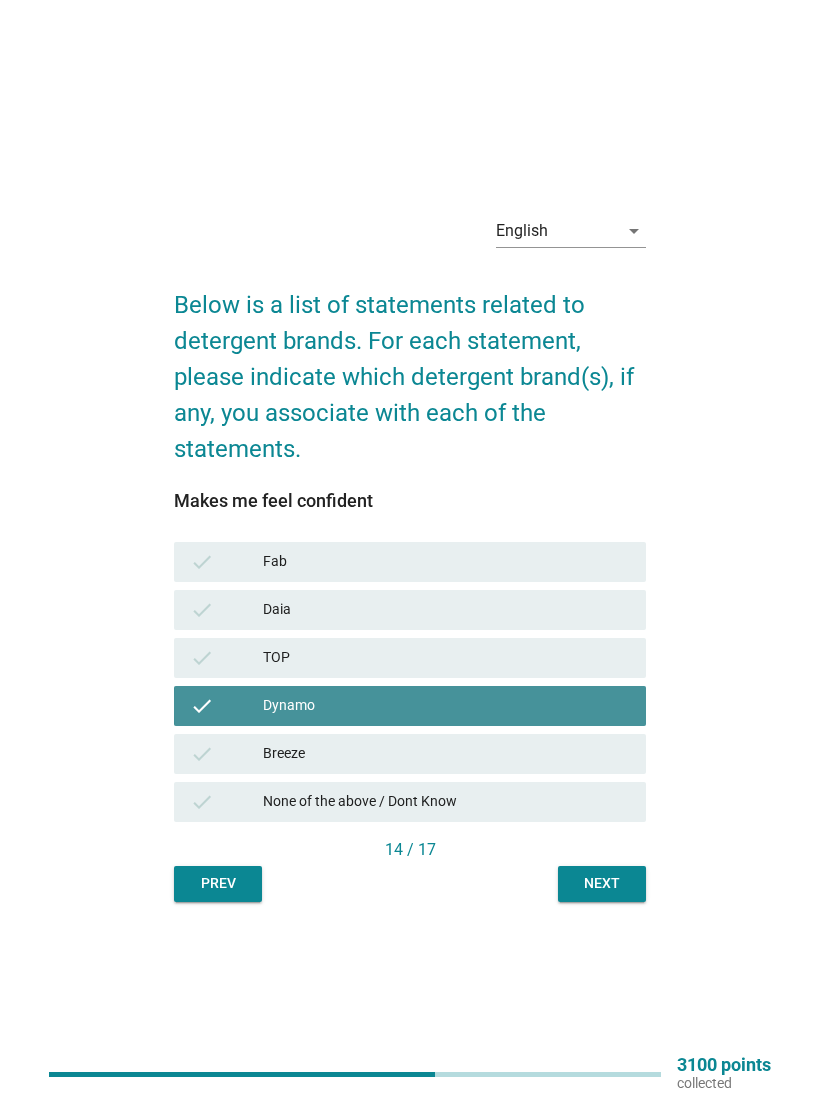 click on "Next" at bounding box center (602, 883) 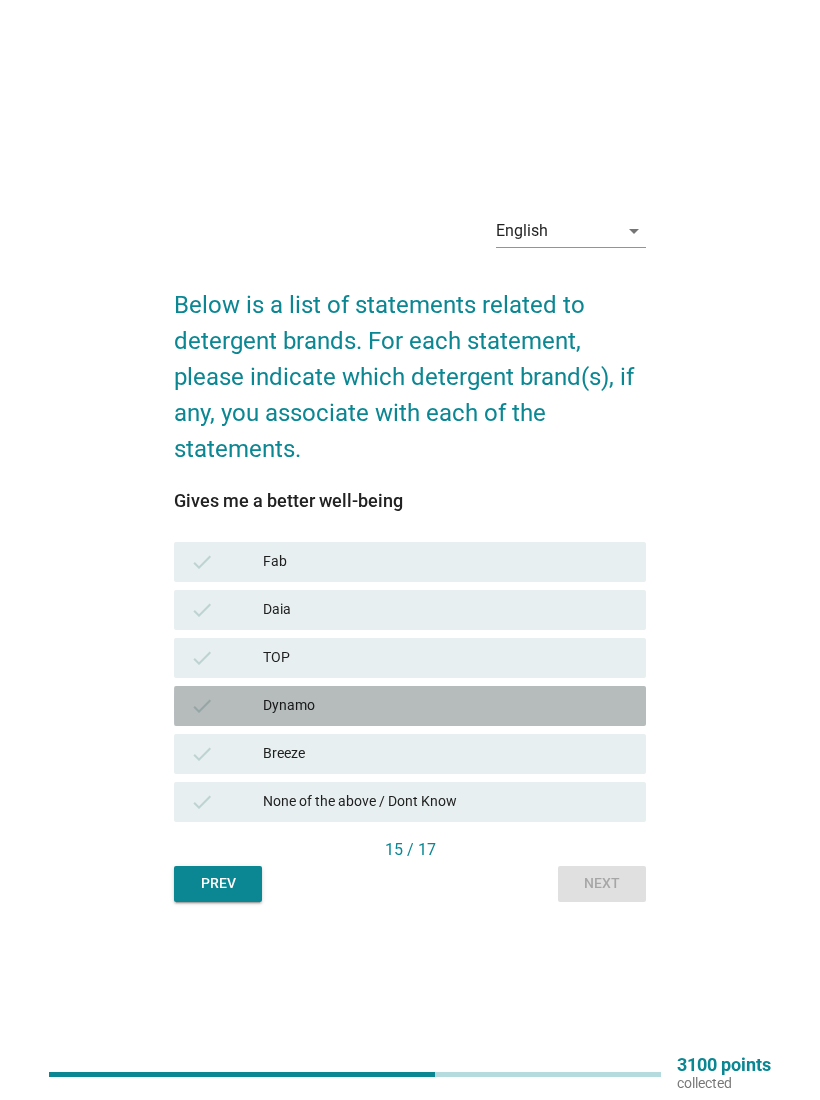 click on "Dynamo" at bounding box center [446, 706] 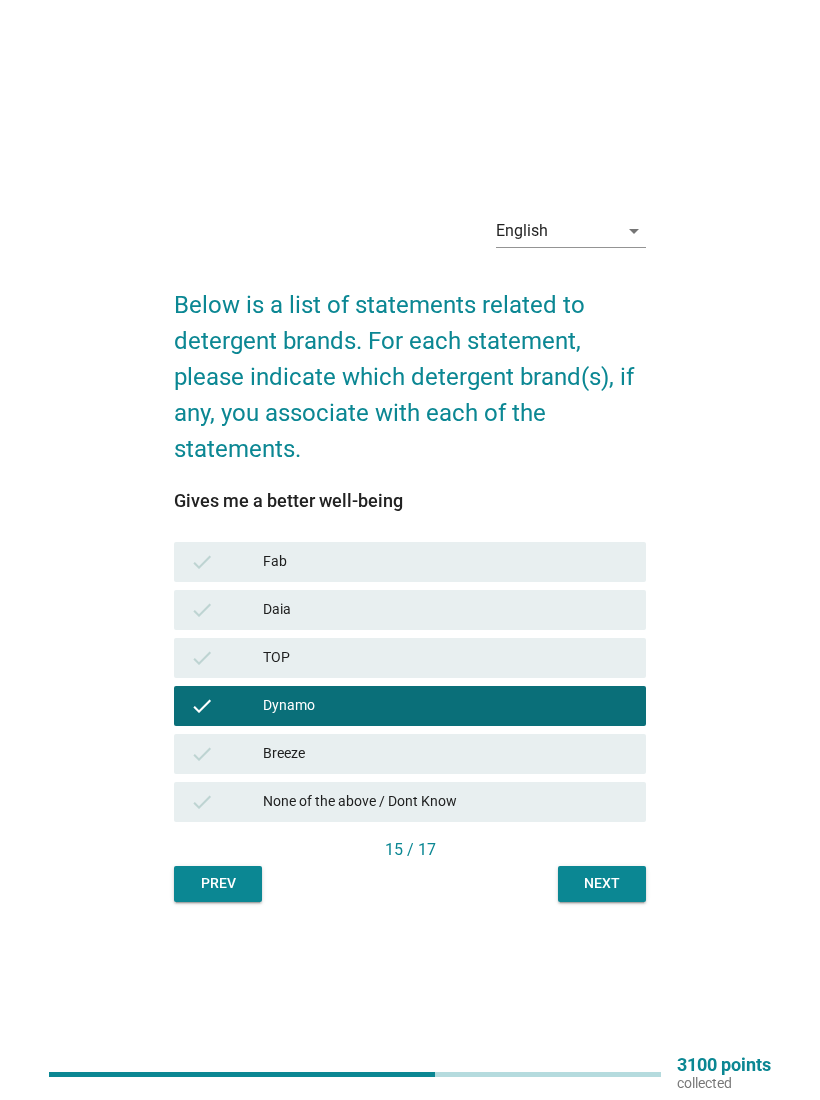 click on "15 / 17" at bounding box center [410, 850] 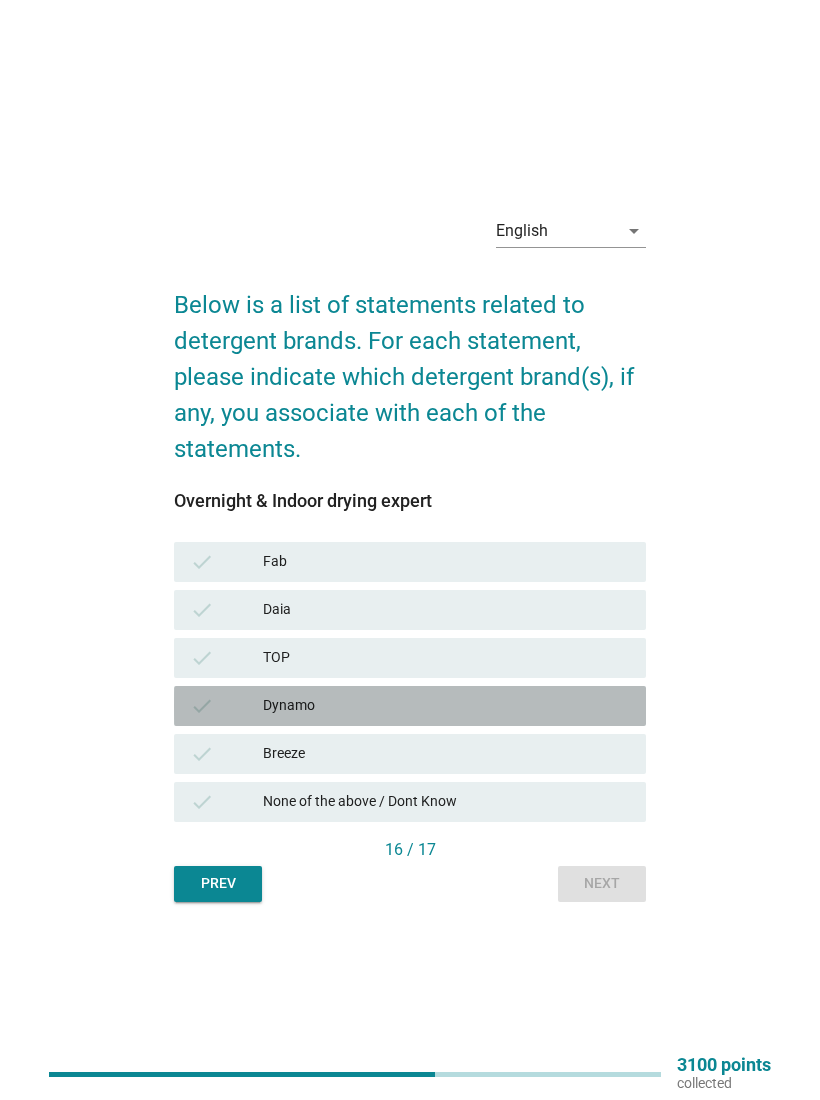 click on "Dynamo" at bounding box center [446, 706] 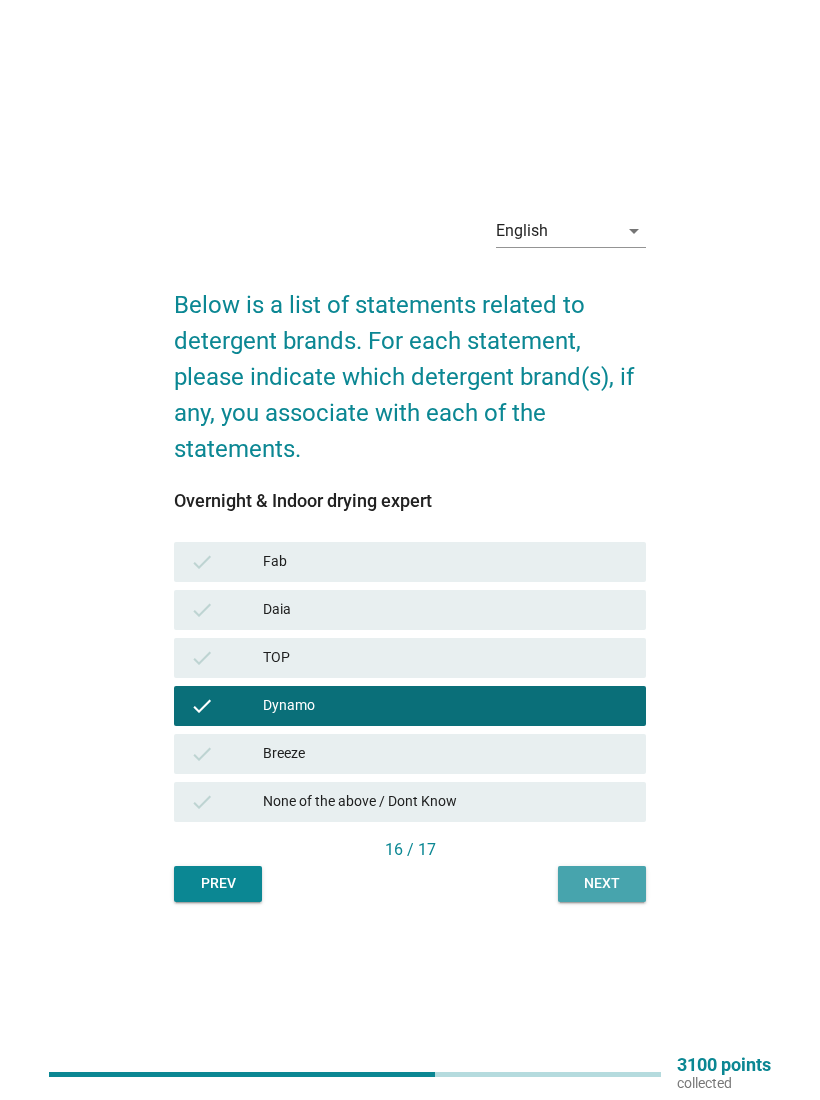 click on "Next" at bounding box center (602, 883) 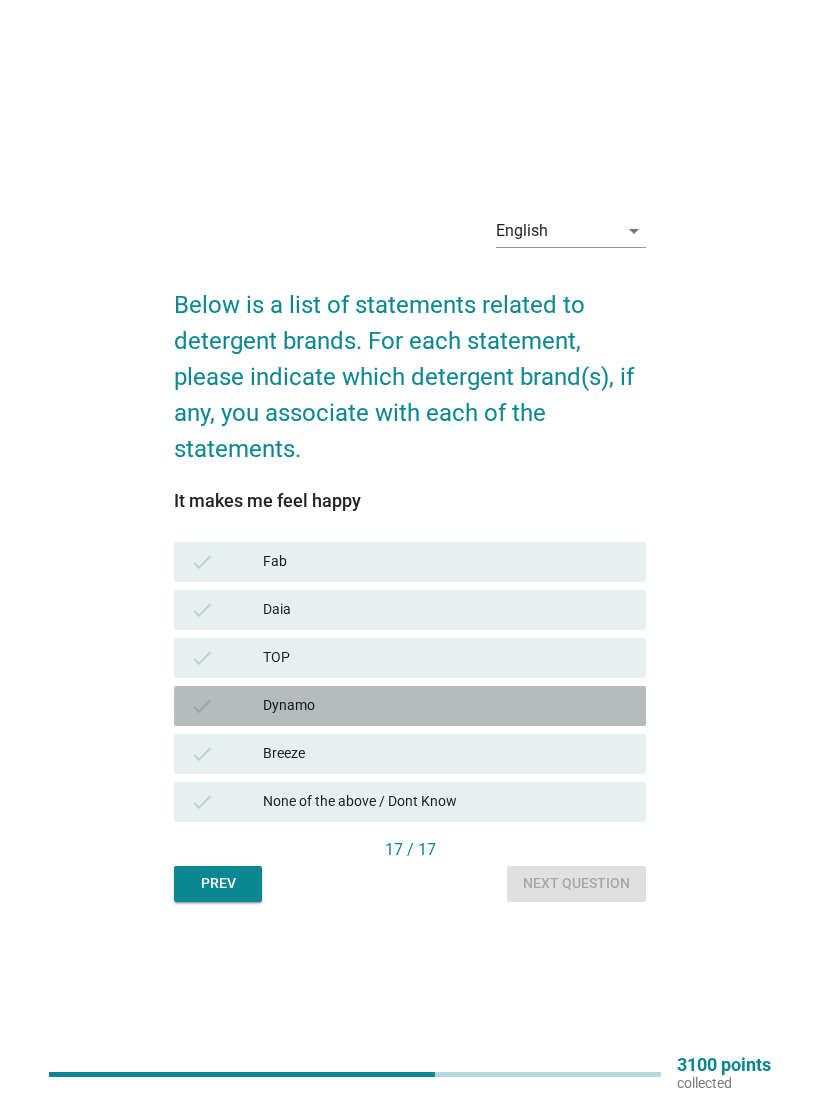 click on "Dynamo" at bounding box center (446, 706) 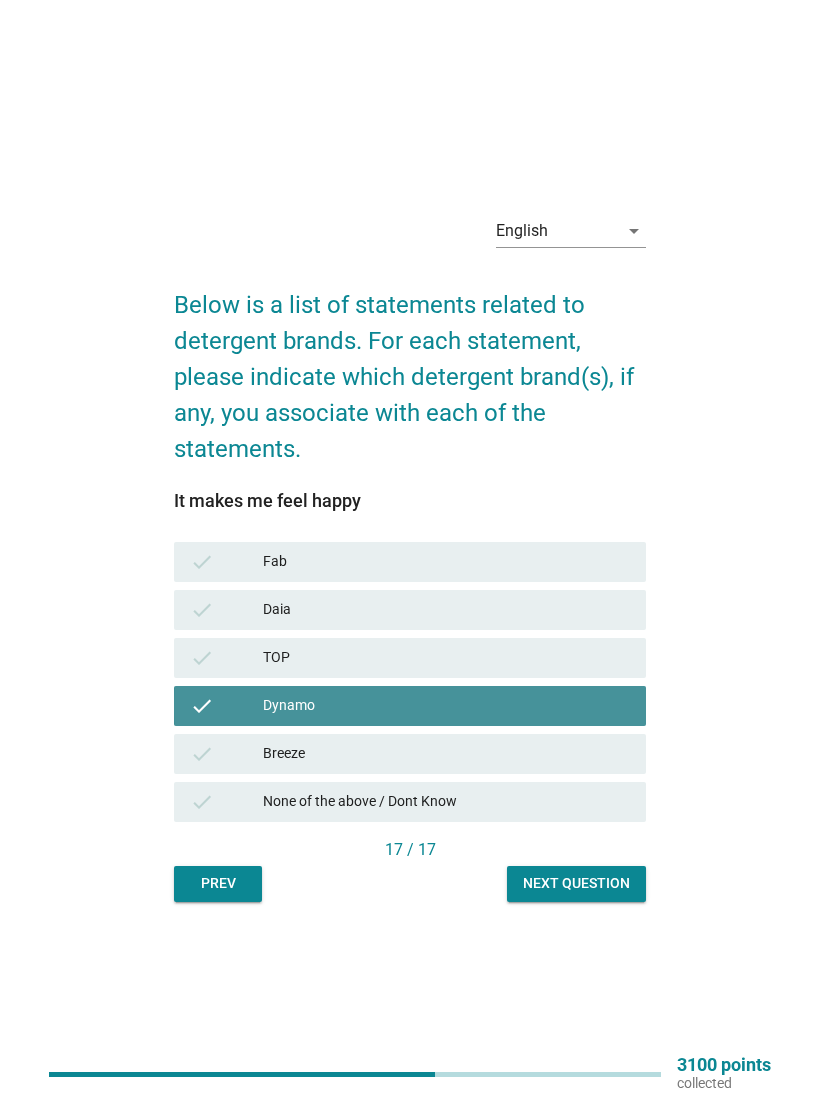 click on "Next question" at bounding box center [576, 884] 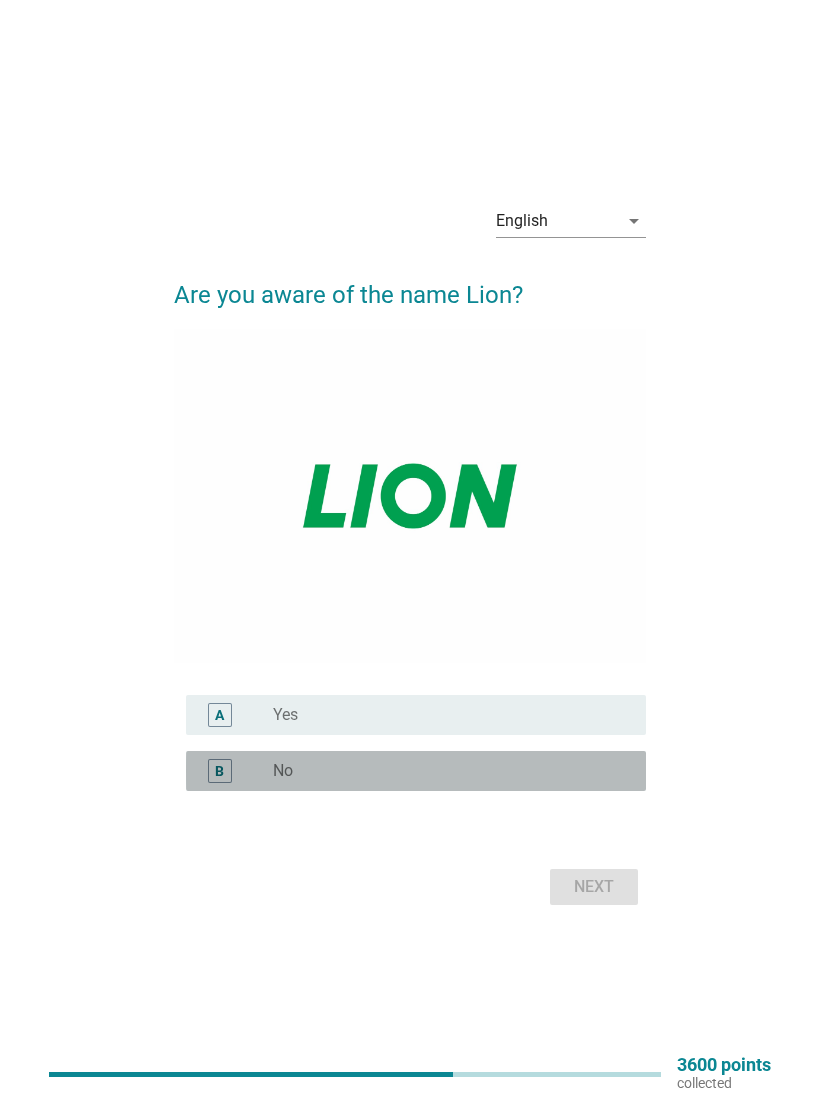 click on "radio_button_unchecked No" at bounding box center [443, 771] 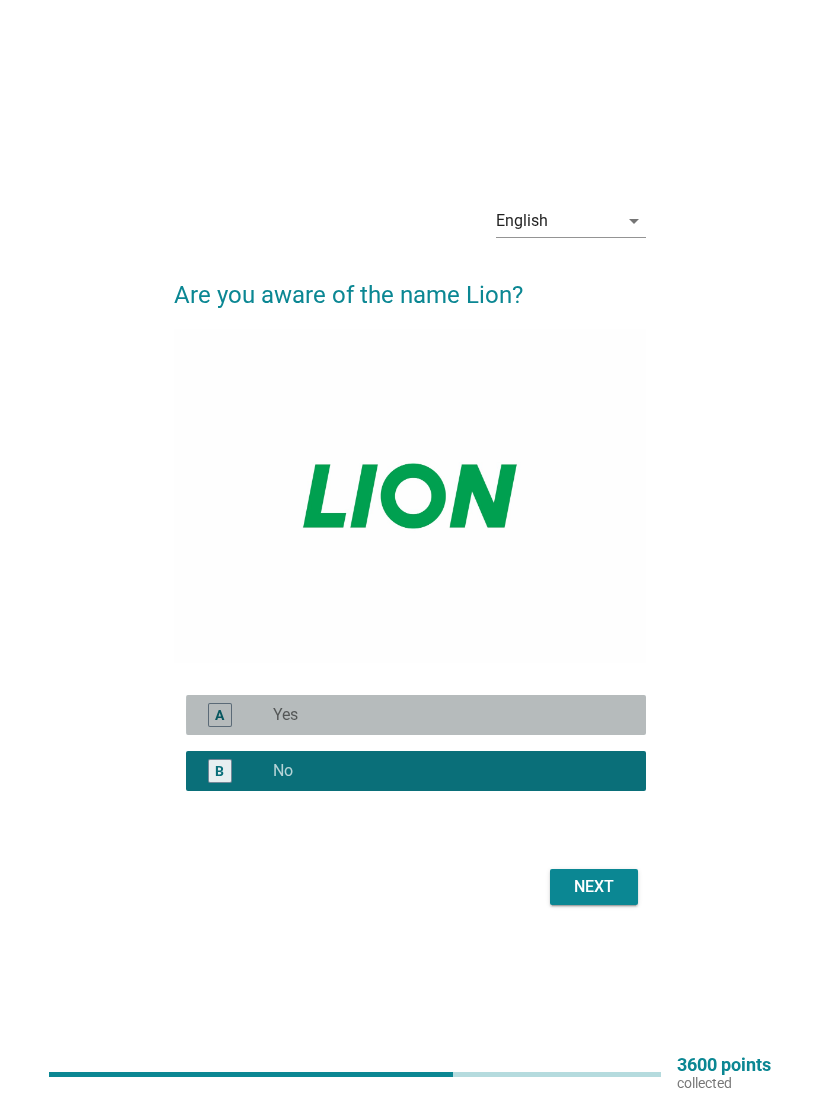 click on "radio_button_unchecked Yes" at bounding box center [451, 715] 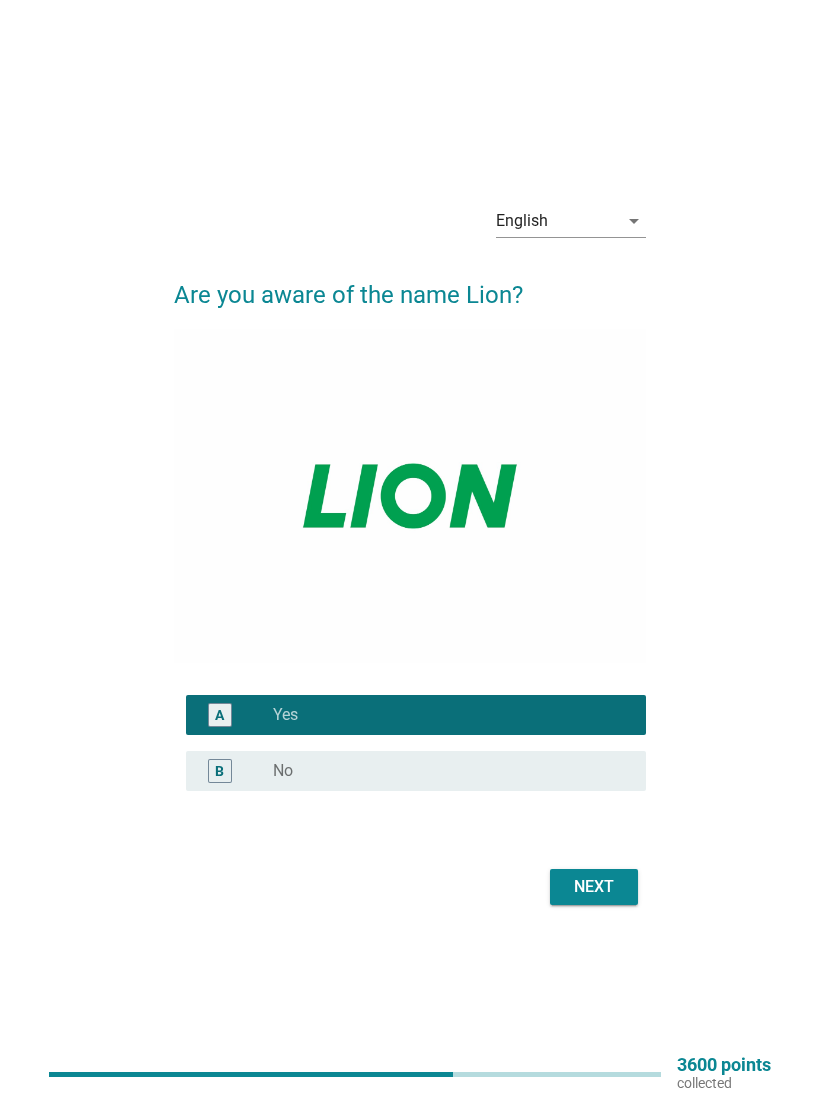 click on "Next" at bounding box center (594, 887) 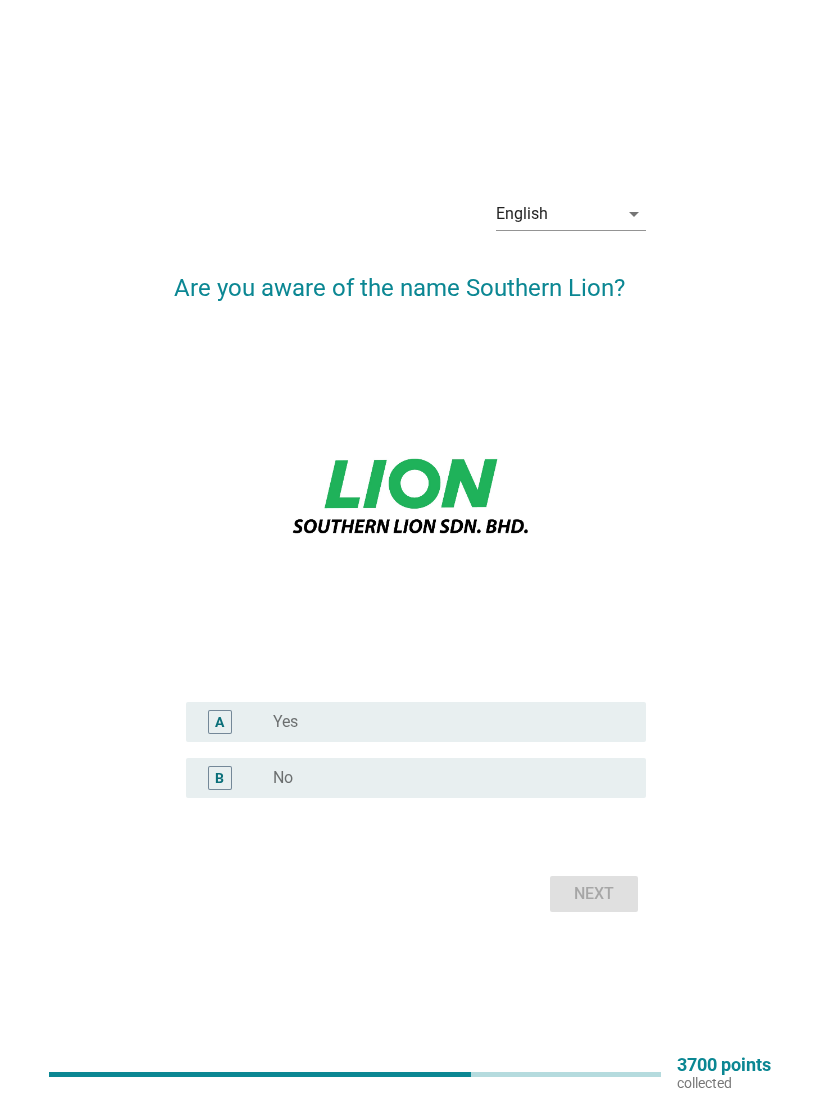 click on "B radio_button_unchecked No" at bounding box center (416, 778) 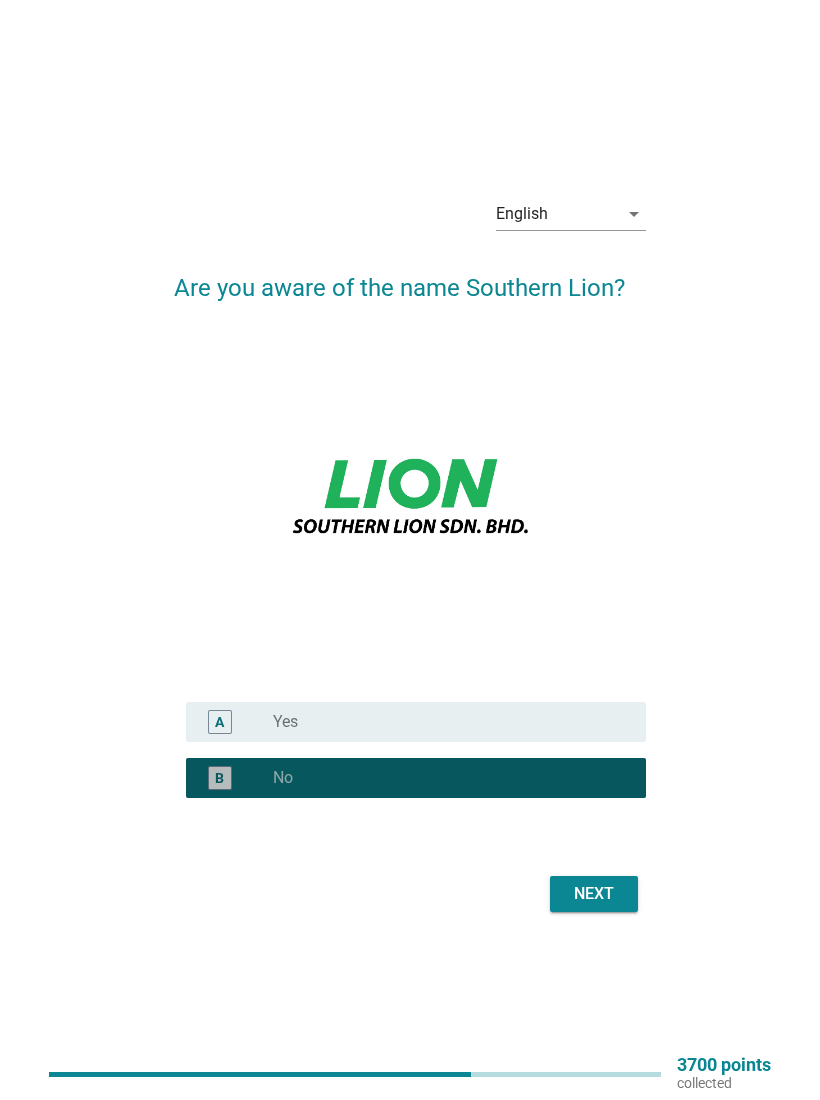 click on "radio_button_checked No" at bounding box center [443, 778] 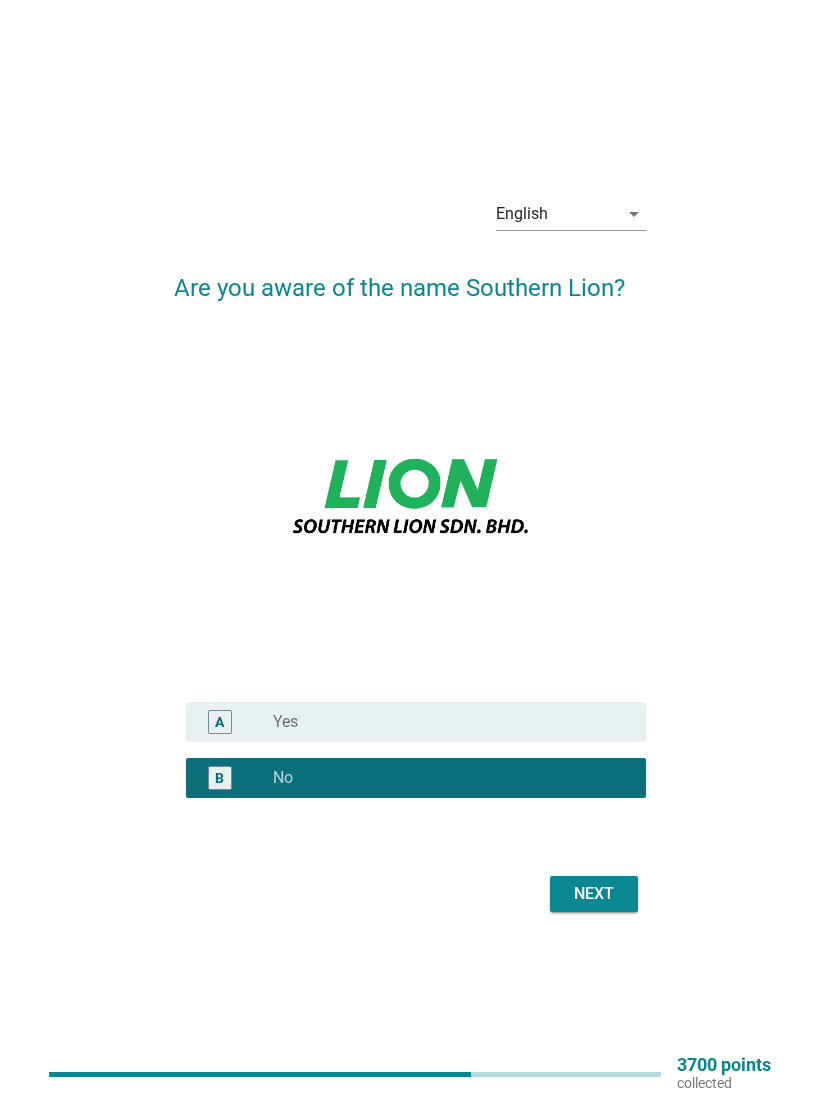 click on "Next" at bounding box center [594, 894] 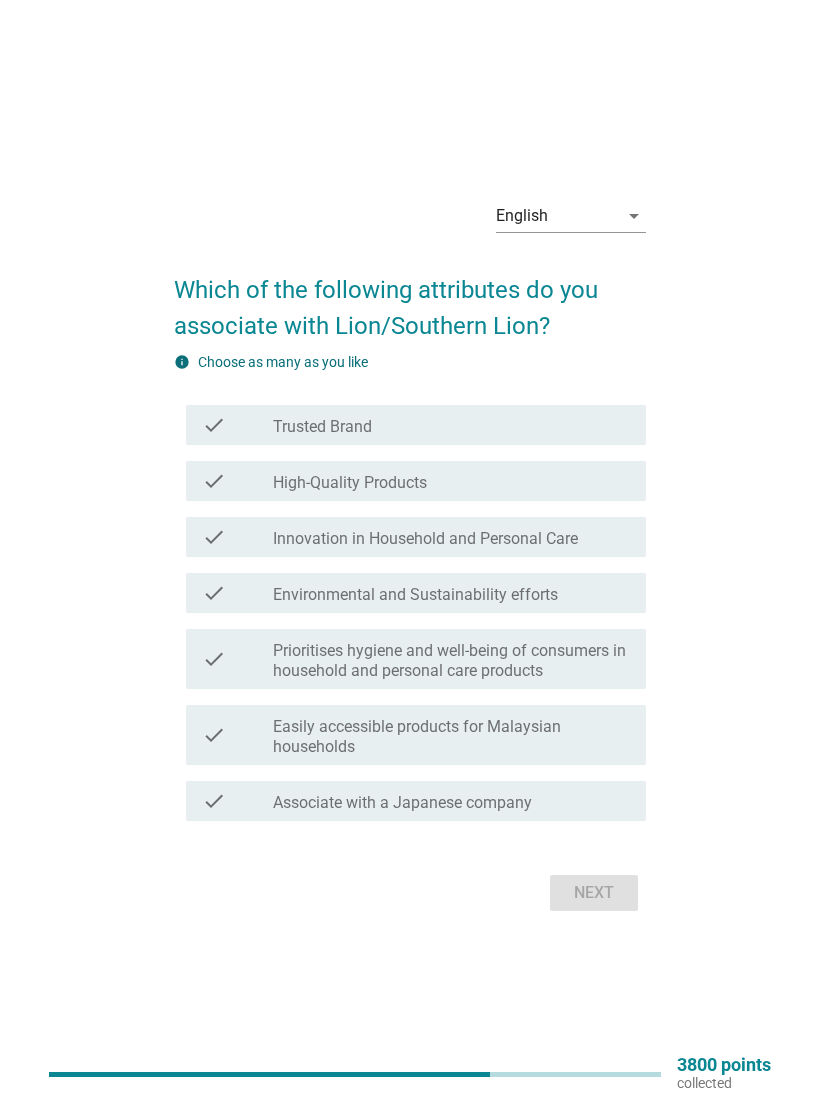 click on "check_box_outline_blank Associate with a Japanese company" at bounding box center [451, 801] 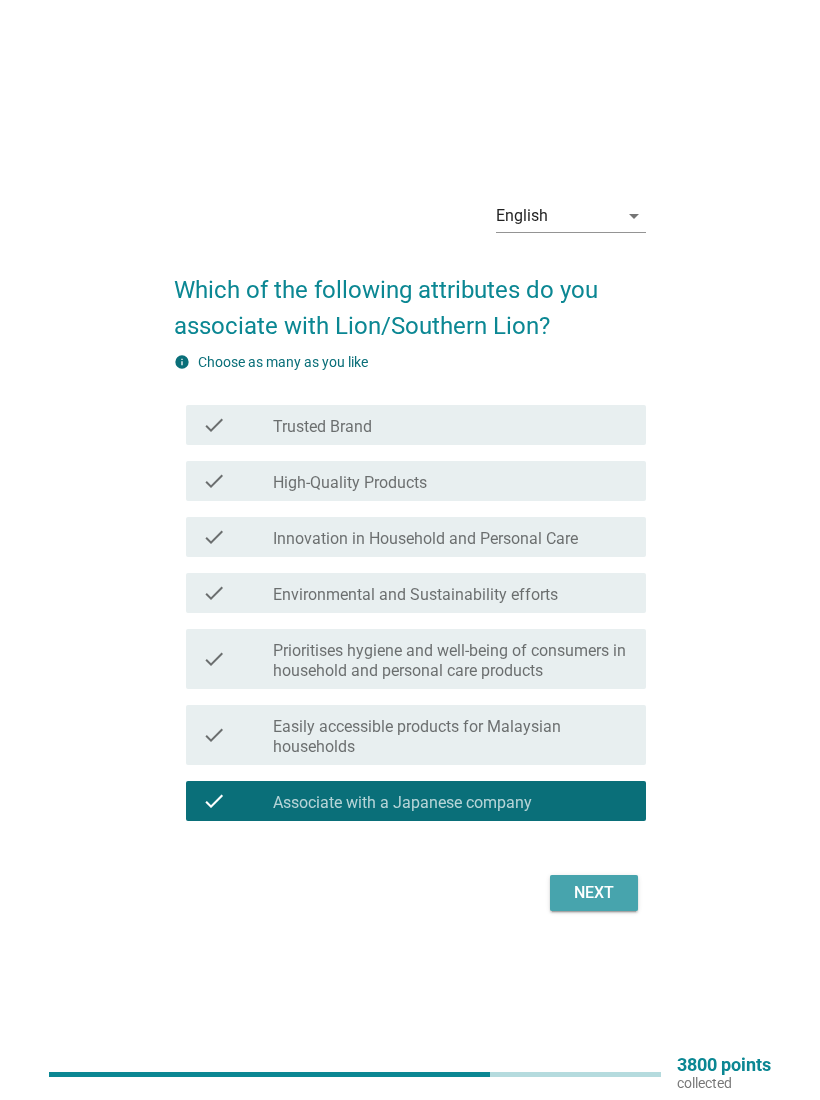click on "Next" at bounding box center (594, 893) 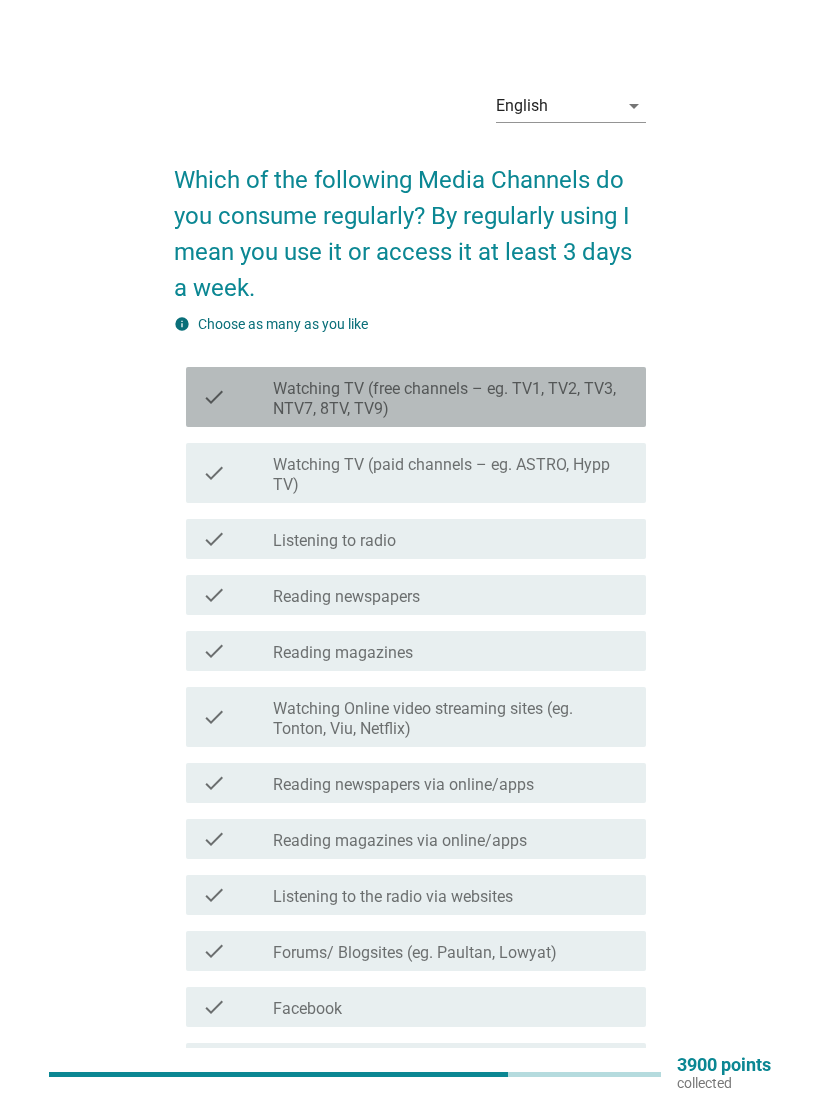 click on "Watching TV (free channels – eg. TV1, TV2, TV3, NTV7, 8TV, TV9)" at bounding box center [451, 399] 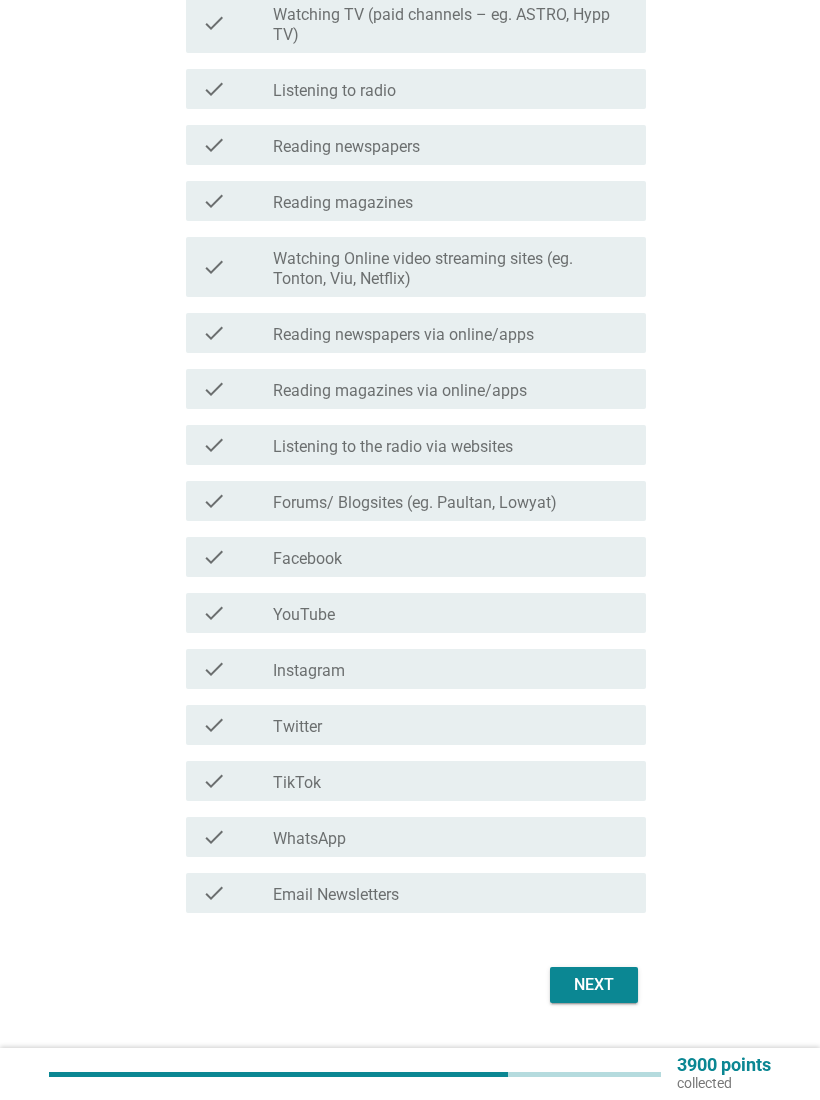 scroll, scrollTop: 485, scrollLeft: 0, axis: vertical 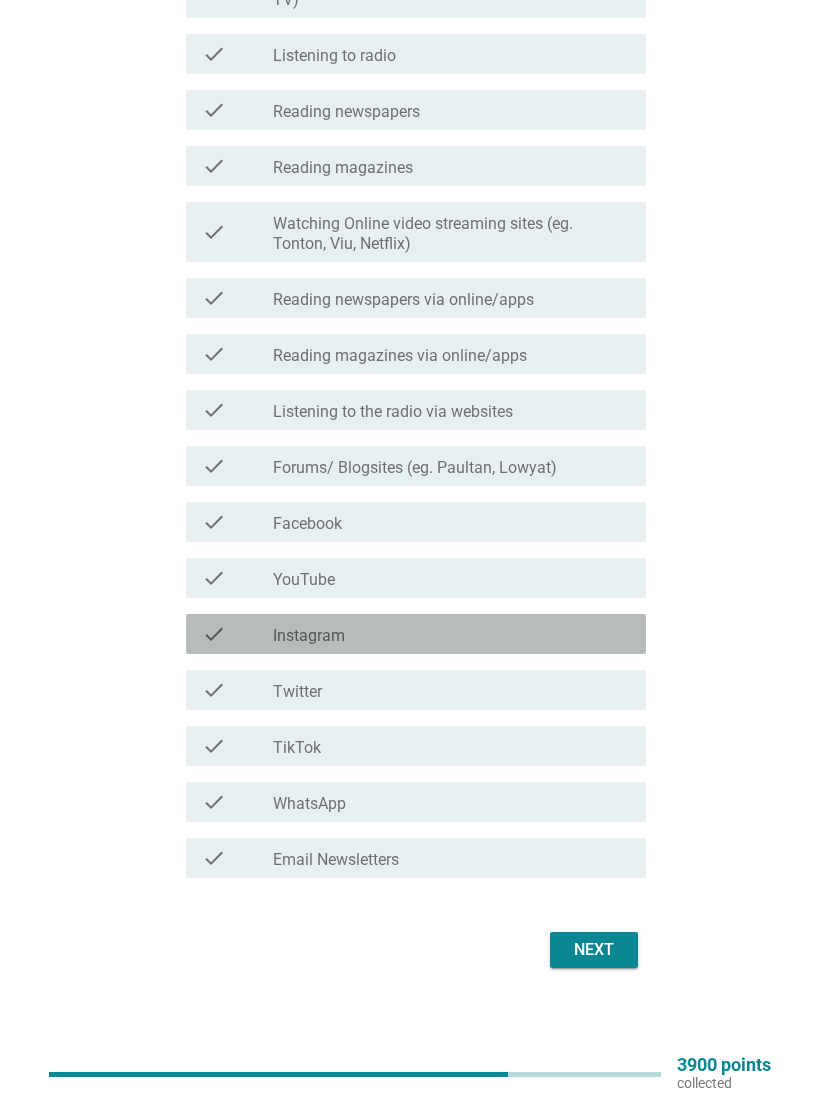 click on "check_box_outline_blank Instagram" at bounding box center [451, 634] 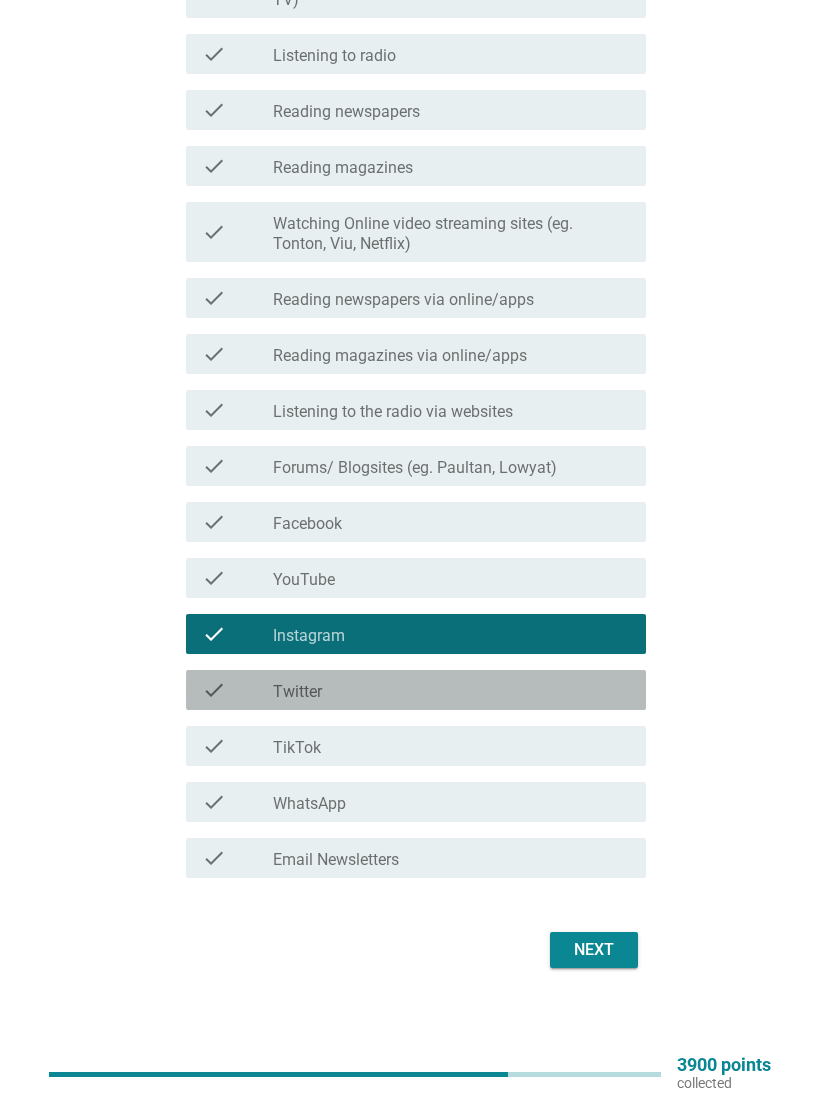 click on "check     check_box_outline_blank Twitter" at bounding box center [416, 690] 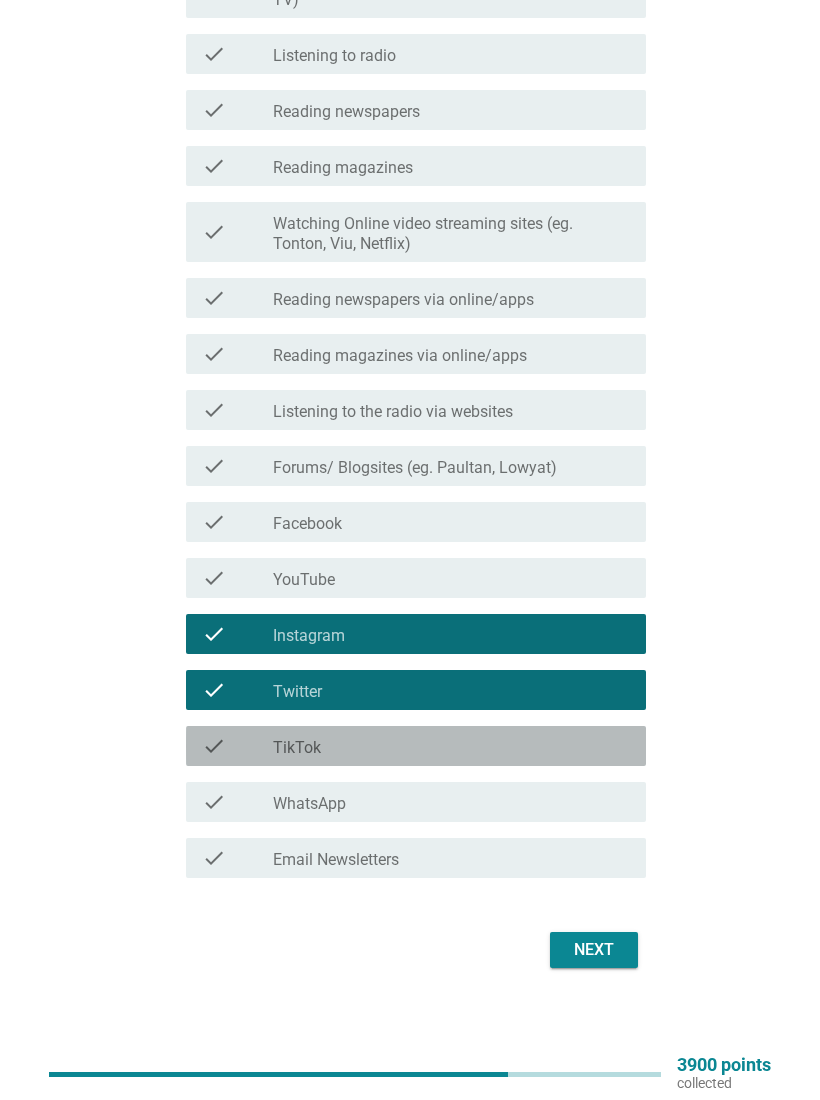 click on "check_box_outline_blank TikTok" at bounding box center (451, 746) 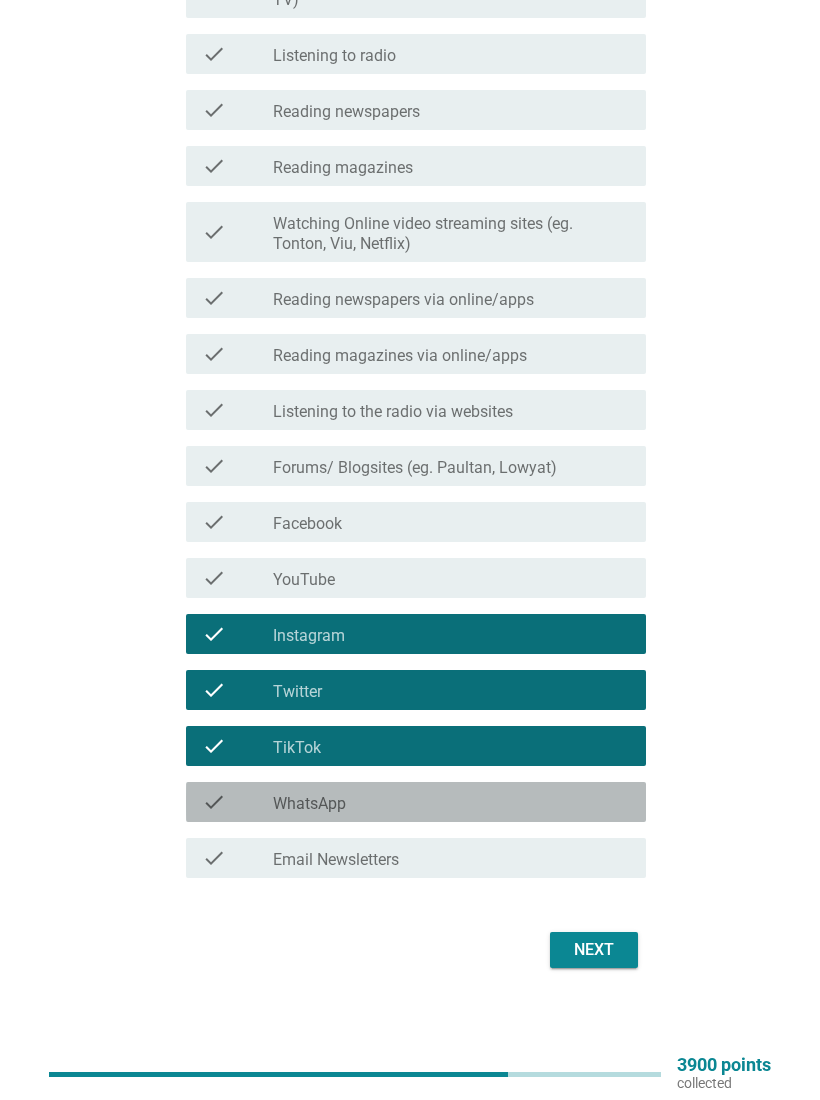 click on "check check_box_outline_blank WhatsApp" at bounding box center [416, 802] 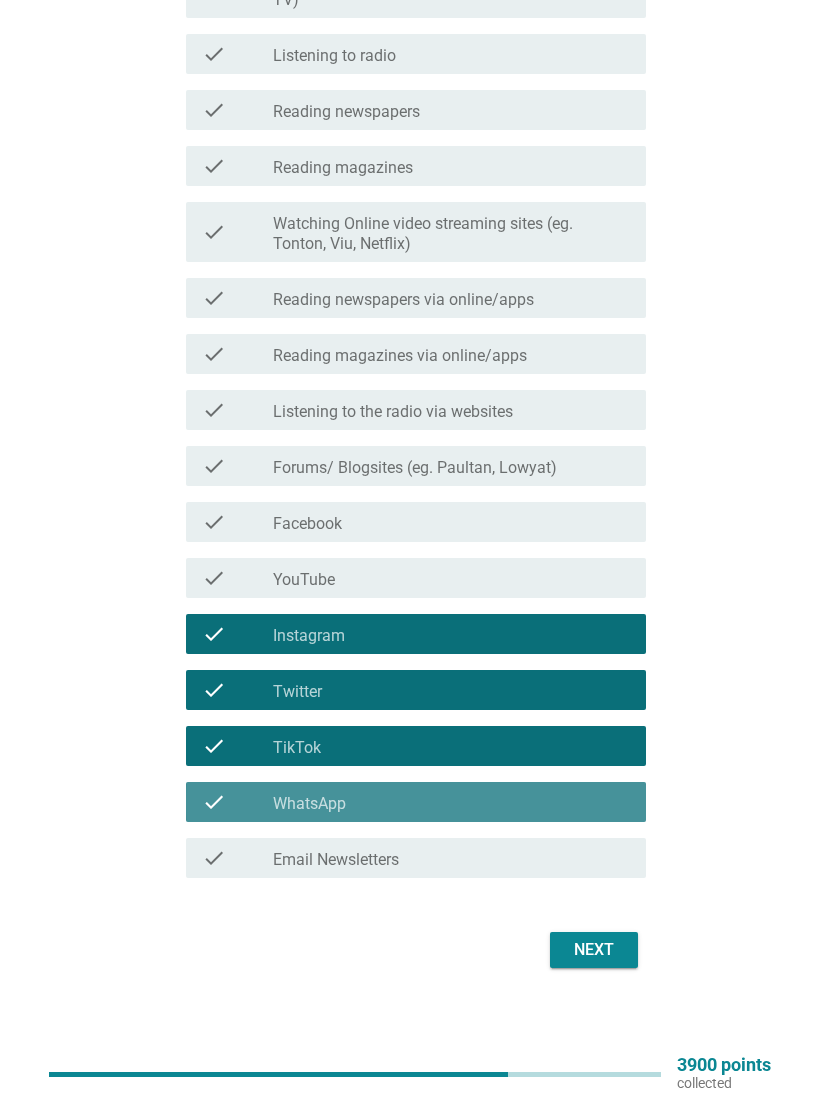 click on "Next" at bounding box center (594, 950) 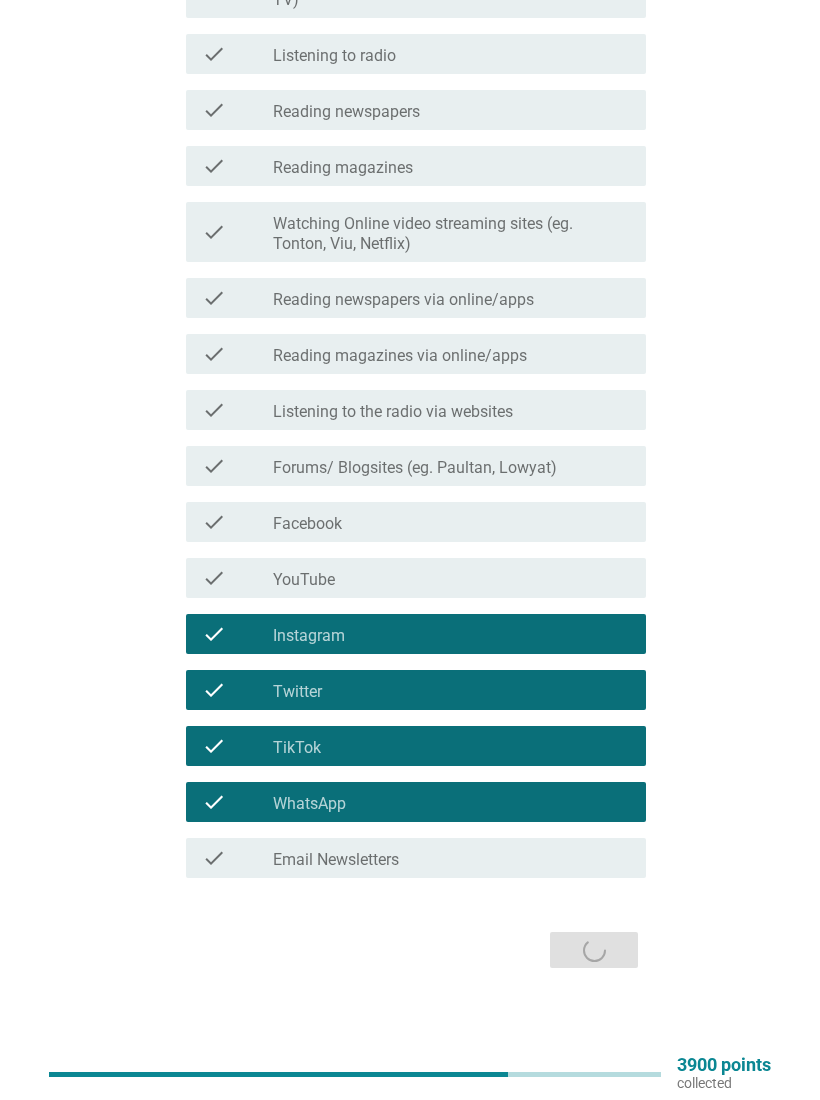 scroll, scrollTop: 0, scrollLeft: 0, axis: both 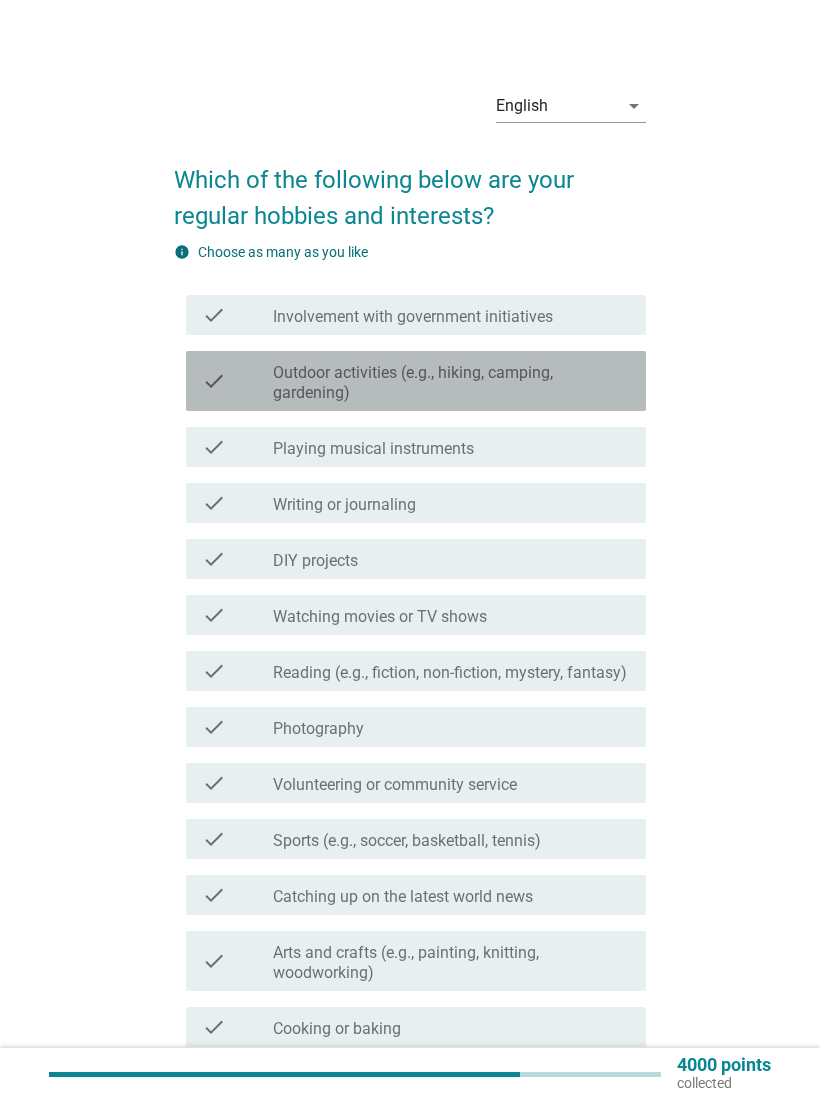 click on "check" at bounding box center (237, 381) 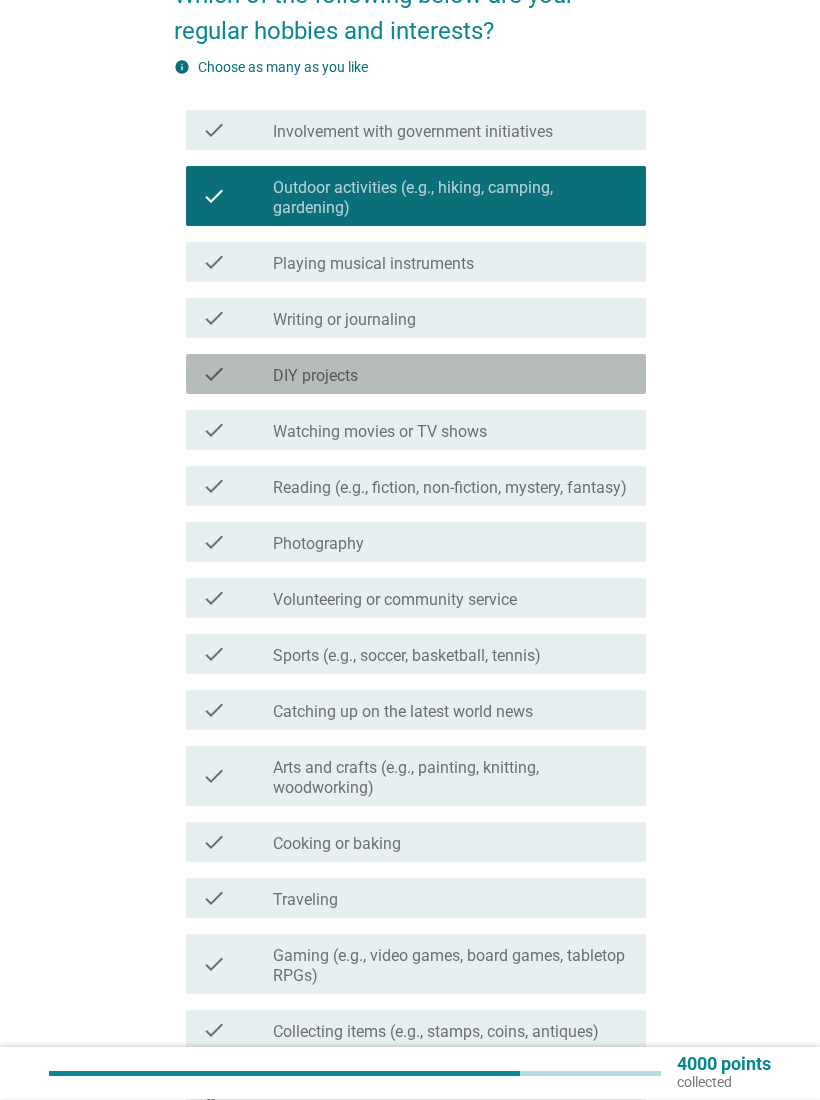 scroll, scrollTop: 185, scrollLeft: 0, axis: vertical 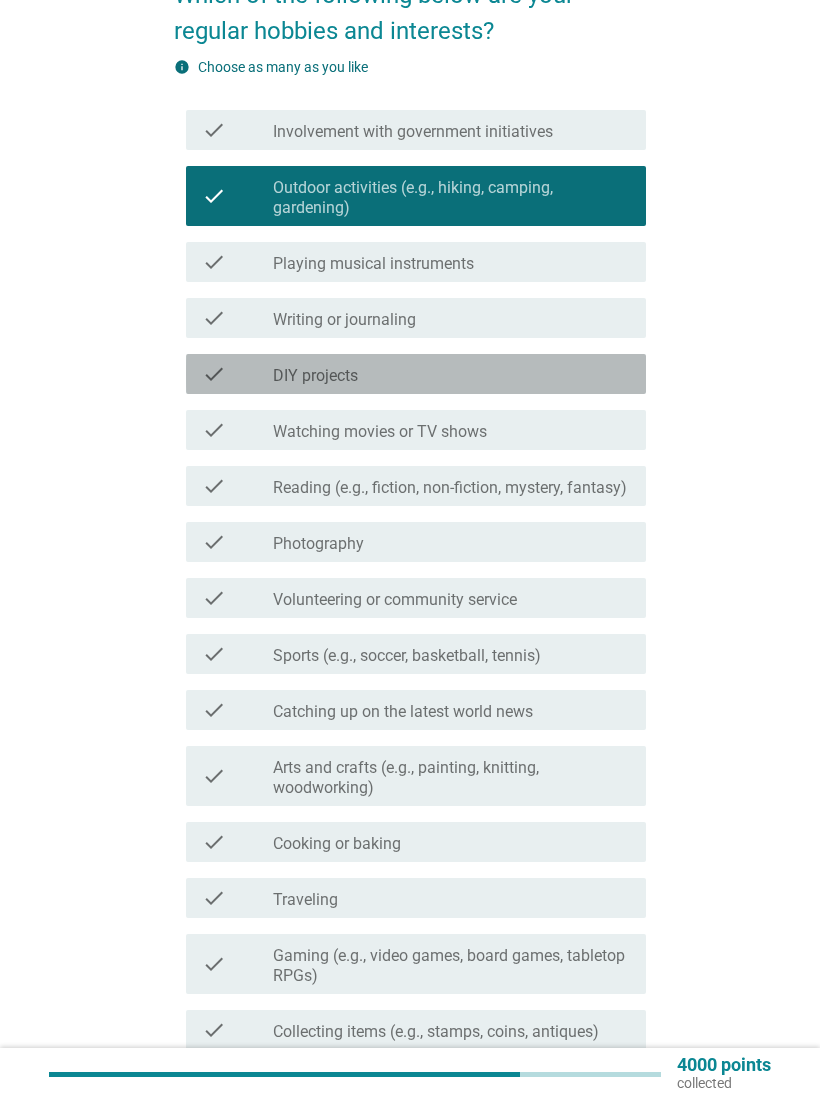 click on "check_box_outline_blank DIY projects" at bounding box center (451, 374) 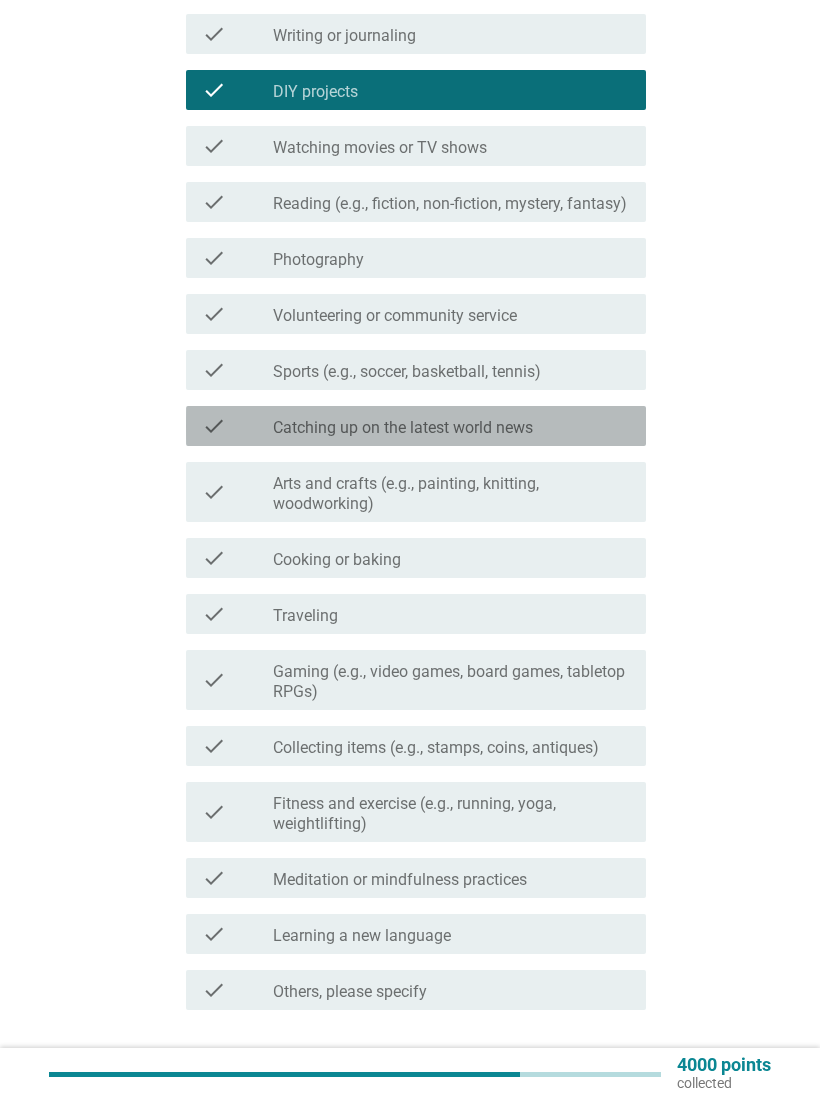 scroll, scrollTop: 489, scrollLeft: 0, axis: vertical 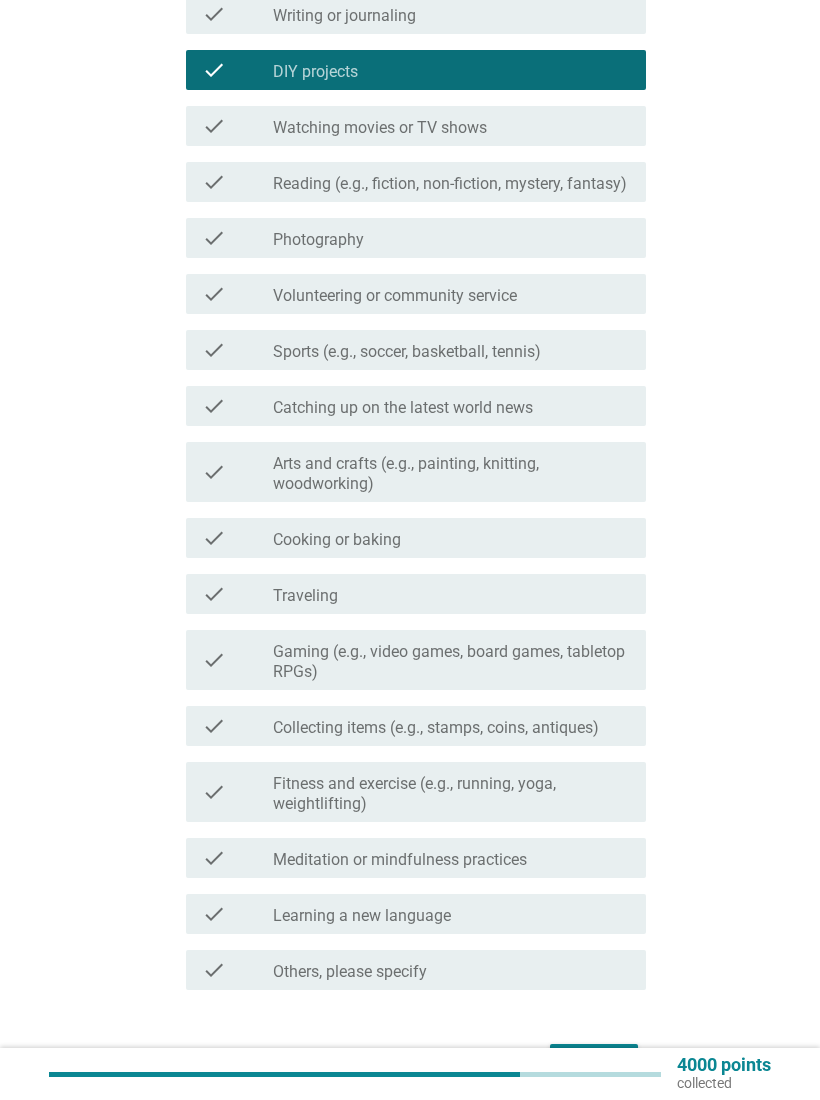 click on "check_box_outline_blank Sports (e.g., soccer, basketball, tennis)" at bounding box center (451, 350) 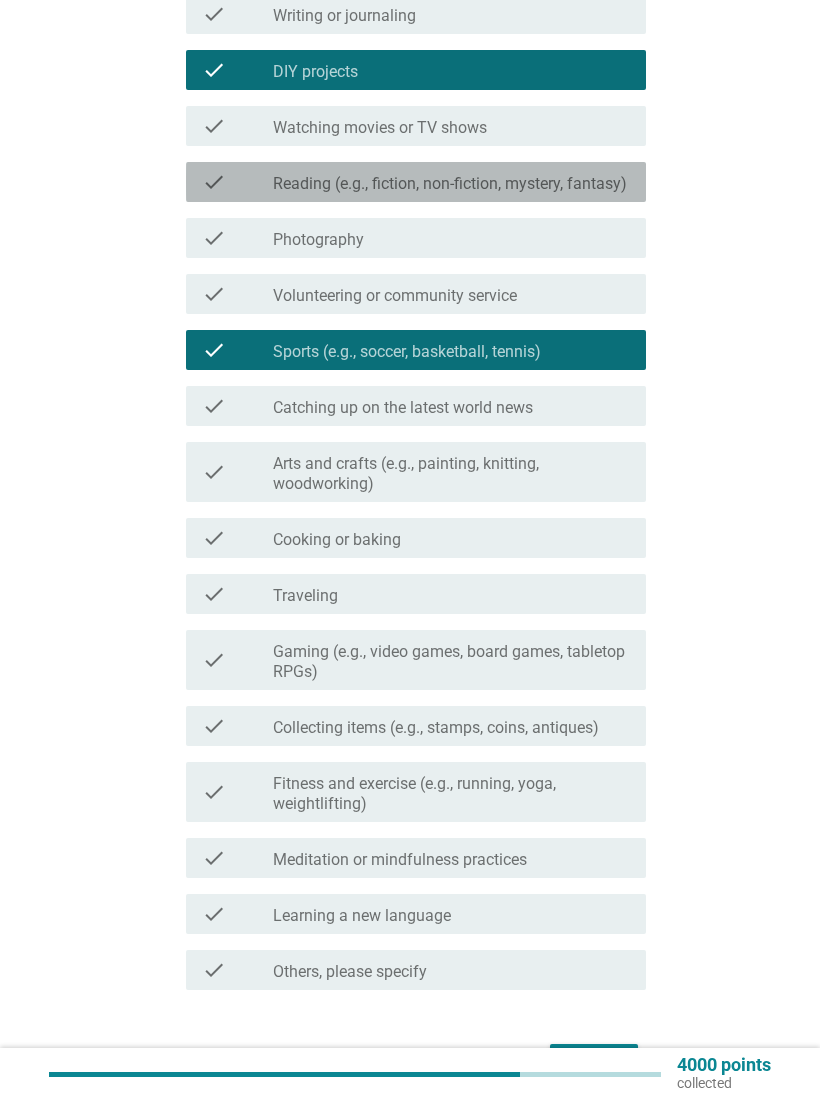 click on "Reading (e.g., fiction, non-fiction, mystery, fantasy)" at bounding box center (450, 184) 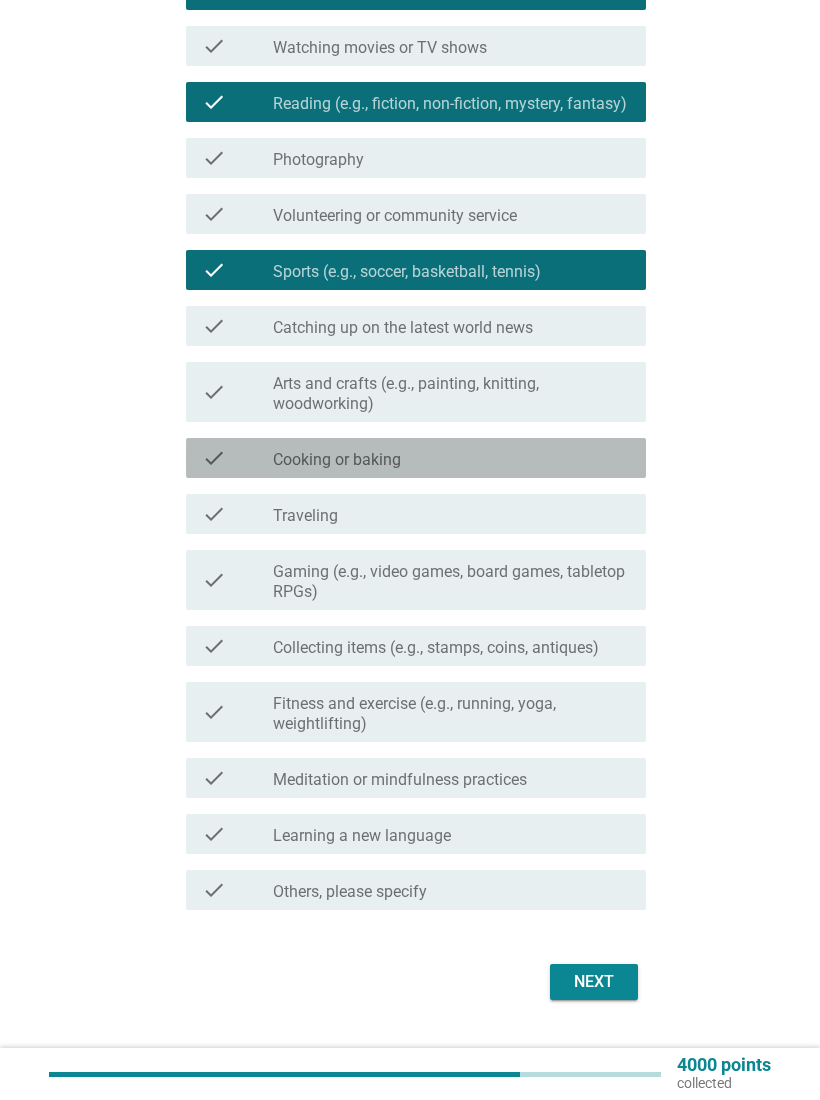 scroll, scrollTop: 570, scrollLeft: 0, axis: vertical 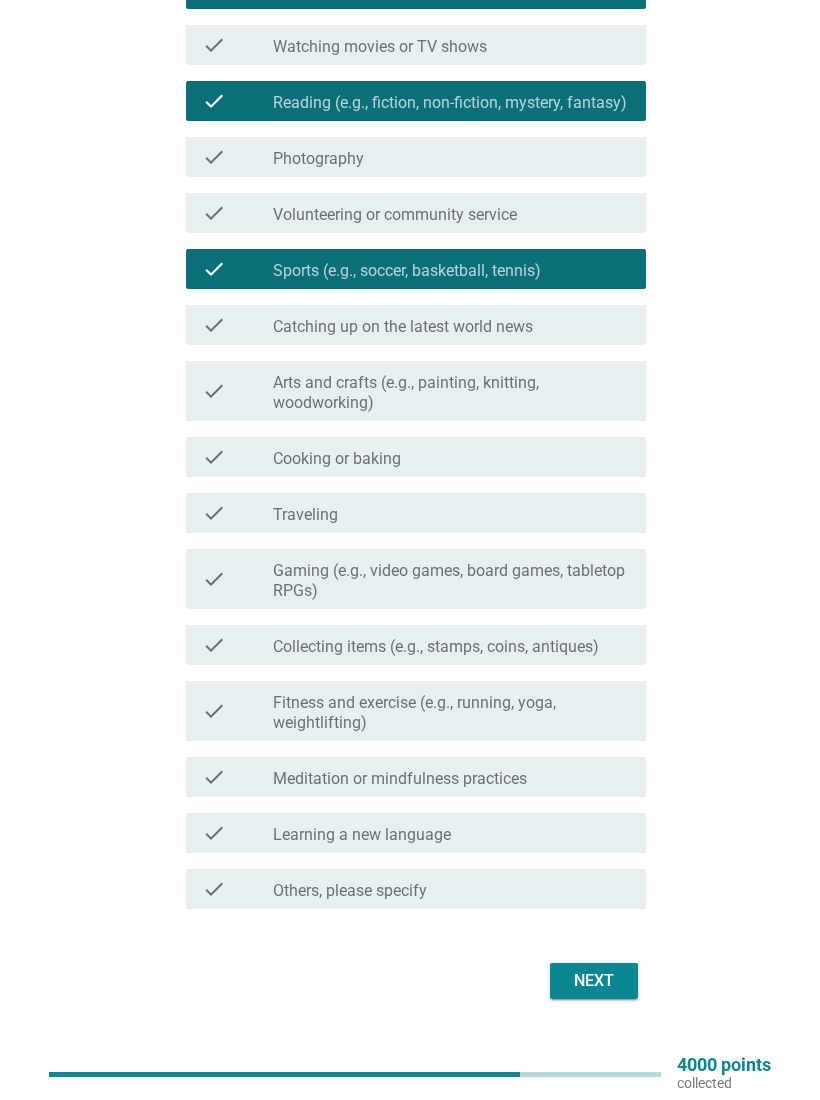 click on "Arts and crafts (e.g., painting, knitting, woodworking)" at bounding box center (451, 393) 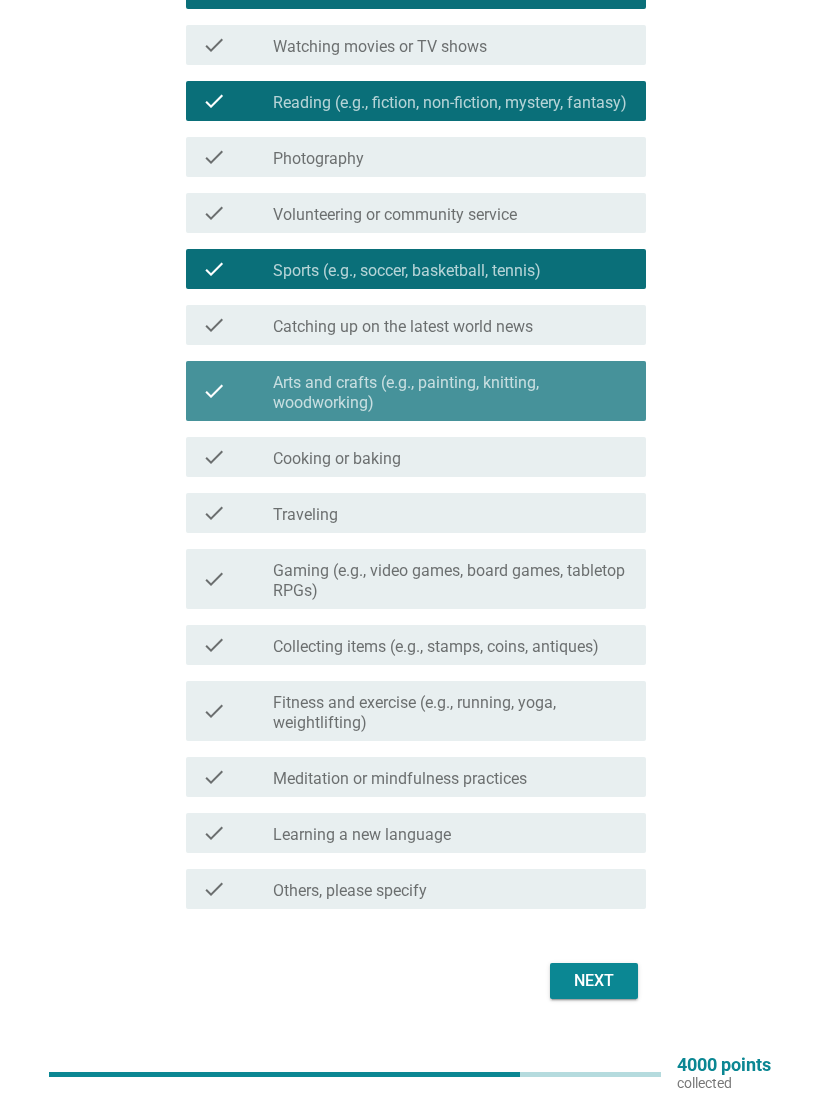 scroll, scrollTop: 601, scrollLeft: 0, axis: vertical 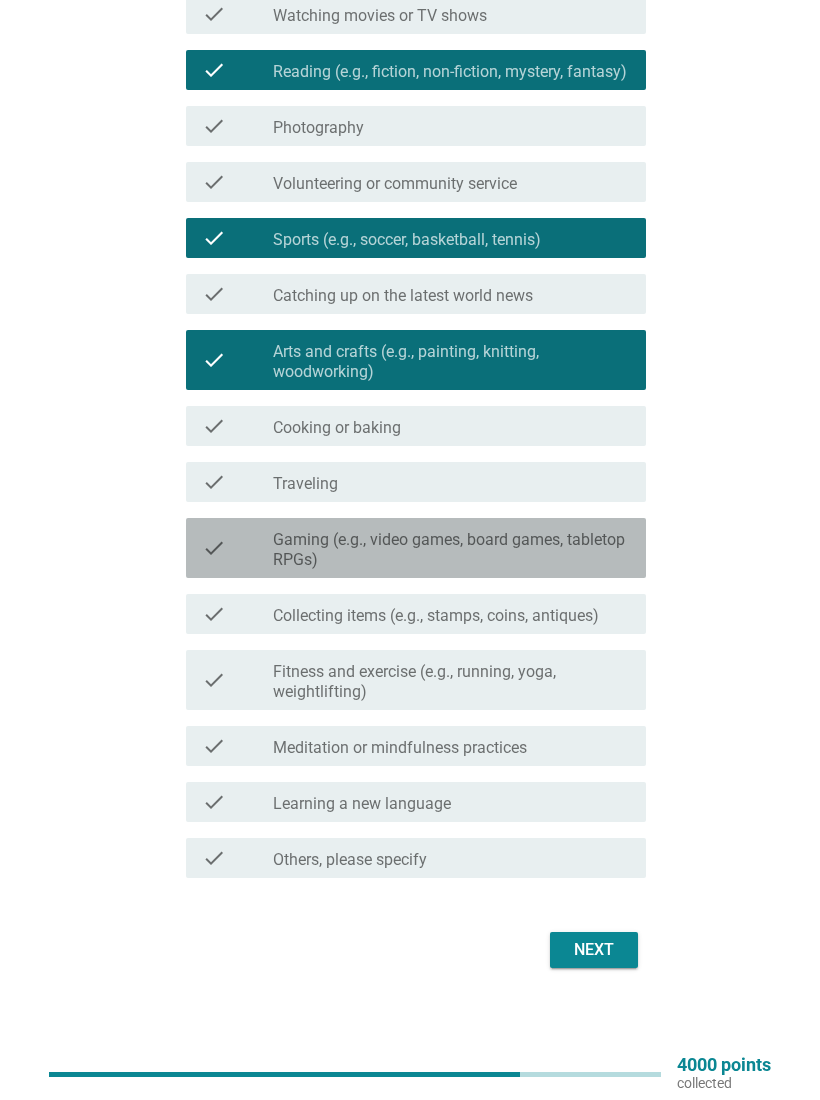 click on "Gaming (e.g., video games, board games, tabletop RPGs)" at bounding box center [451, 550] 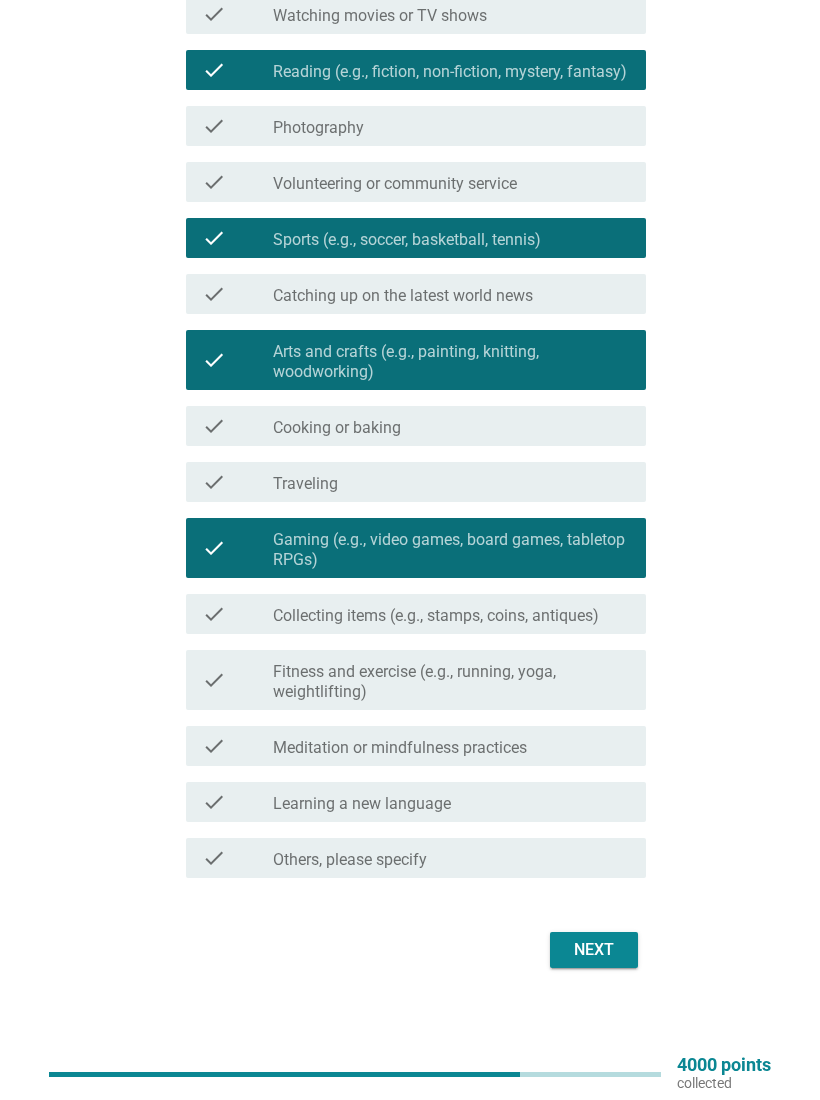 click on "Next" at bounding box center (594, 950) 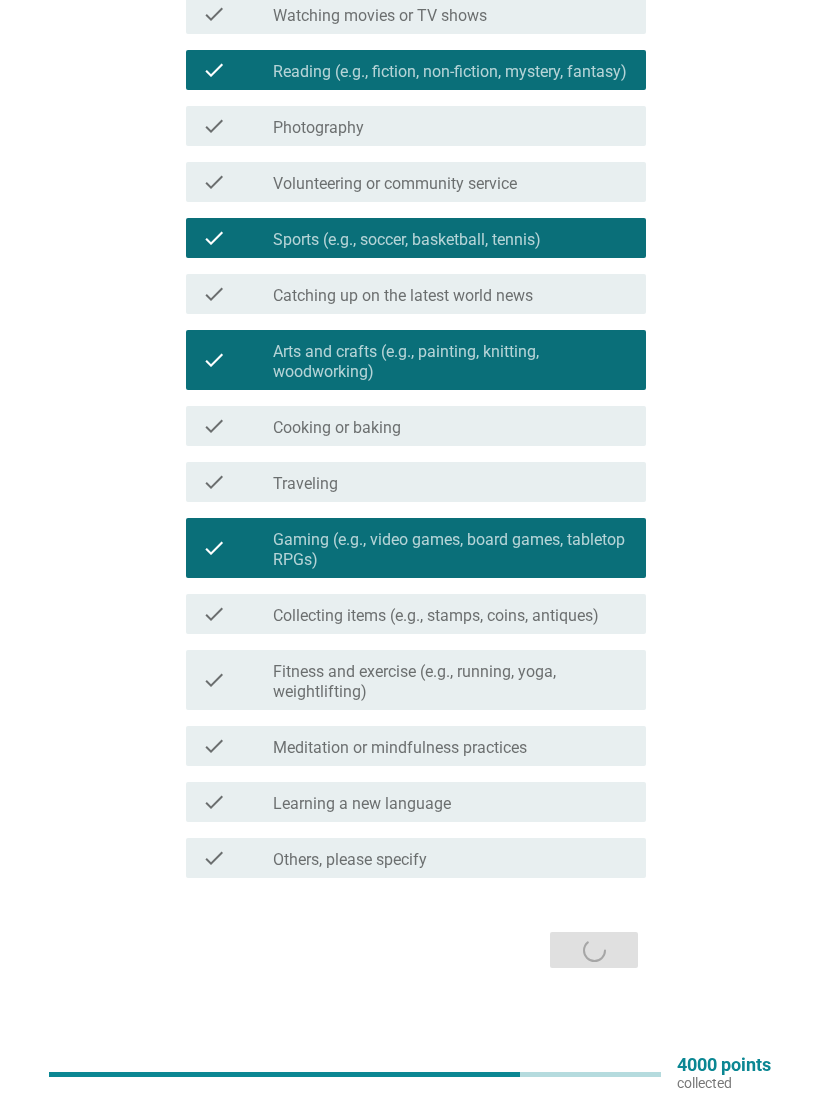 scroll, scrollTop: 0, scrollLeft: 0, axis: both 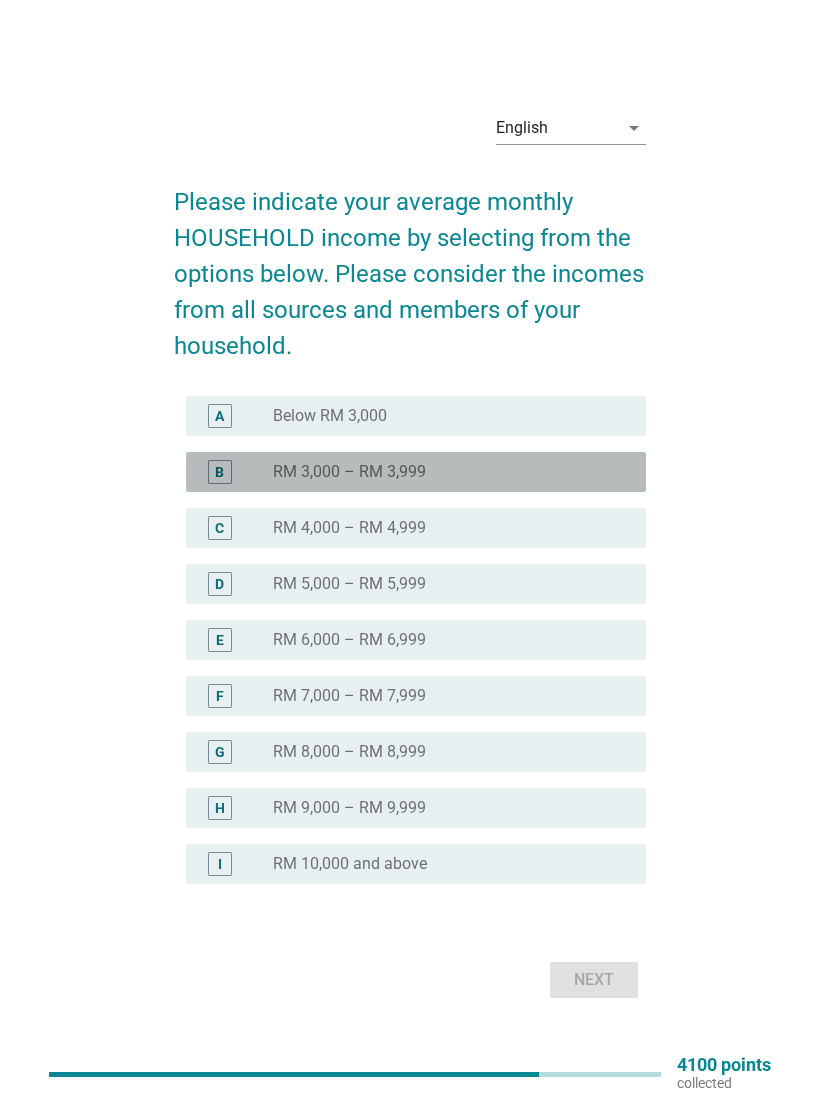 click on "radio_button_unchecked RM 3,000 – RM 3,999" at bounding box center [451, 472] 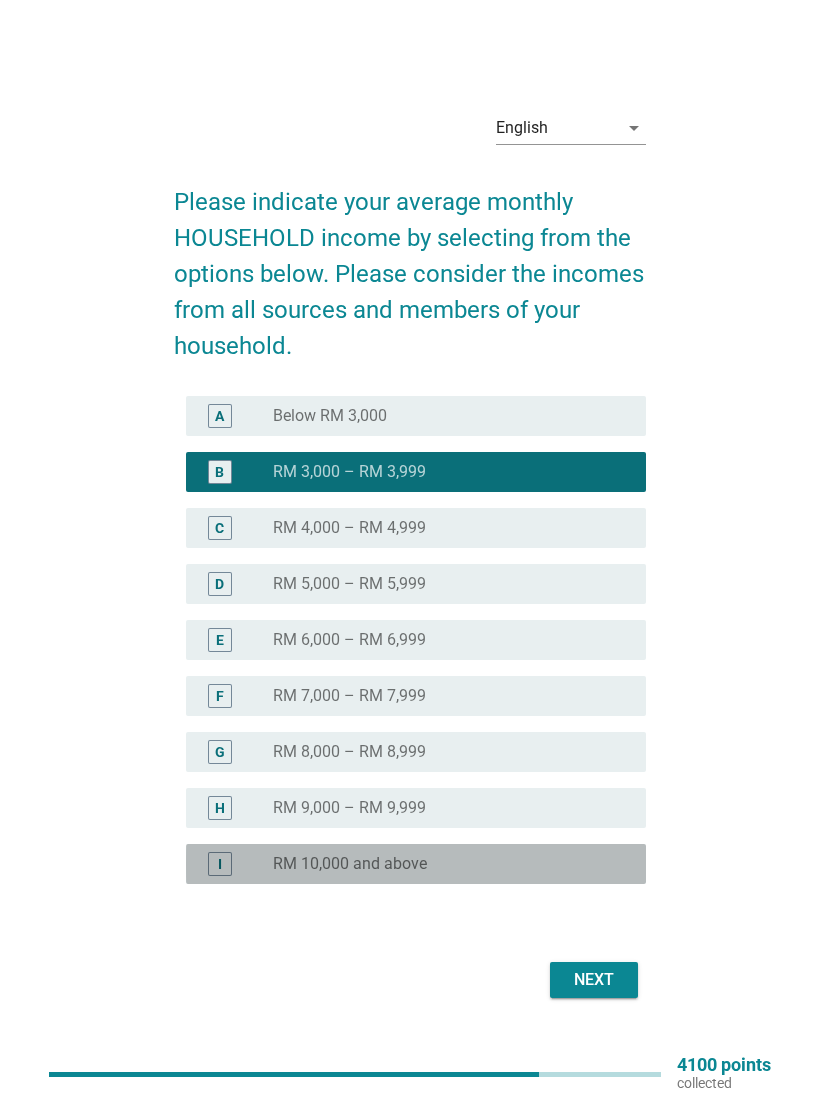 click on "radio_button_unchecked RM 10,000 and above" at bounding box center (443, 864) 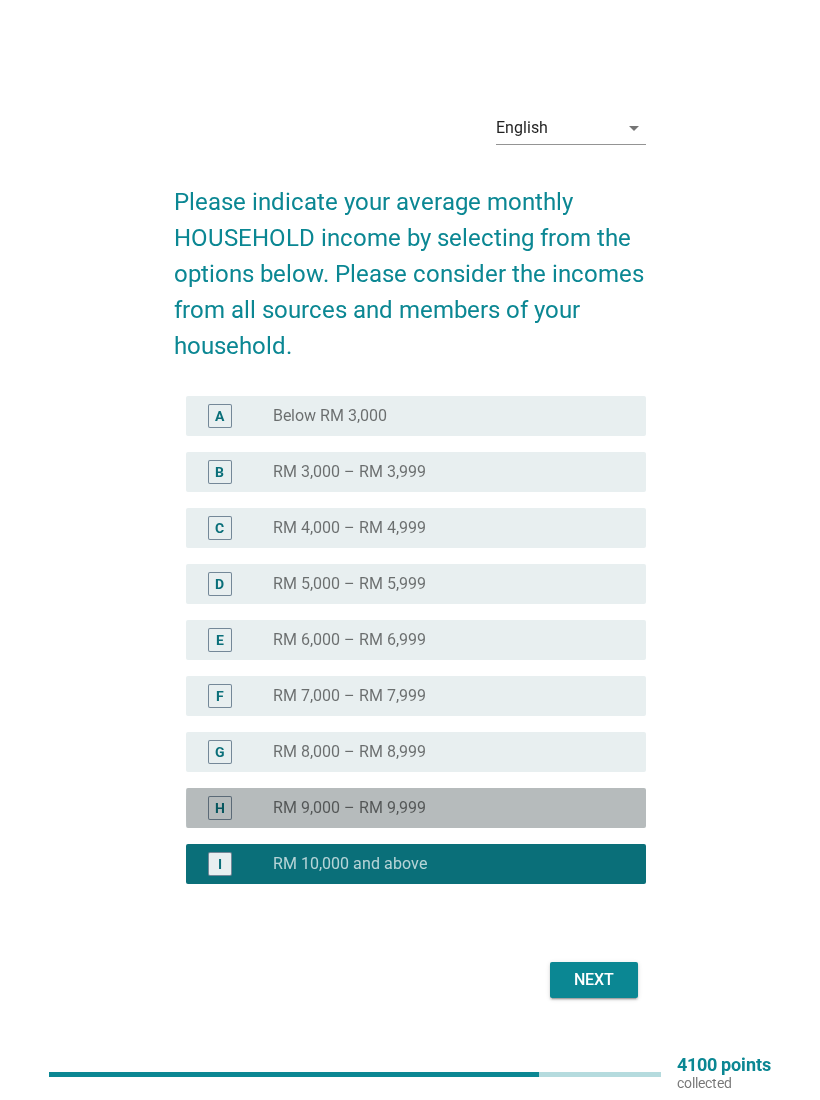 click on "radio_button_unchecked RM 9,000 – RM 9,999" at bounding box center (443, 808) 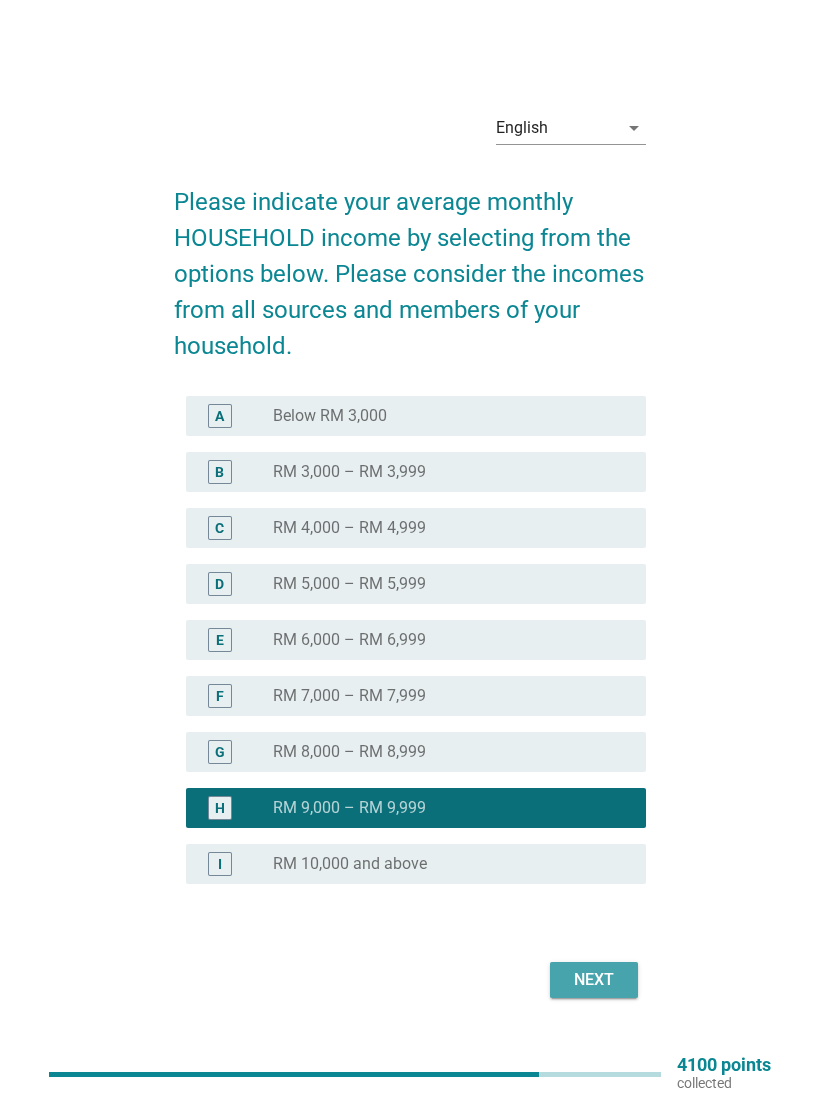 click on "Next" at bounding box center [594, 980] 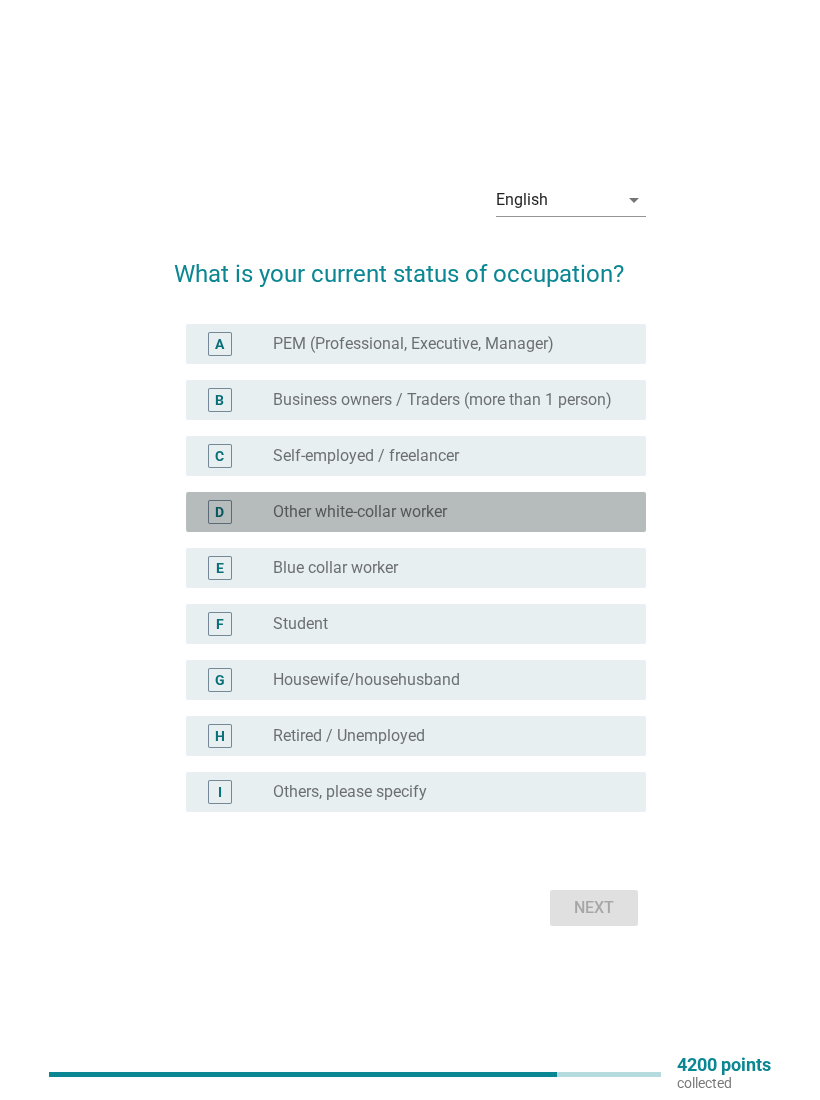 click on "radio_button_unchecked Other white-collar worker" at bounding box center (443, 512) 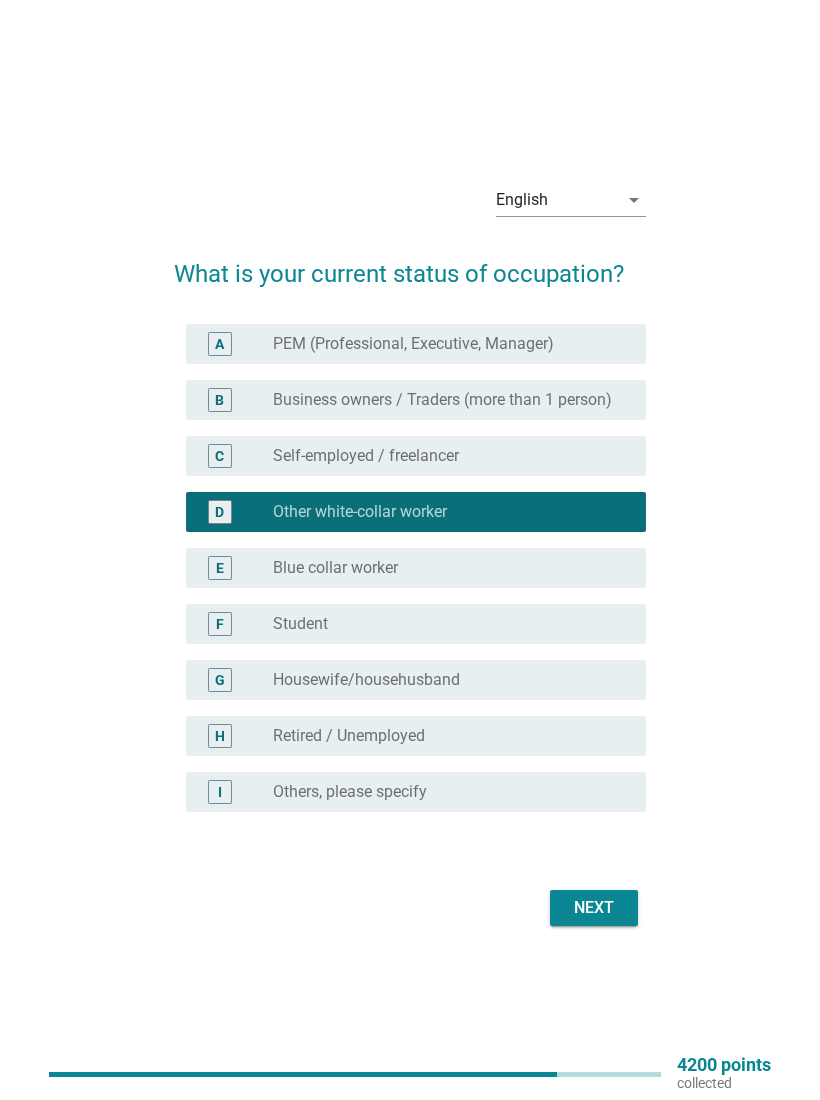 click on "Next" at bounding box center (594, 908) 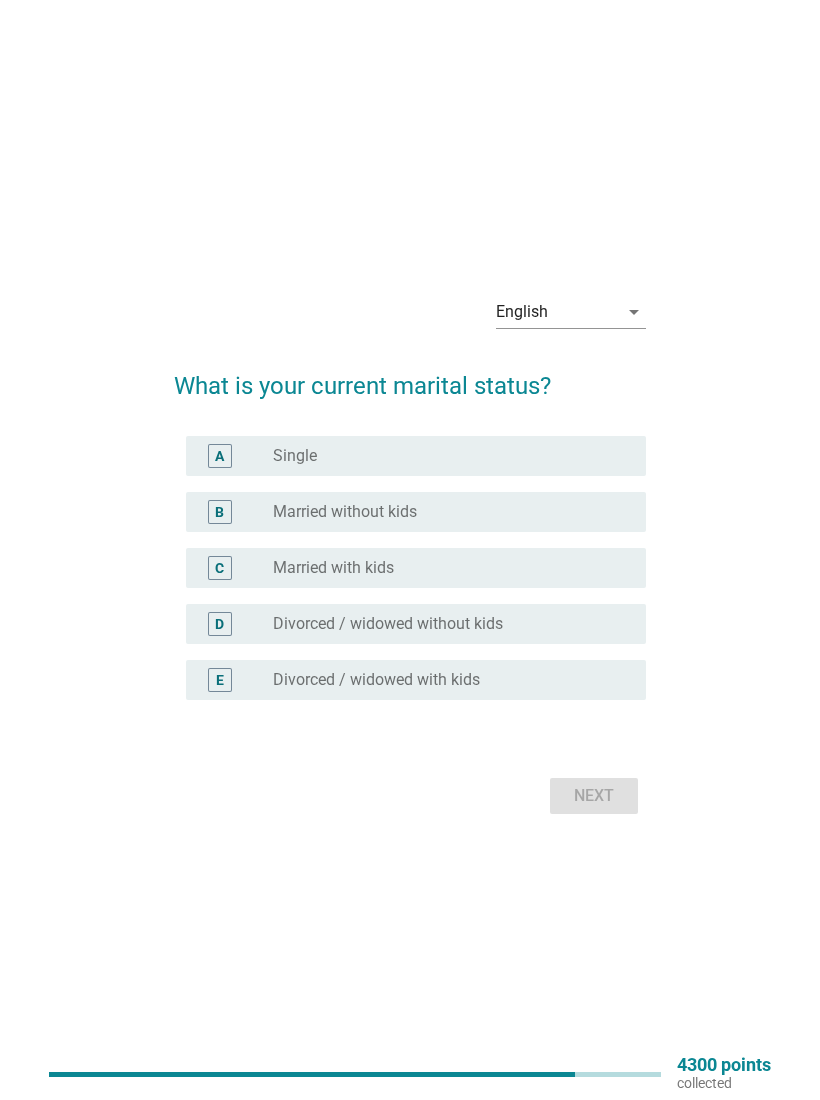 click on "radio_button_unchecked Single" at bounding box center (443, 456) 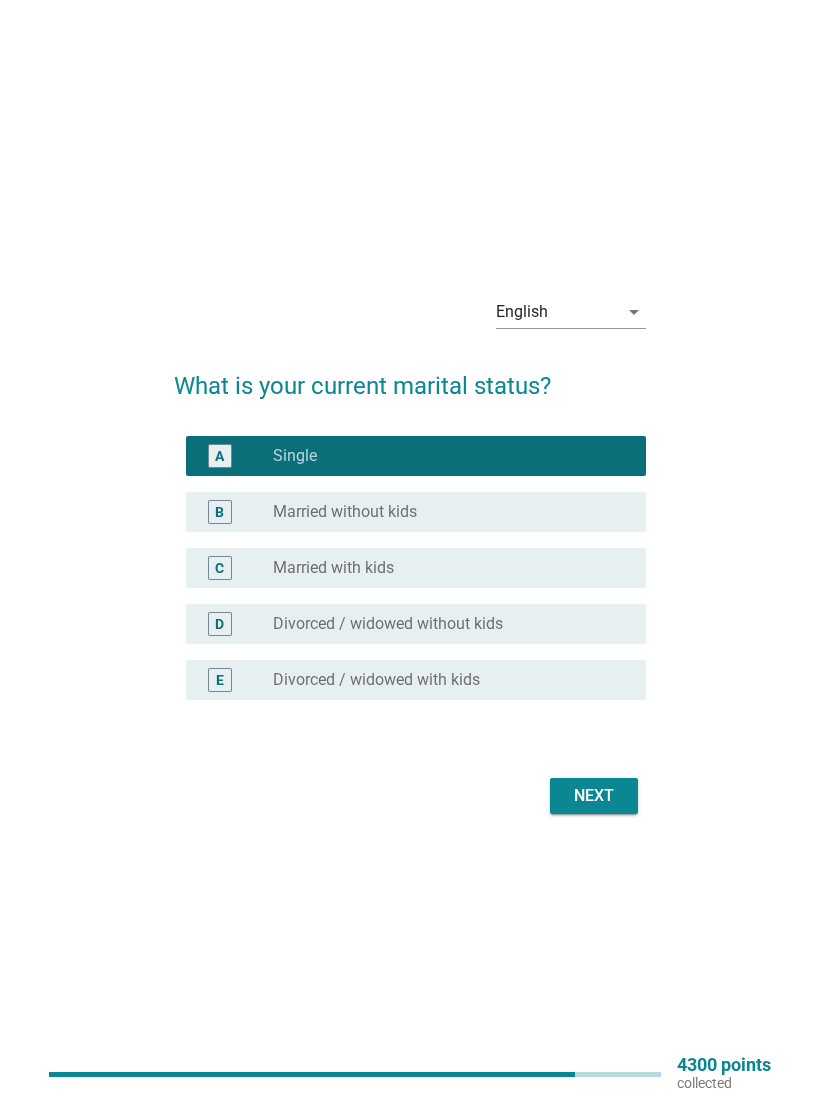 click on "Next" at bounding box center [594, 796] 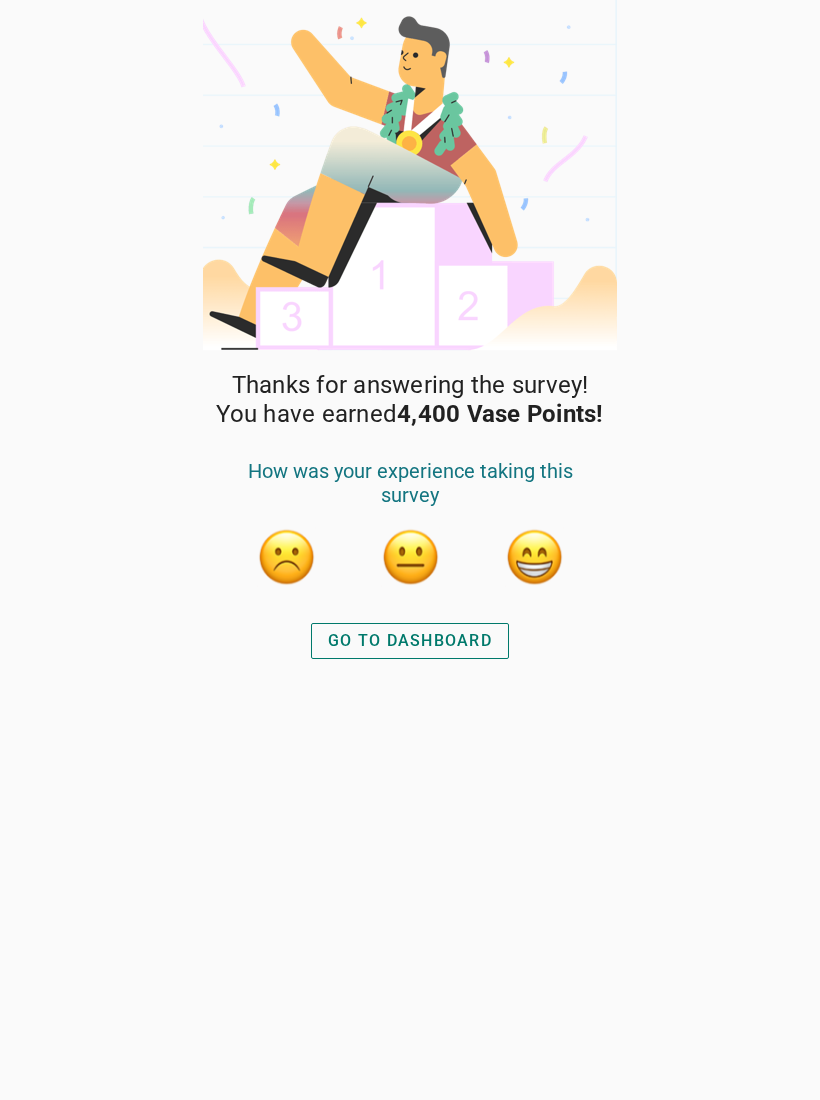 click on "GO TO DASHBOARD" at bounding box center (410, 641) 